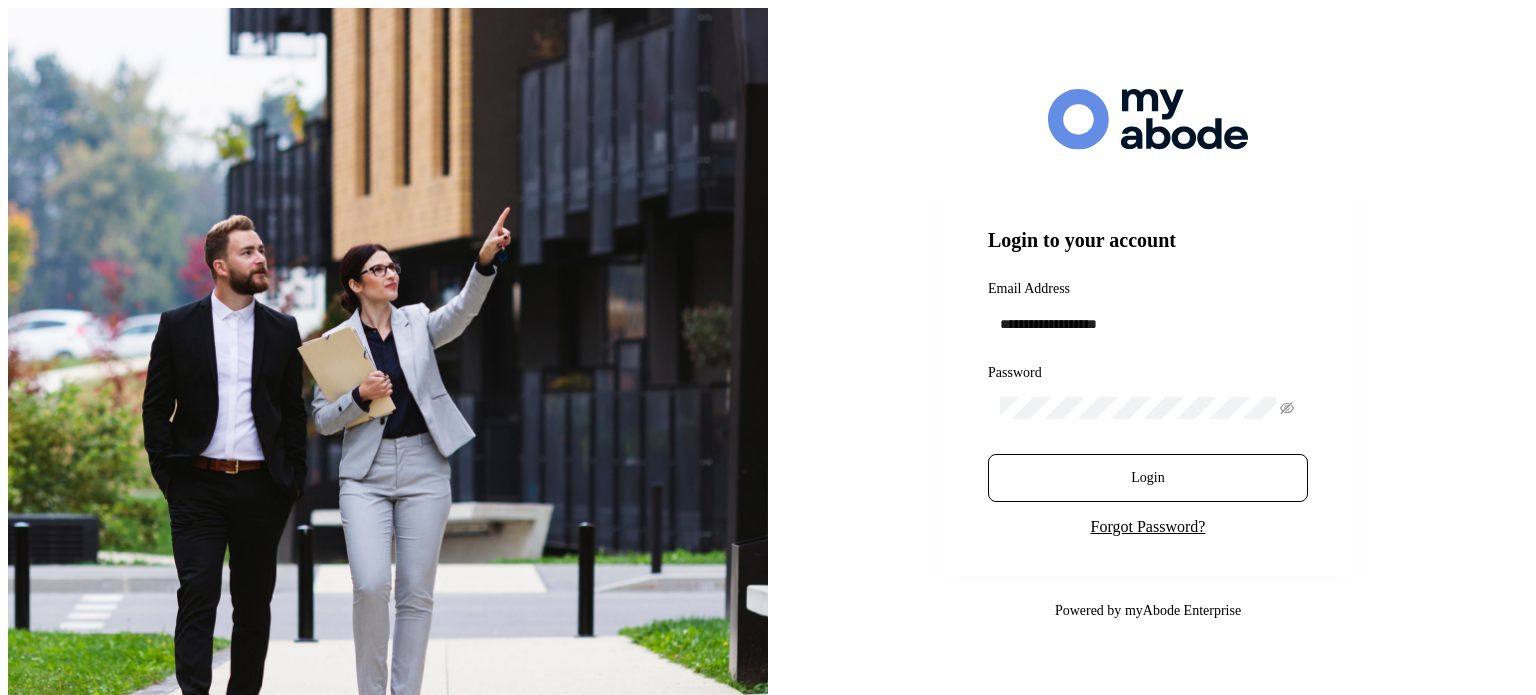 scroll, scrollTop: 0, scrollLeft: 0, axis: both 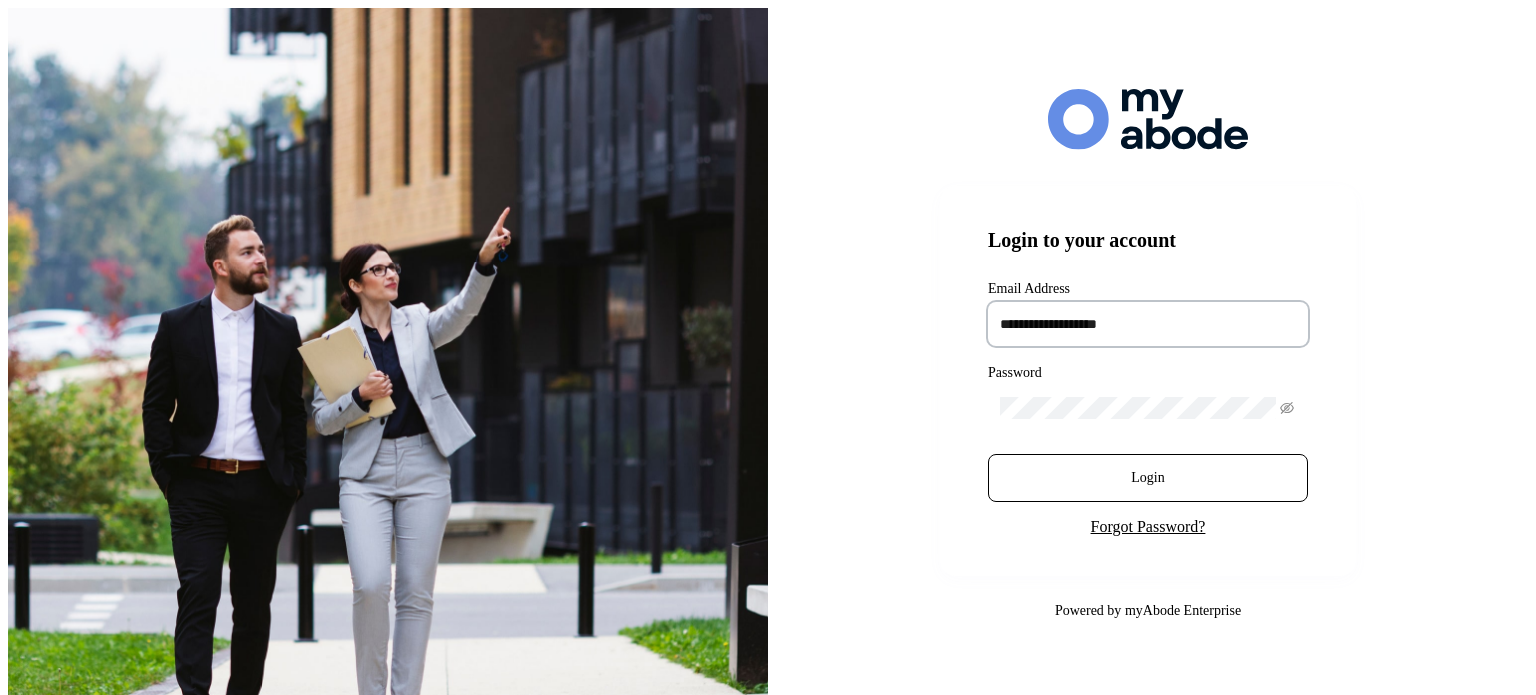 click at bounding box center [1148, 324] 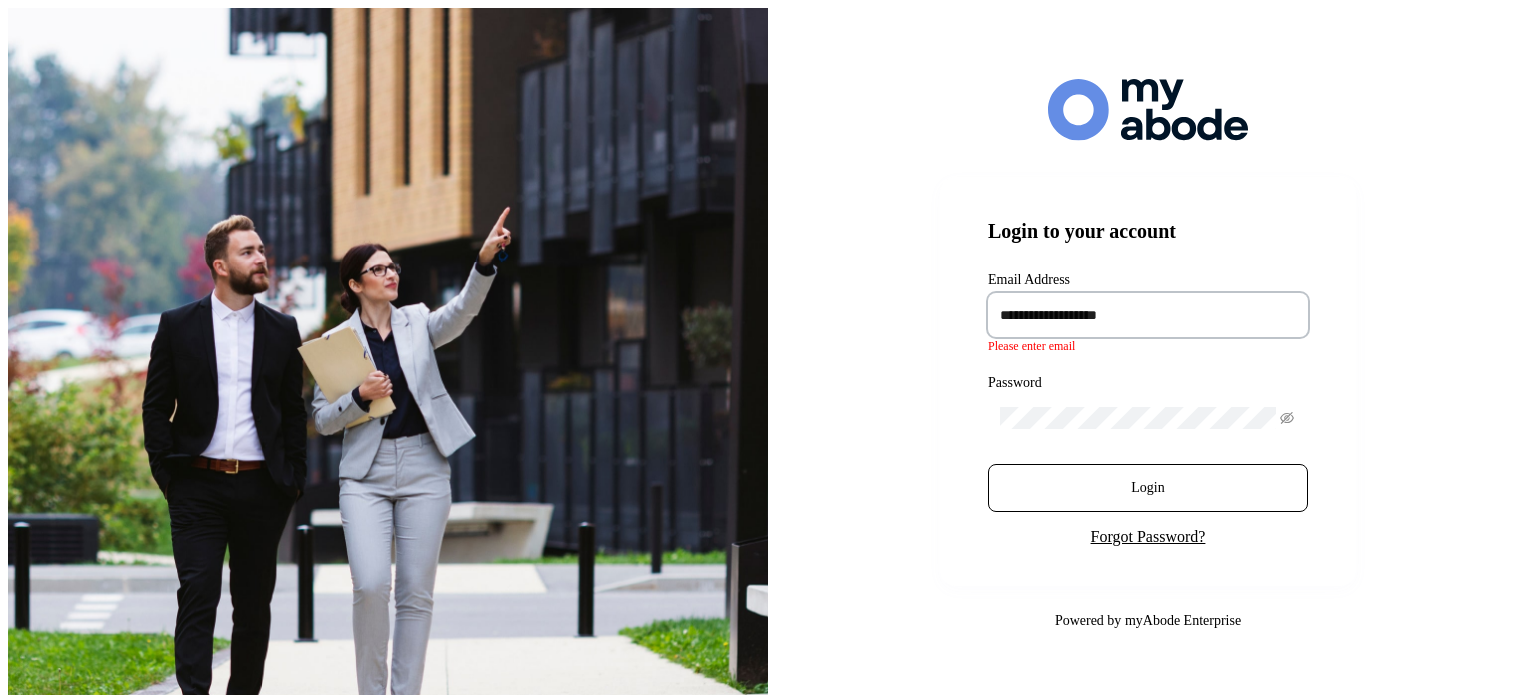 type on "**********" 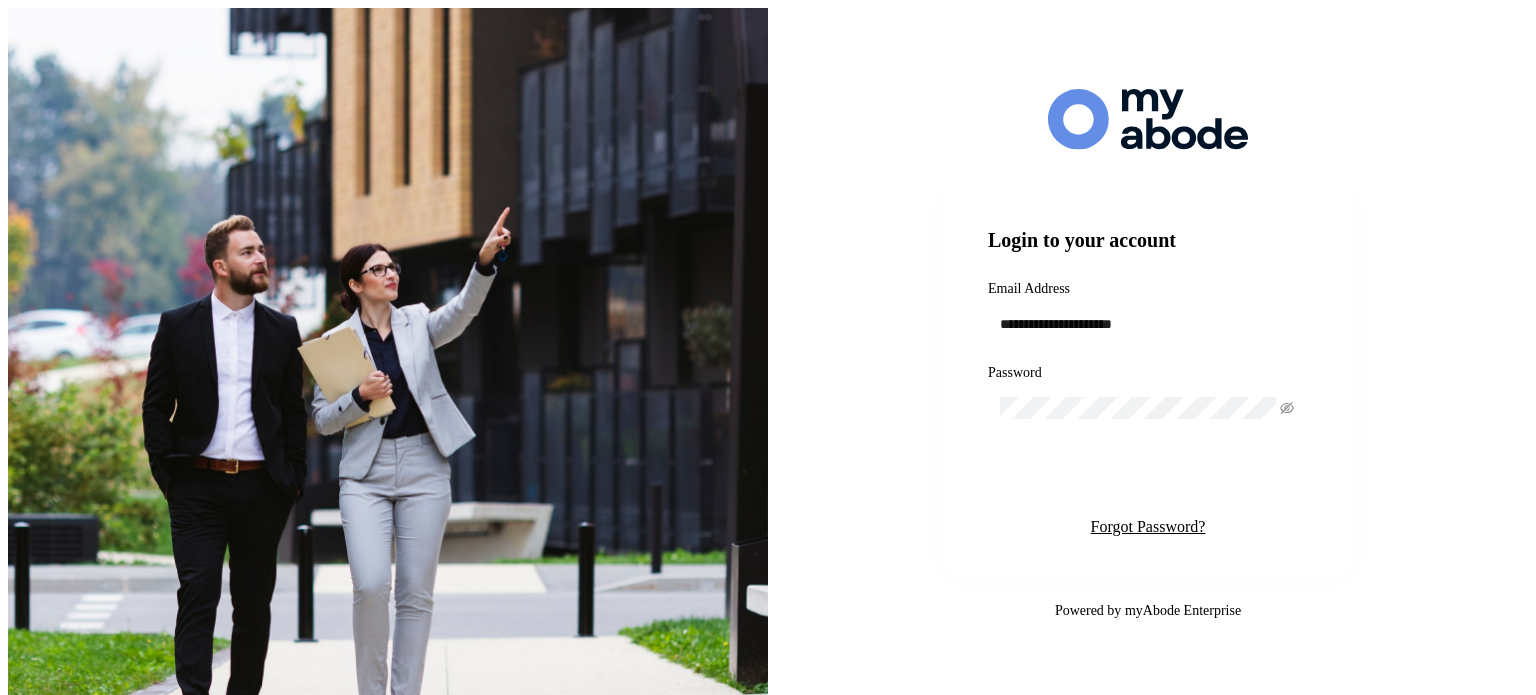 click on "Login" at bounding box center (1147, 478) 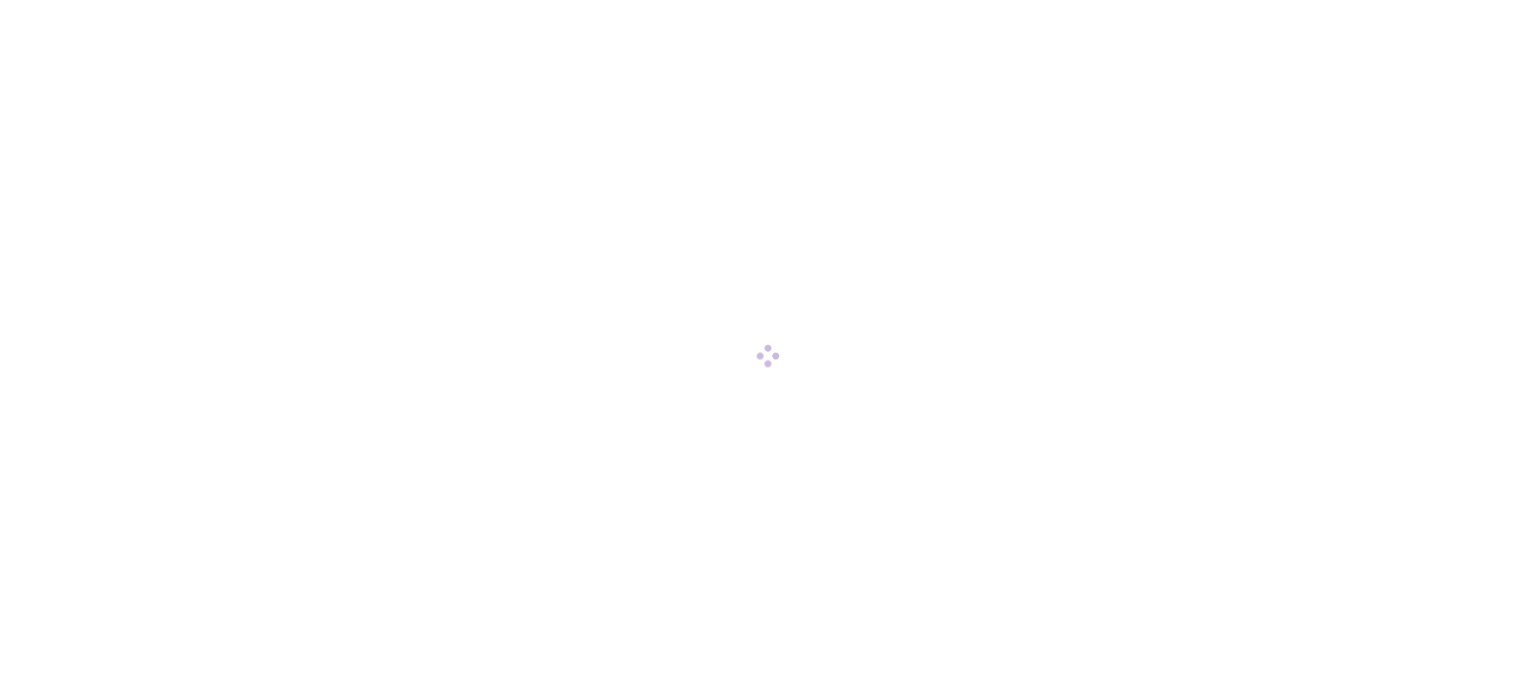 scroll, scrollTop: 0, scrollLeft: 0, axis: both 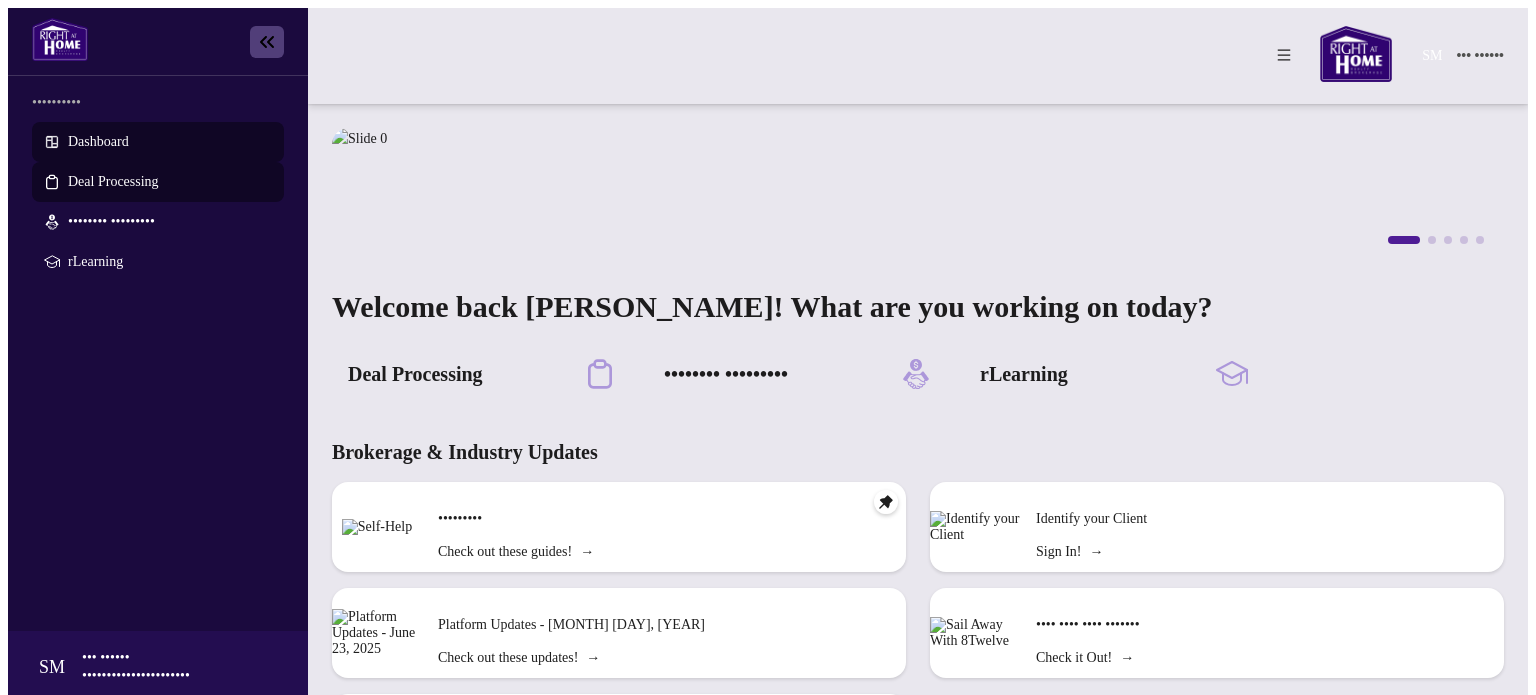 click on "Deal Processing" at bounding box center [113, 181] 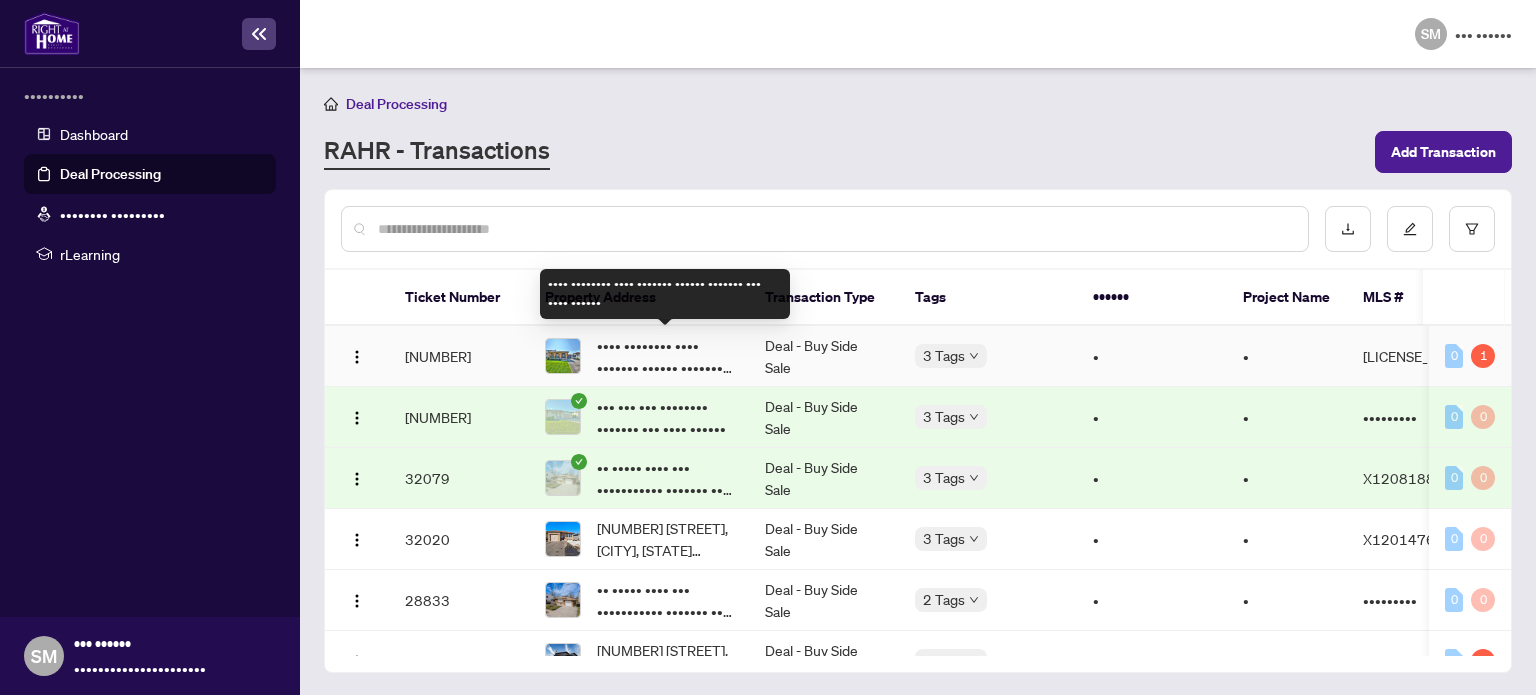 click on "•••• •••••••• •••• ••••••• •••••• ••••••• ••• •••• ••••••" at bounding box center [665, 356] 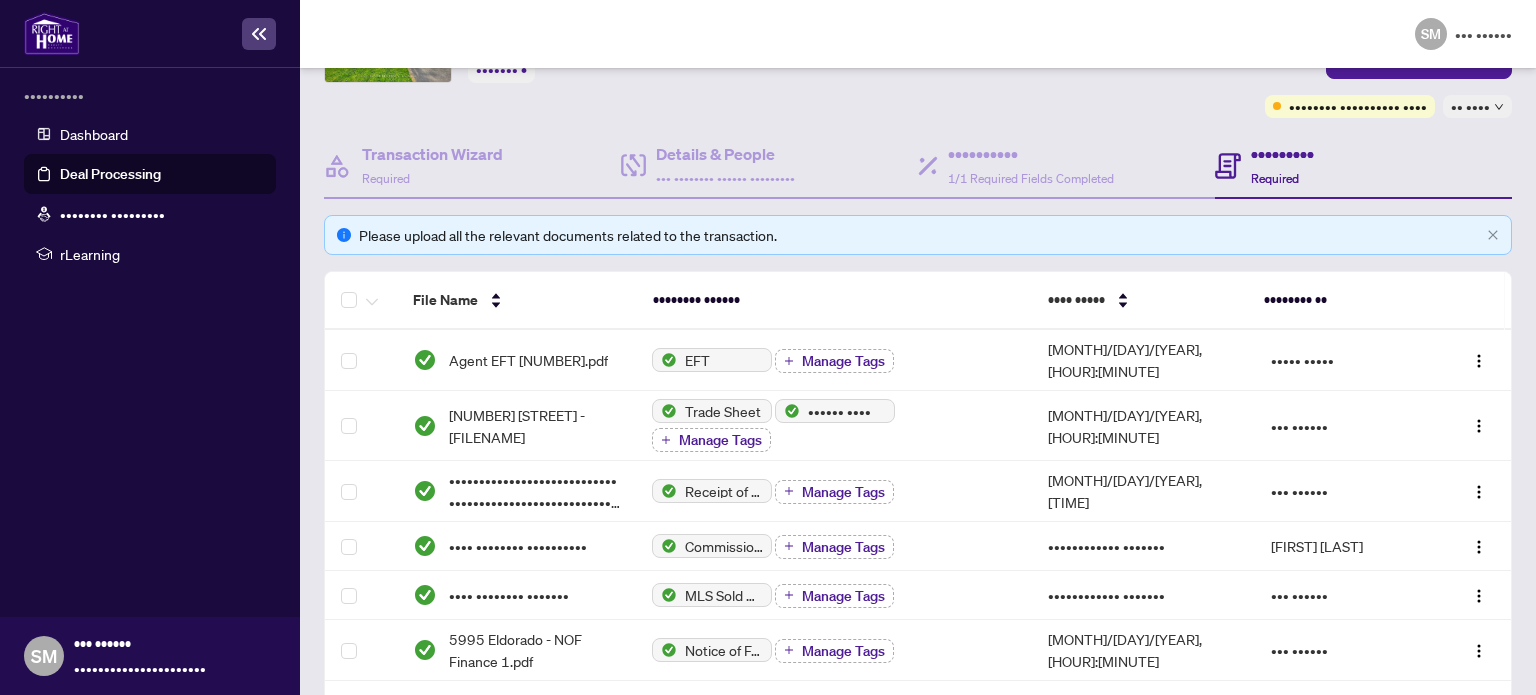 scroll, scrollTop: 0, scrollLeft: 0, axis: both 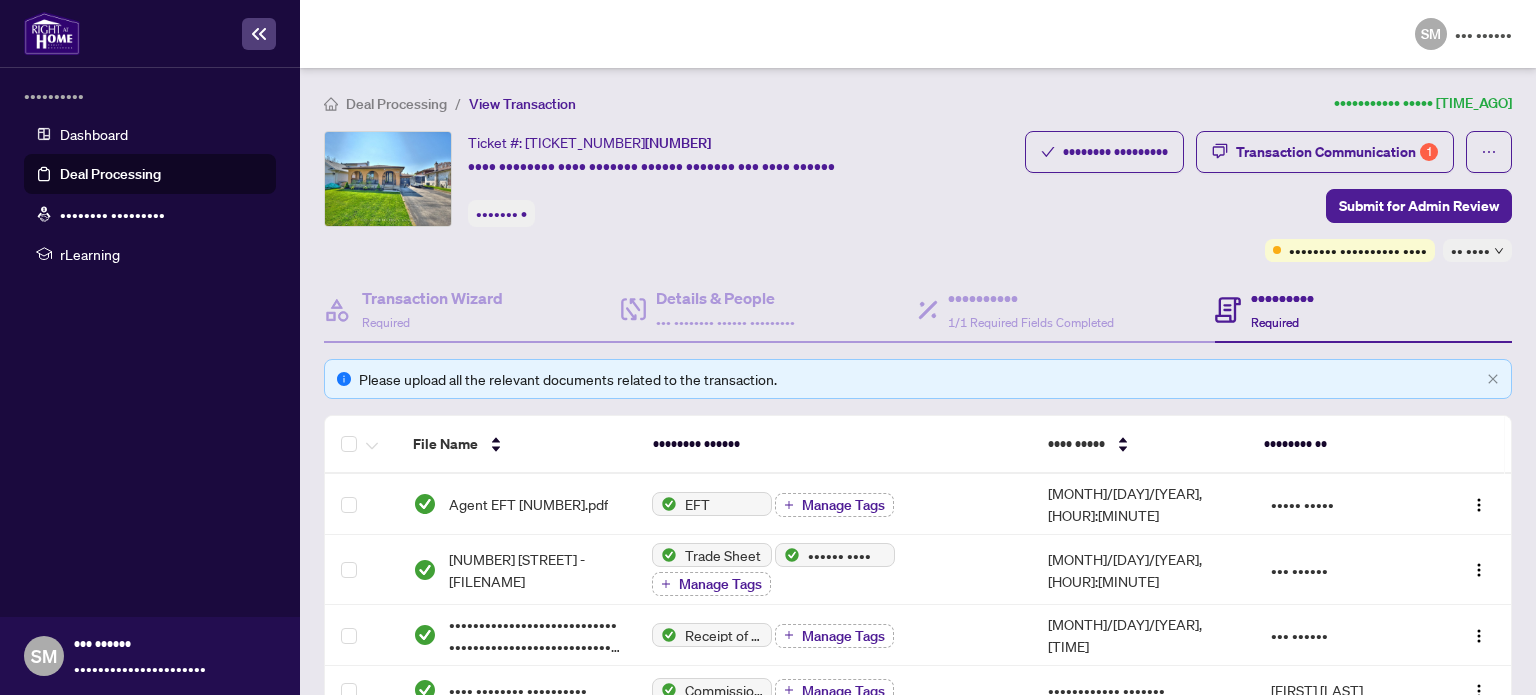 click on "Document Checklist Transaction Communication 1 Submit for Admin Review Requires Additional Docs +2 Tags" at bounding box center [1268, 196] 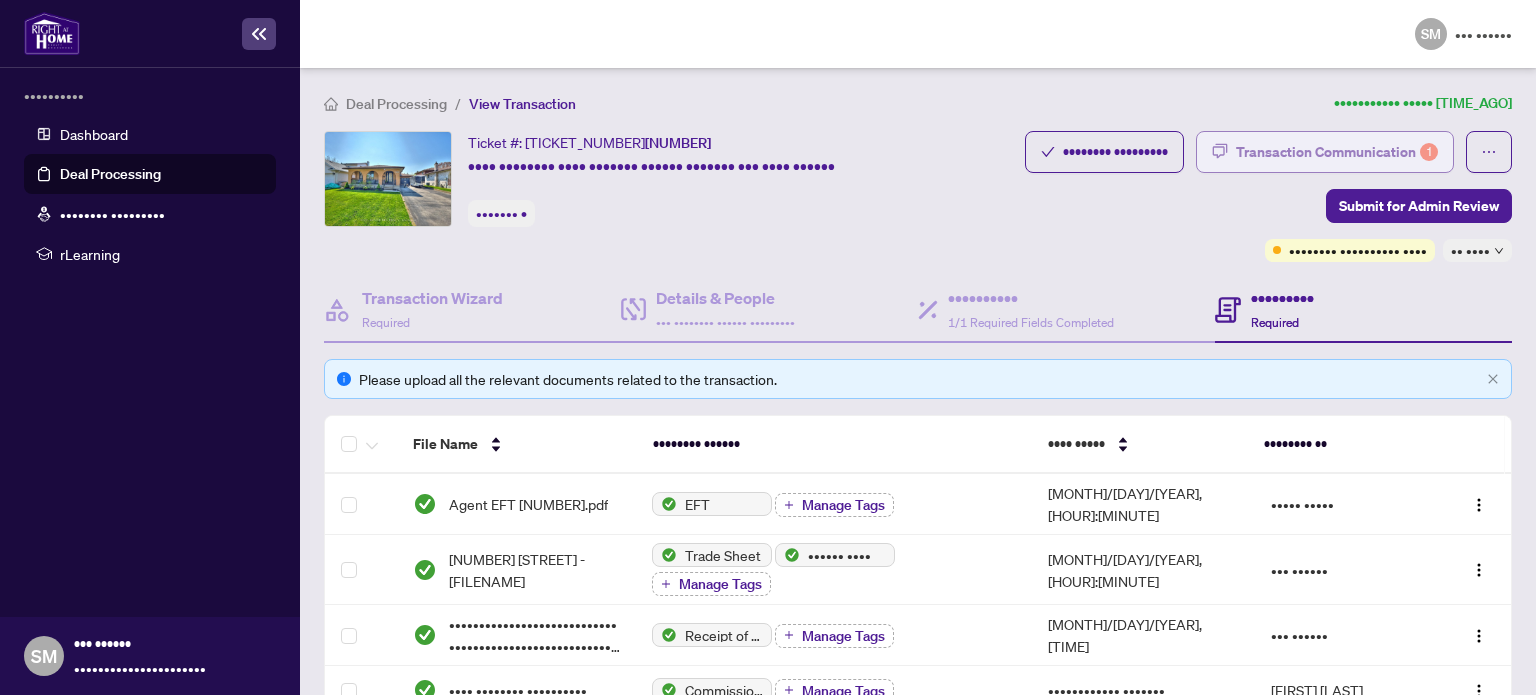 click on "Transaction Communication 1" at bounding box center (1337, 152) 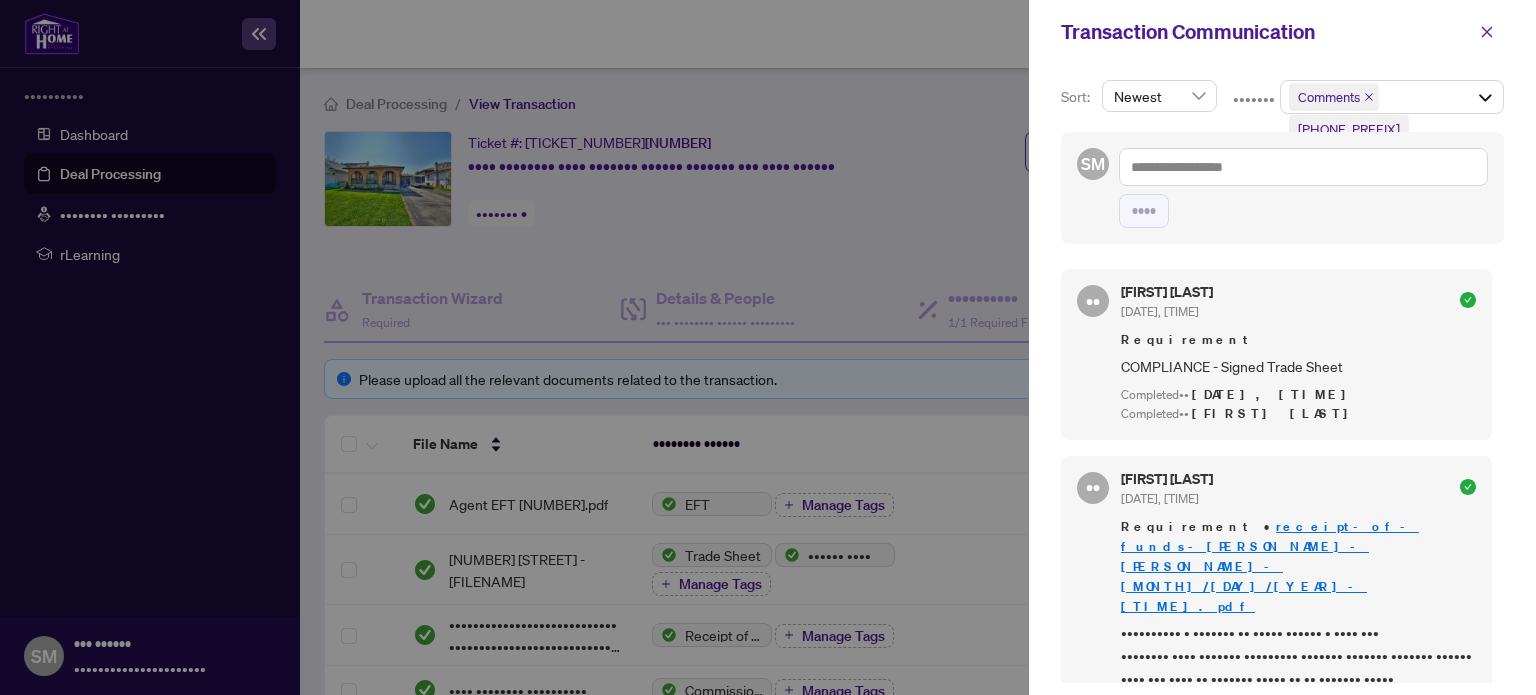 scroll, scrollTop: 470, scrollLeft: 0, axis: vertical 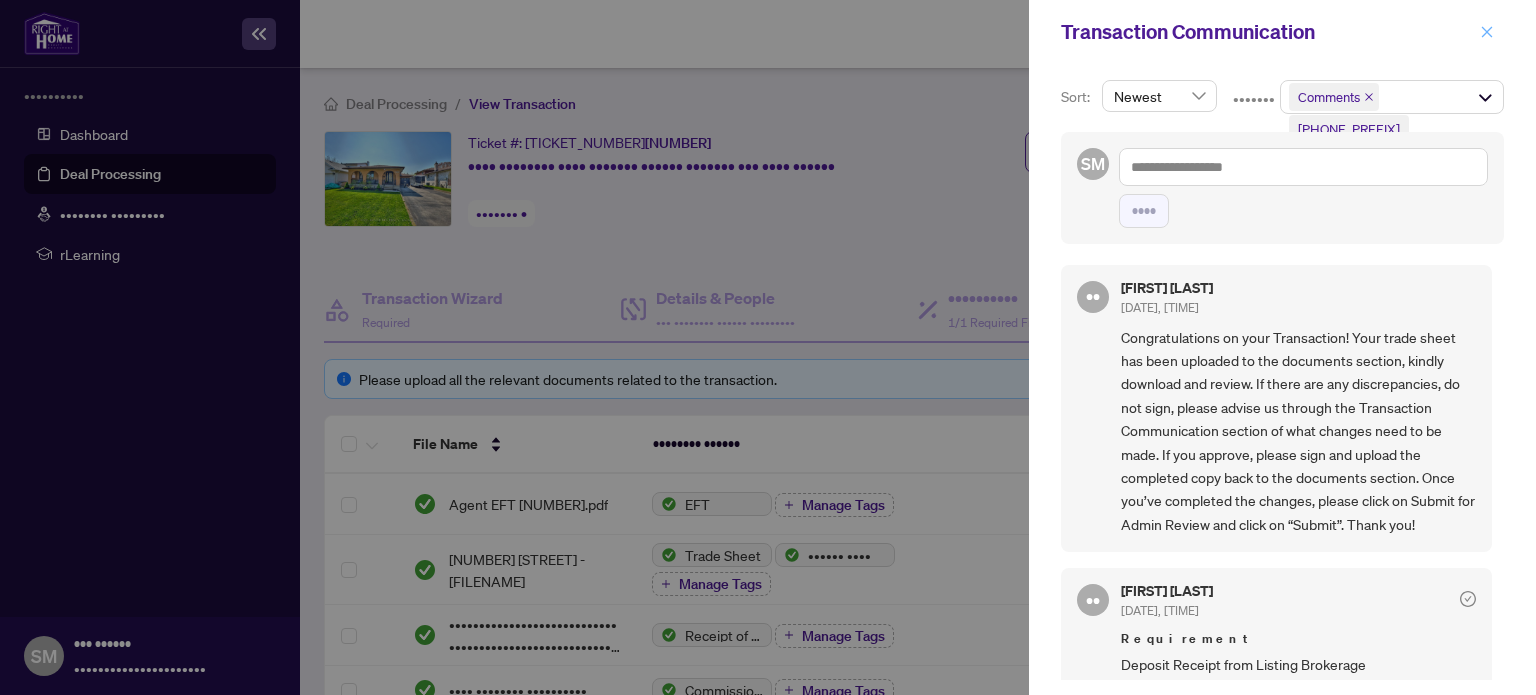 click at bounding box center [1487, 32] 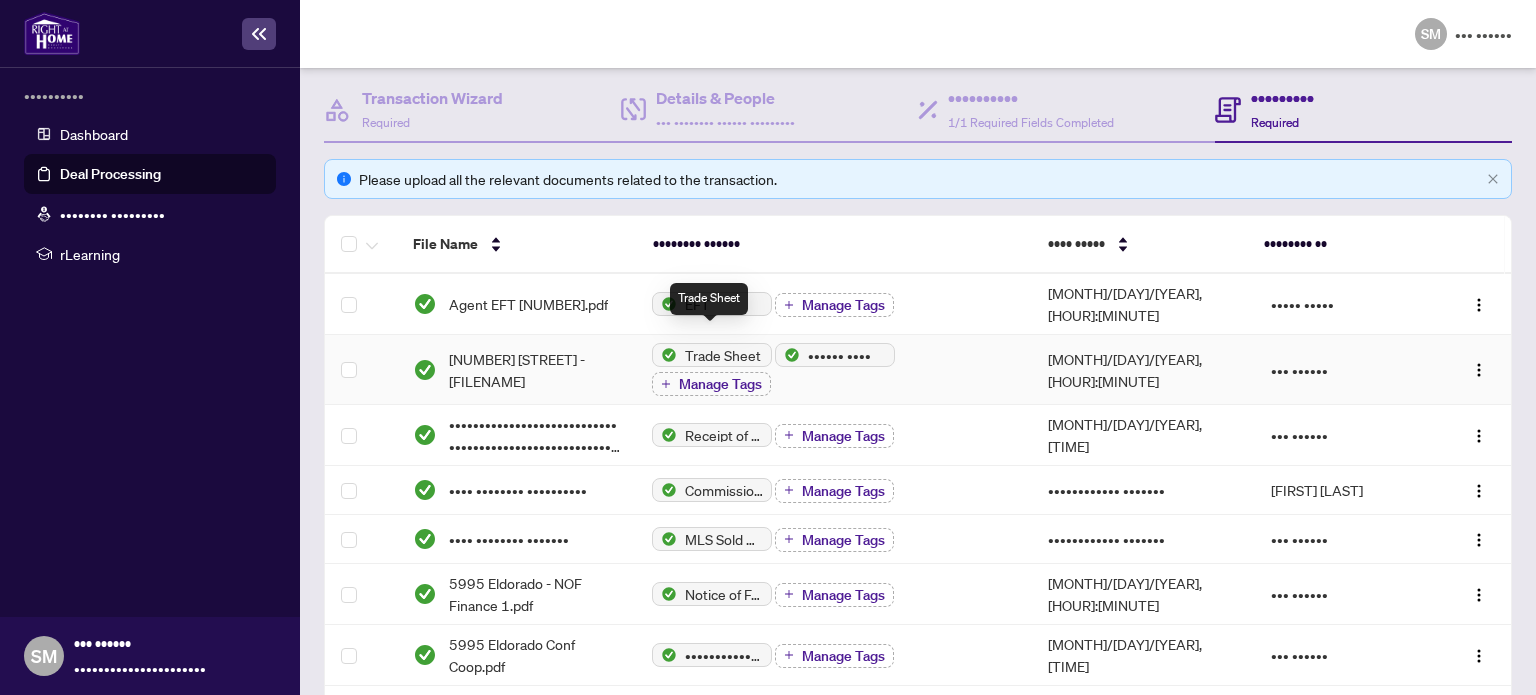 scroll, scrollTop: 0, scrollLeft: 0, axis: both 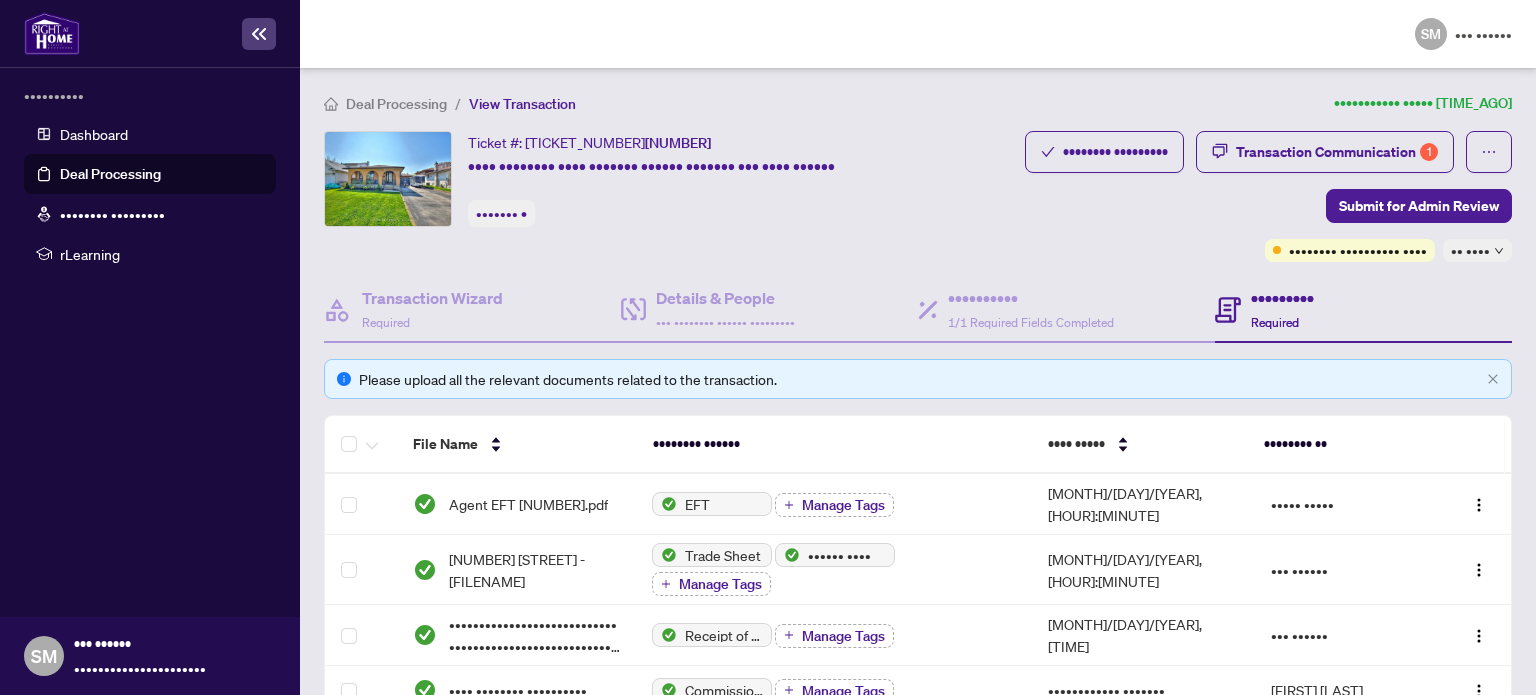 click on "Deal Processing" at bounding box center (110, 174) 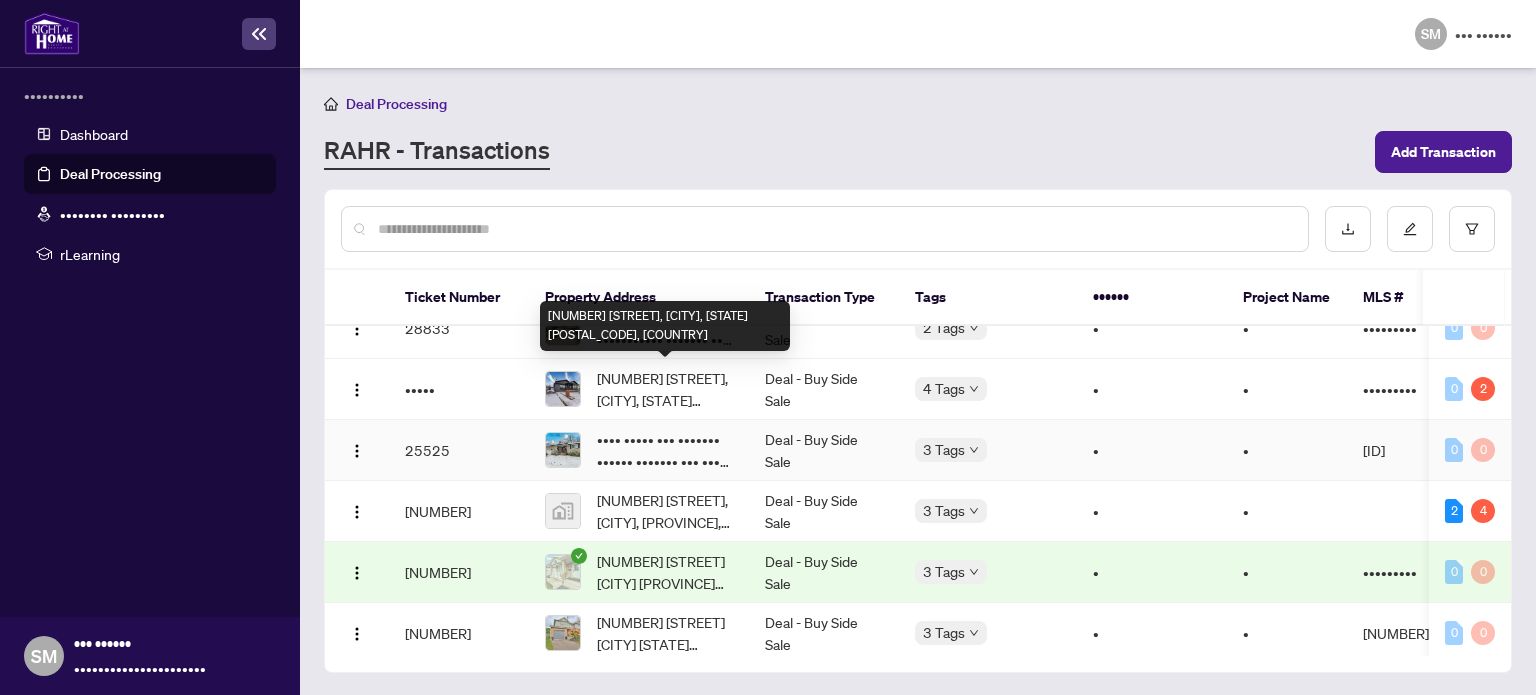 scroll, scrollTop: 300, scrollLeft: 0, axis: vertical 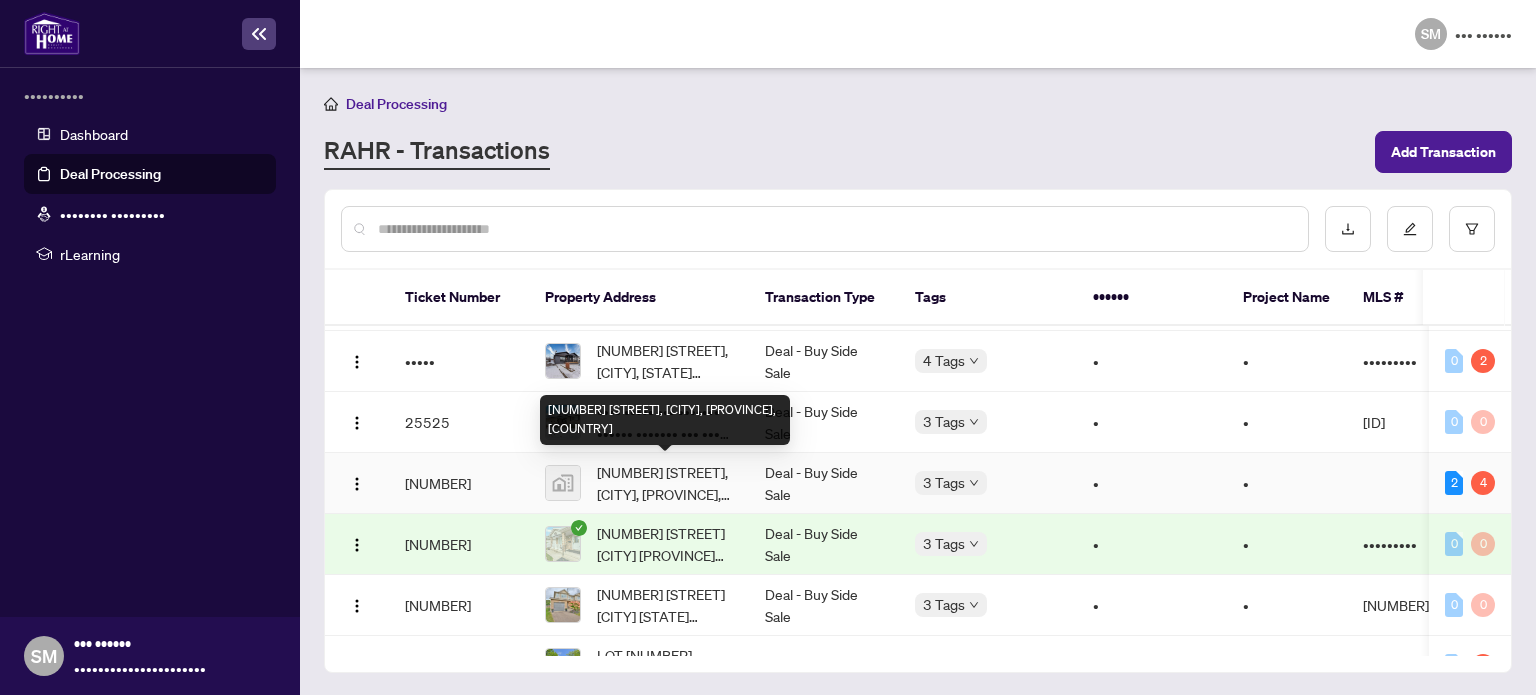 click on "[NUMBER] [STREET], [CITY], [PROVINCE], [COUNTRY]" at bounding box center [665, 483] 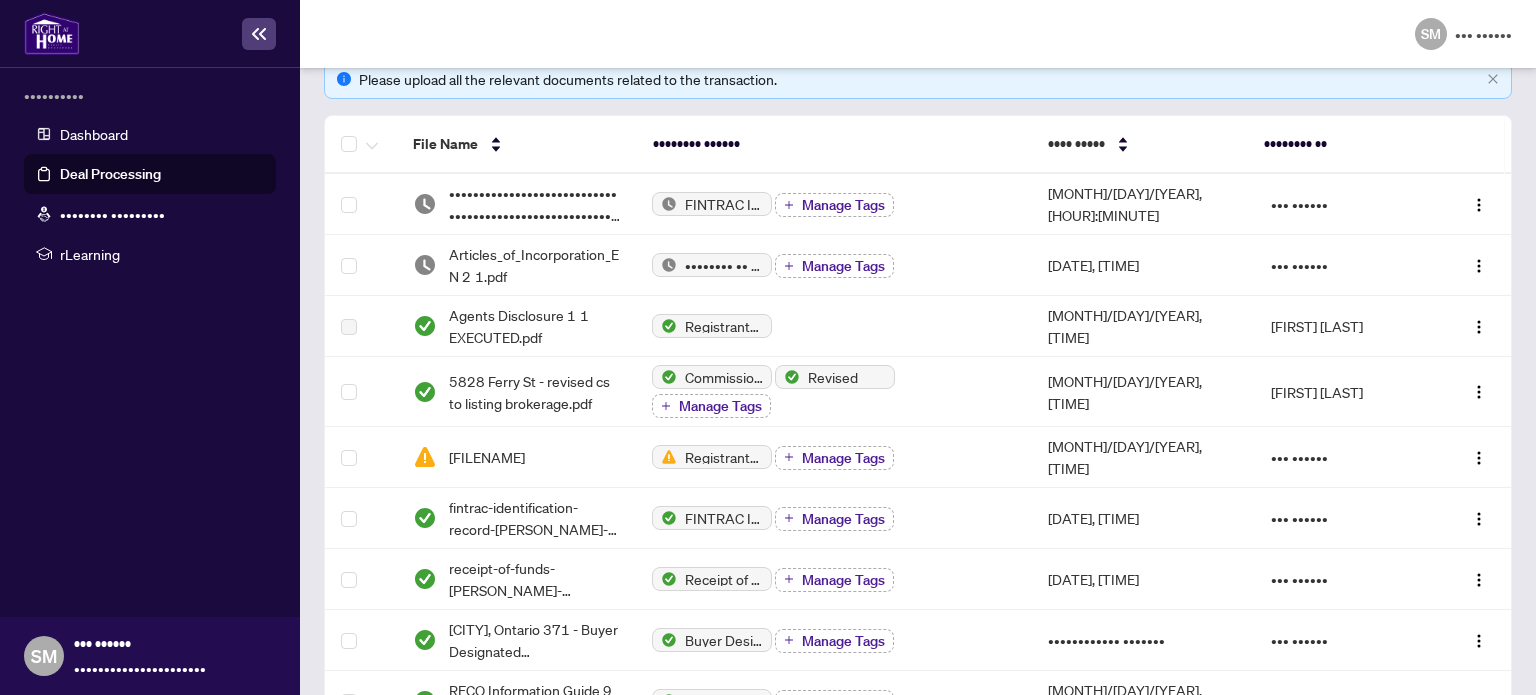 scroll, scrollTop: 0, scrollLeft: 0, axis: both 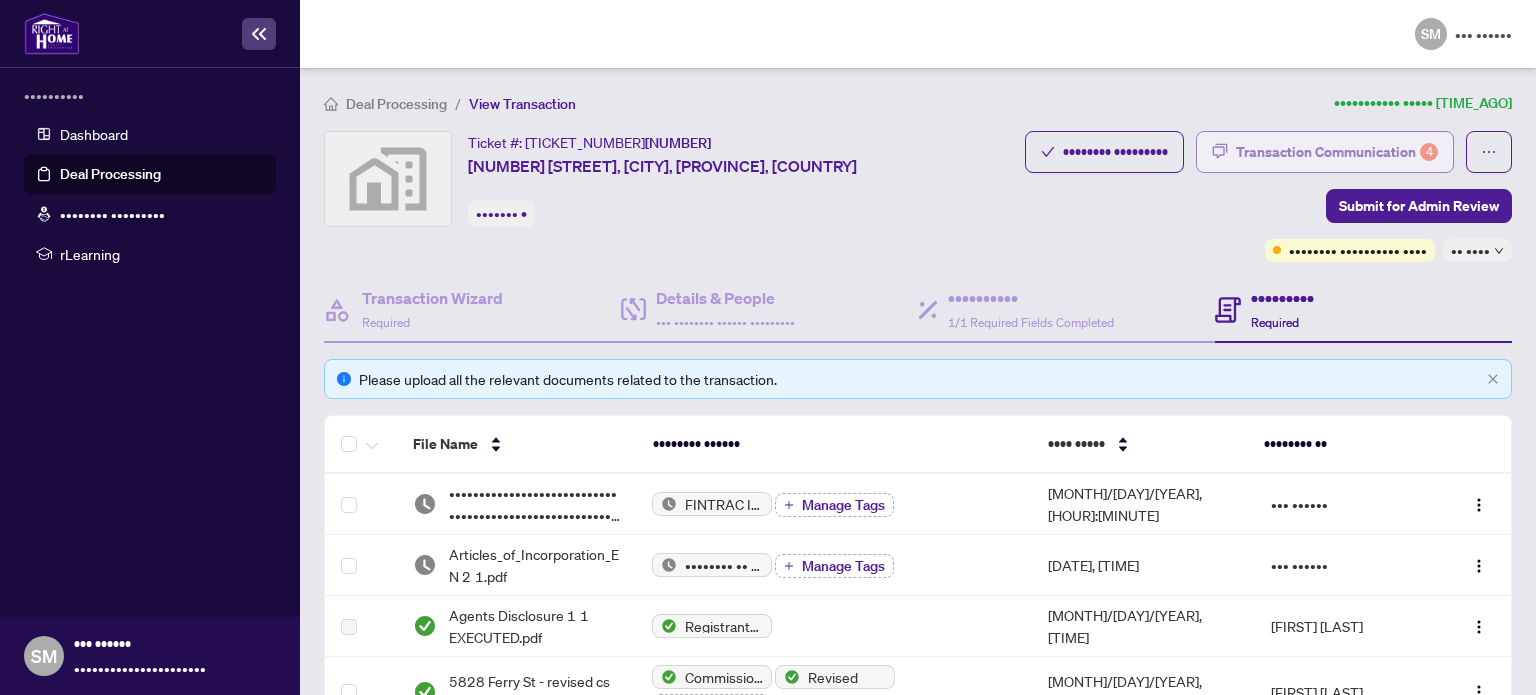click on "Transaction Communication 4" at bounding box center (1337, 152) 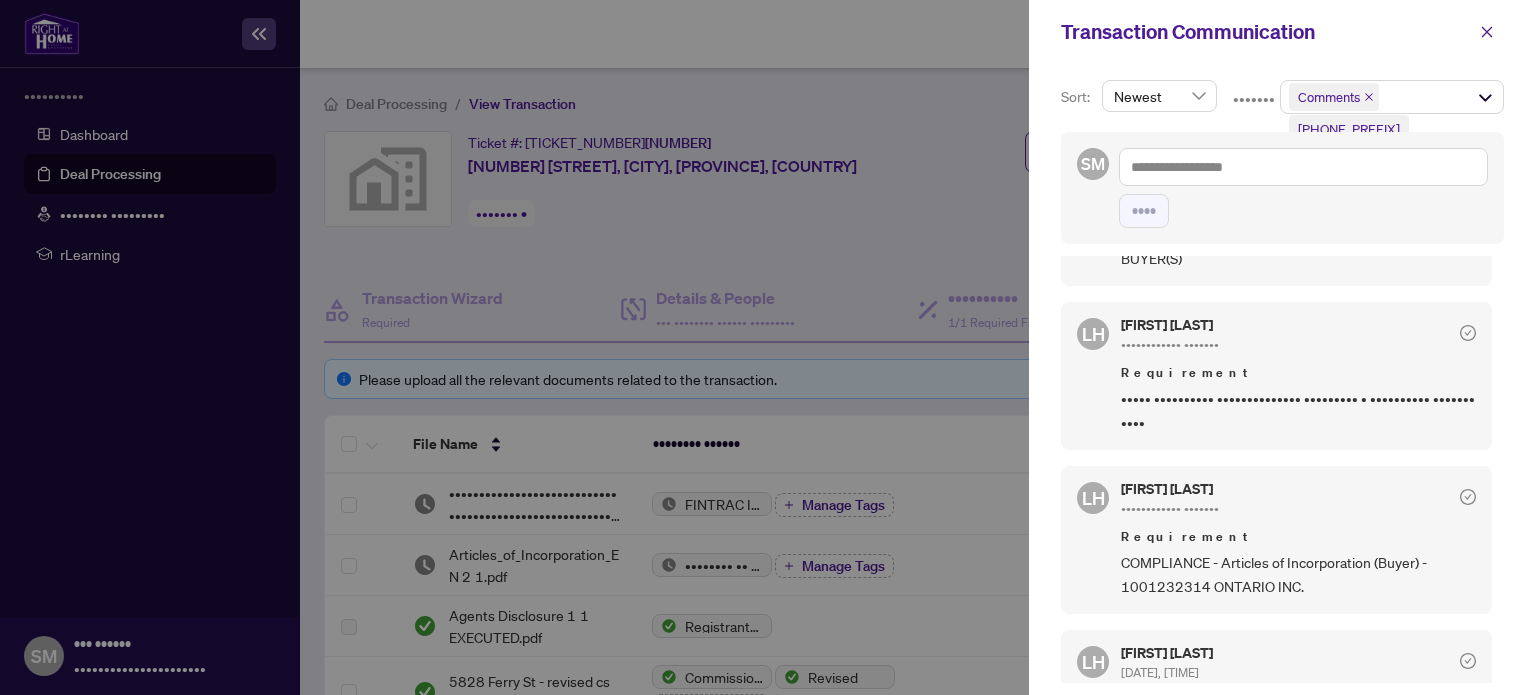 scroll, scrollTop: 0, scrollLeft: 0, axis: both 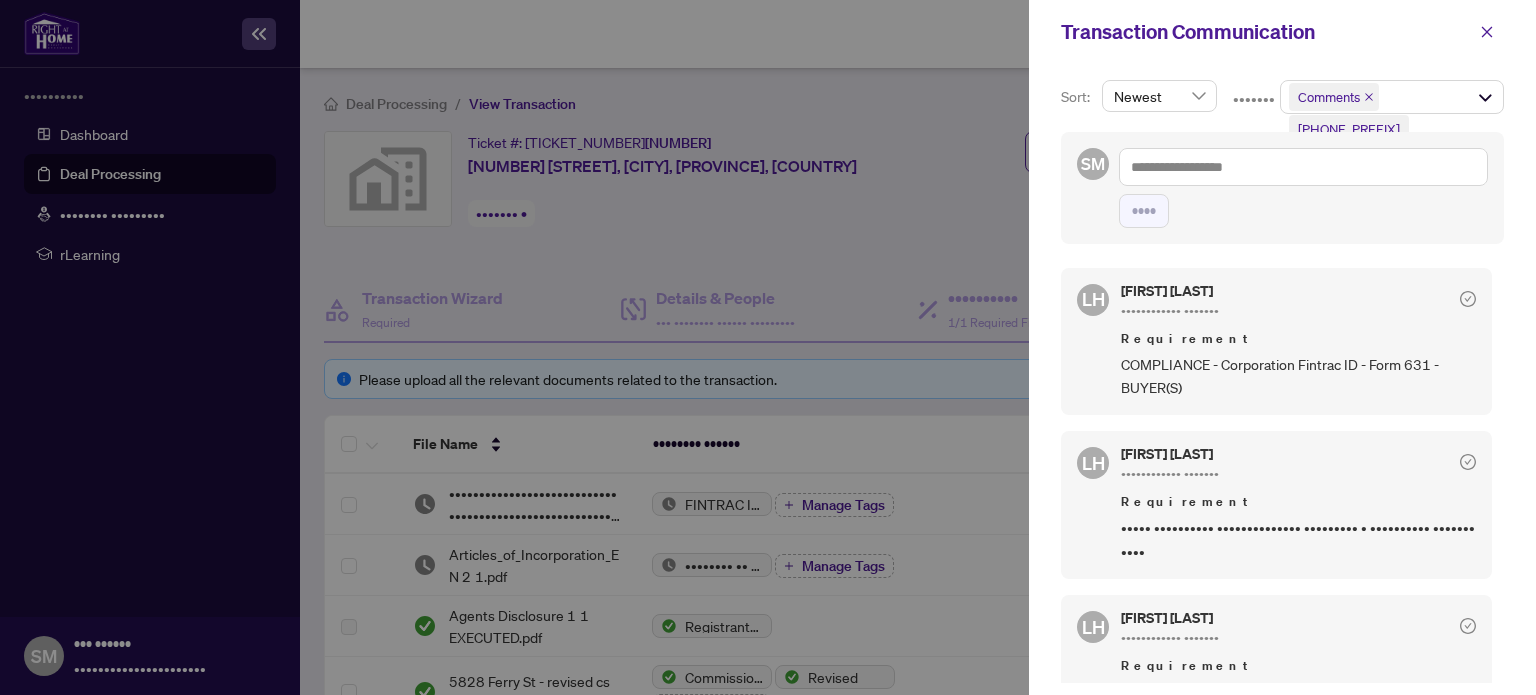 click at bounding box center (768, 347) 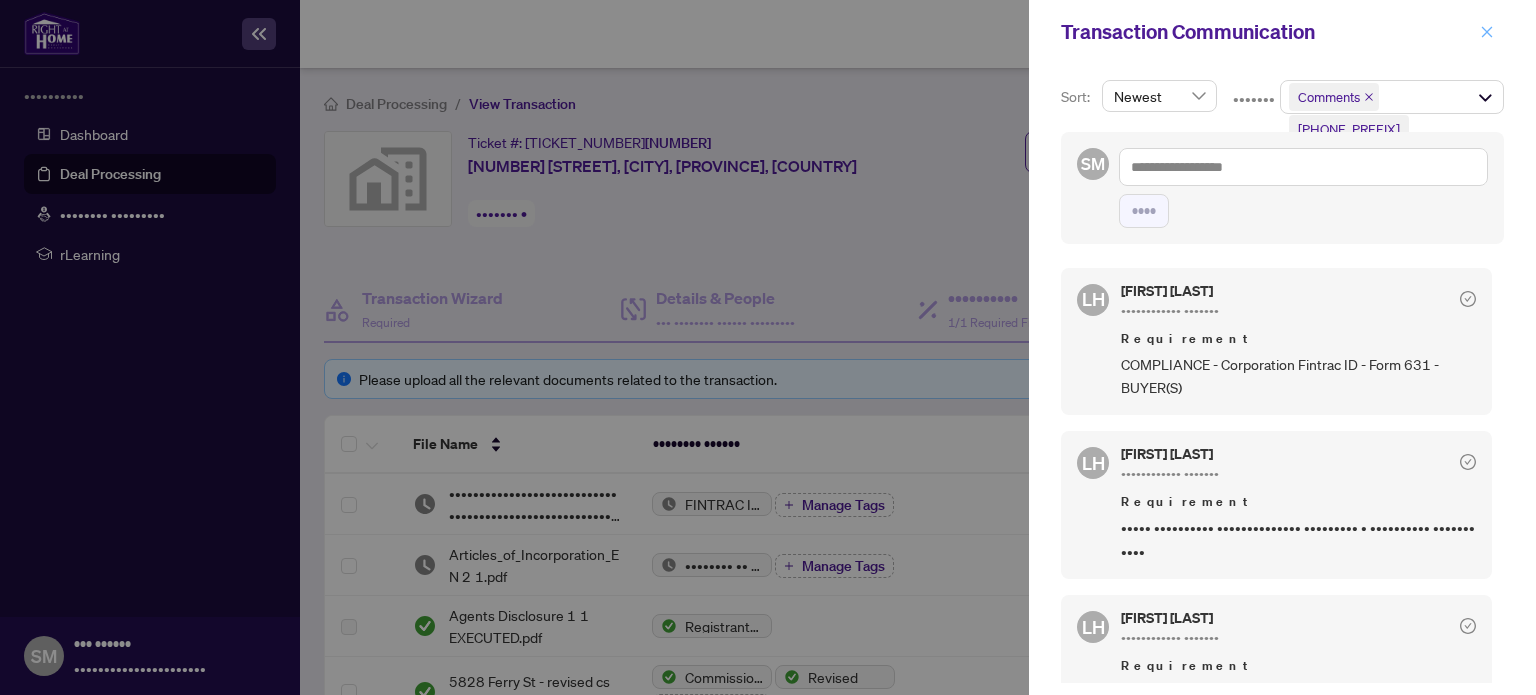 click at bounding box center (1487, 31) 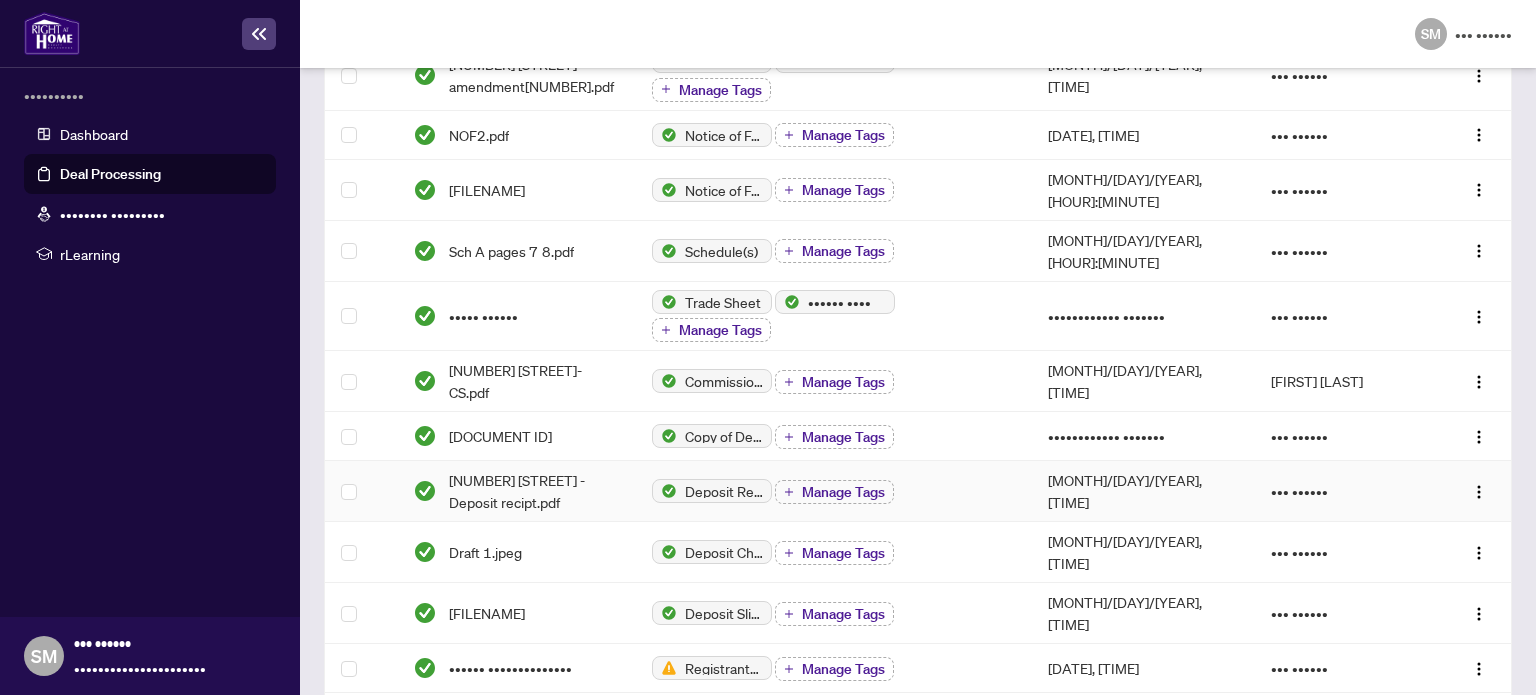 scroll, scrollTop: 1100, scrollLeft: 0, axis: vertical 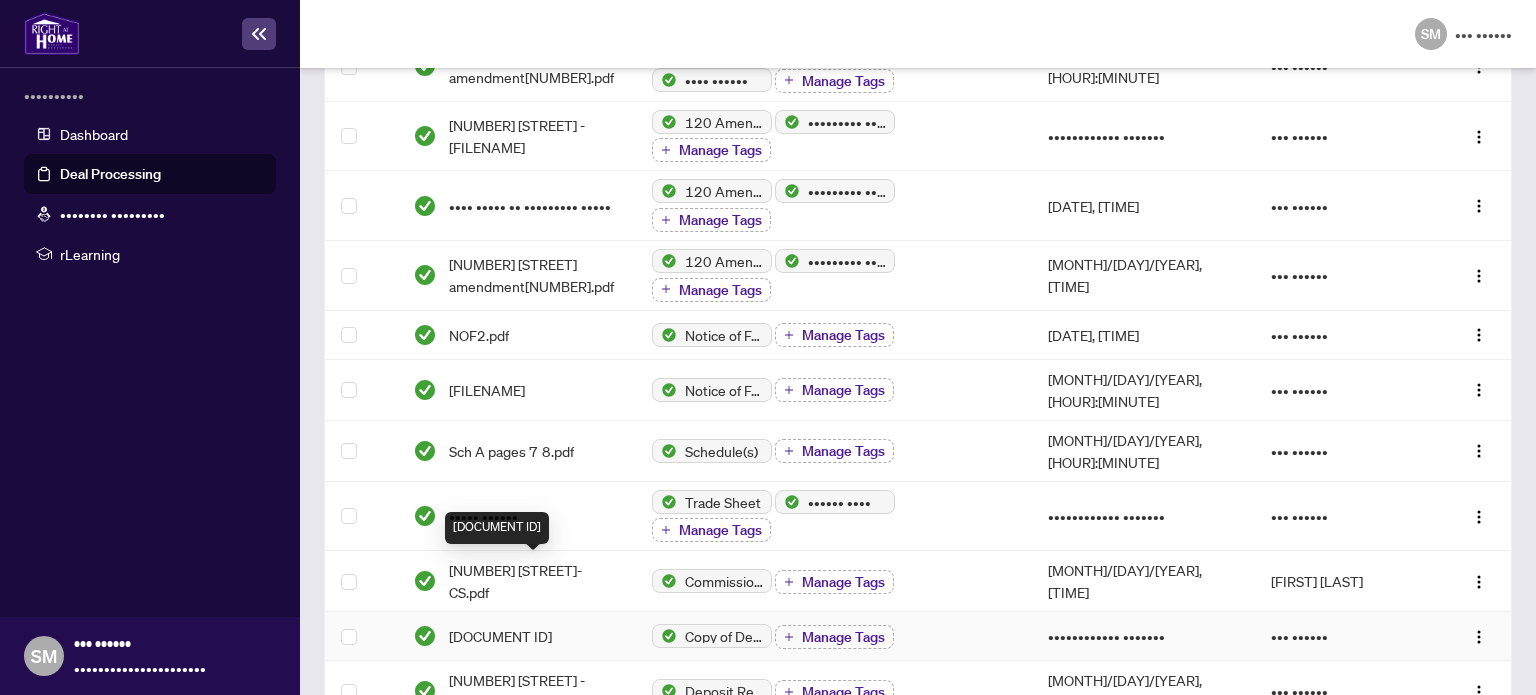 click on "[DOCUMENT ID]" at bounding box center [500, 636] 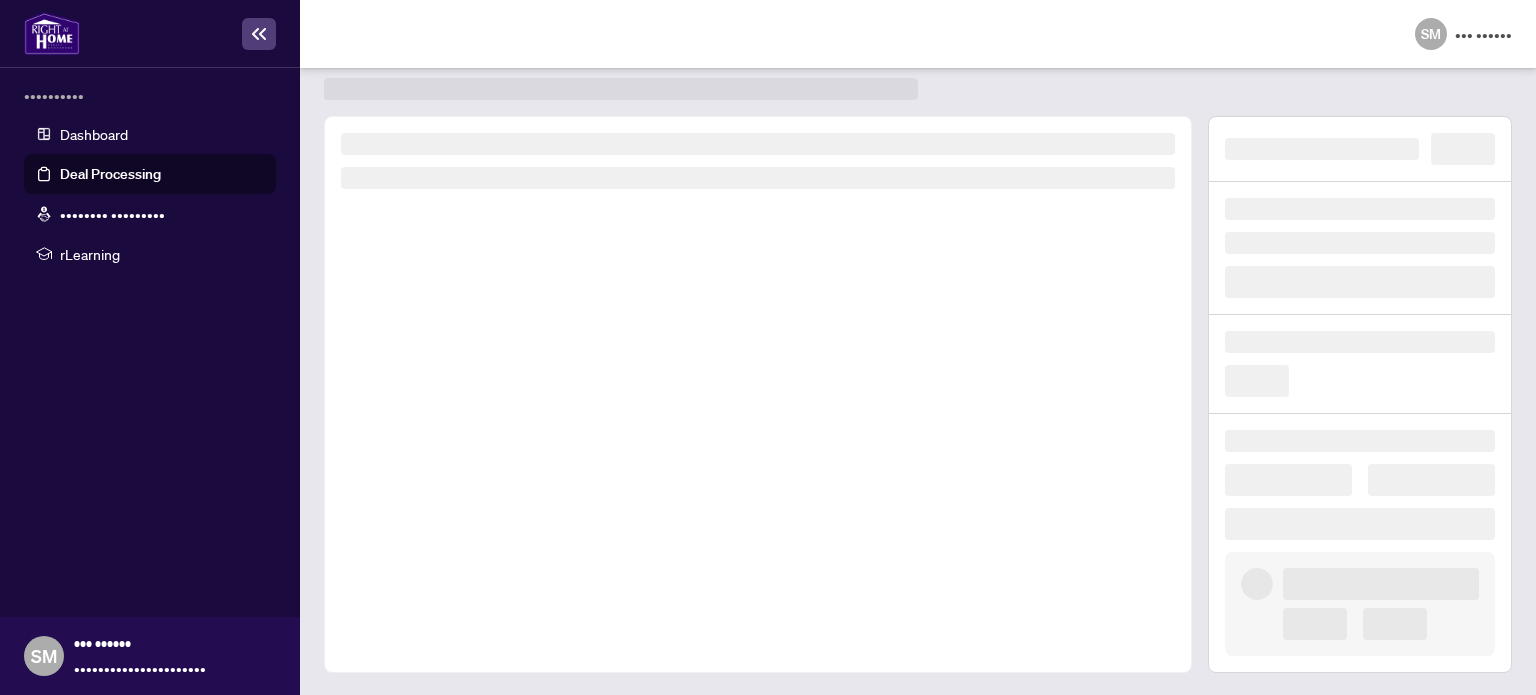 scroll, scrollTop: 0, scrollLeft: 0, axis: both 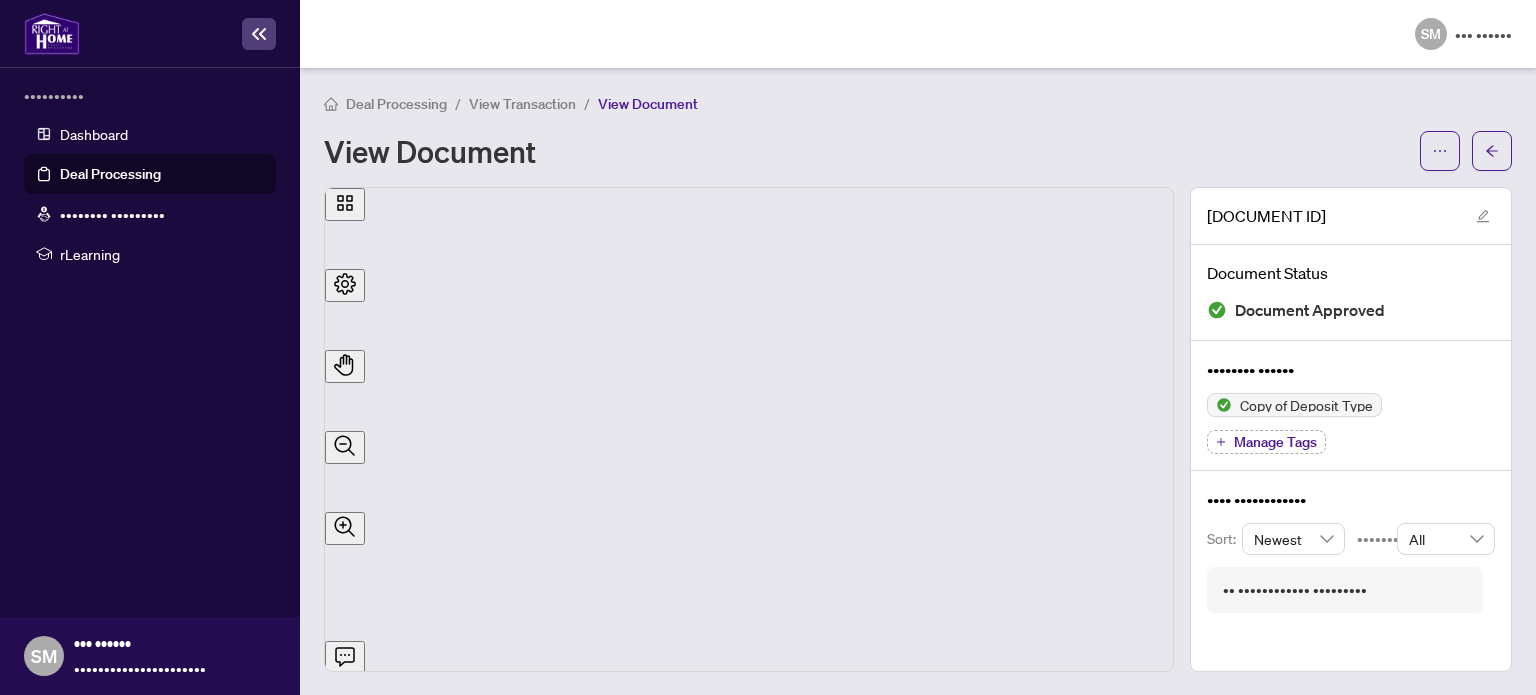 click on "View Transaction" at bounding box center (522, 104) 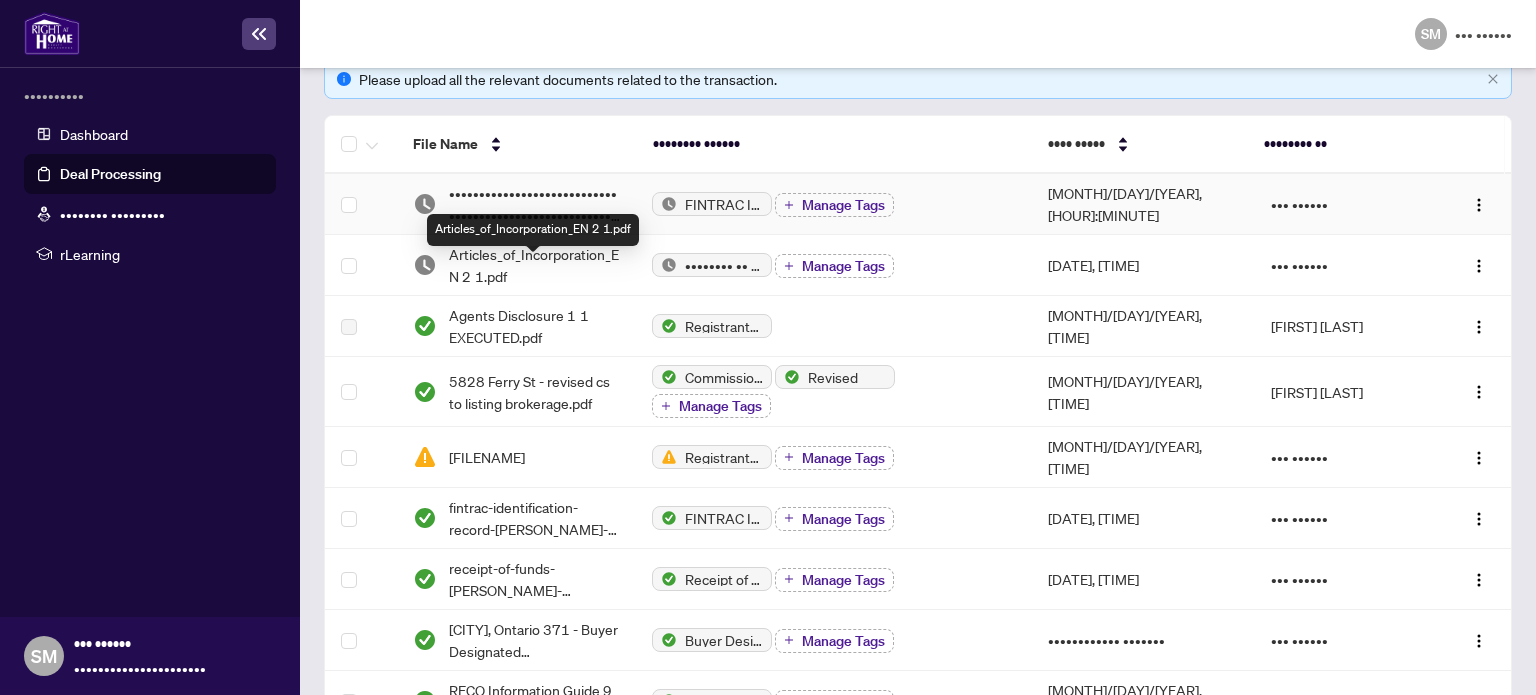 scroll, scrollTop: 0, scrollLeft: 0, axis: both 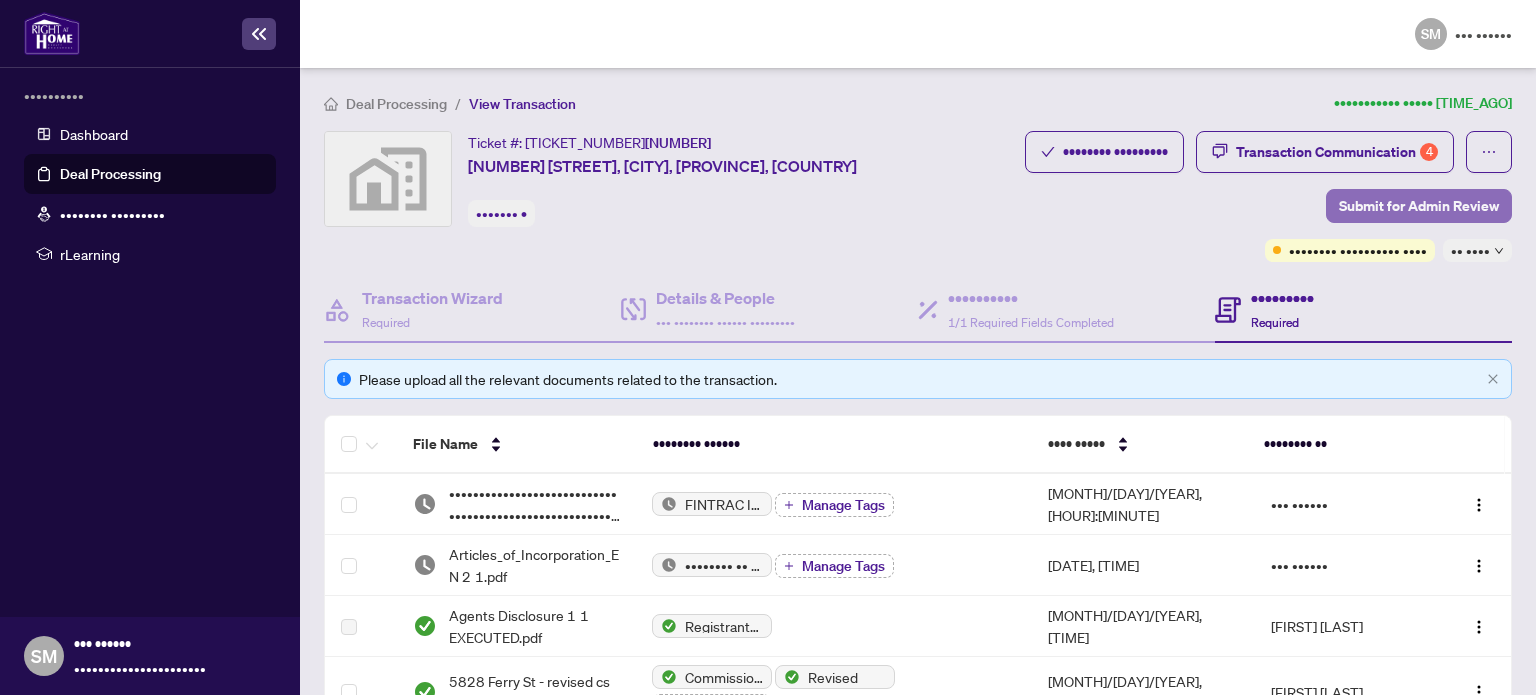 click on "Submit for Admin Review" at bounding box center (1419, 206) 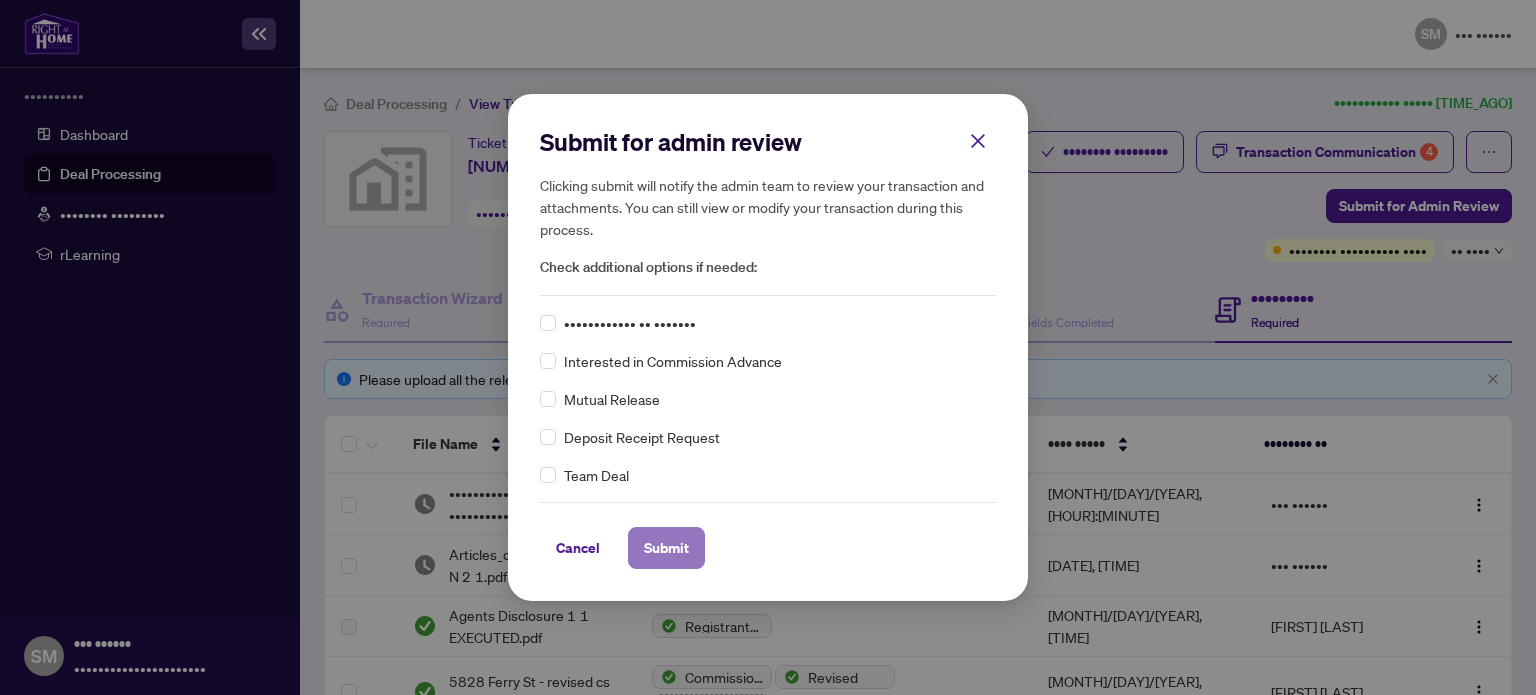 click on "Submit" at bounding box center (666, 548) 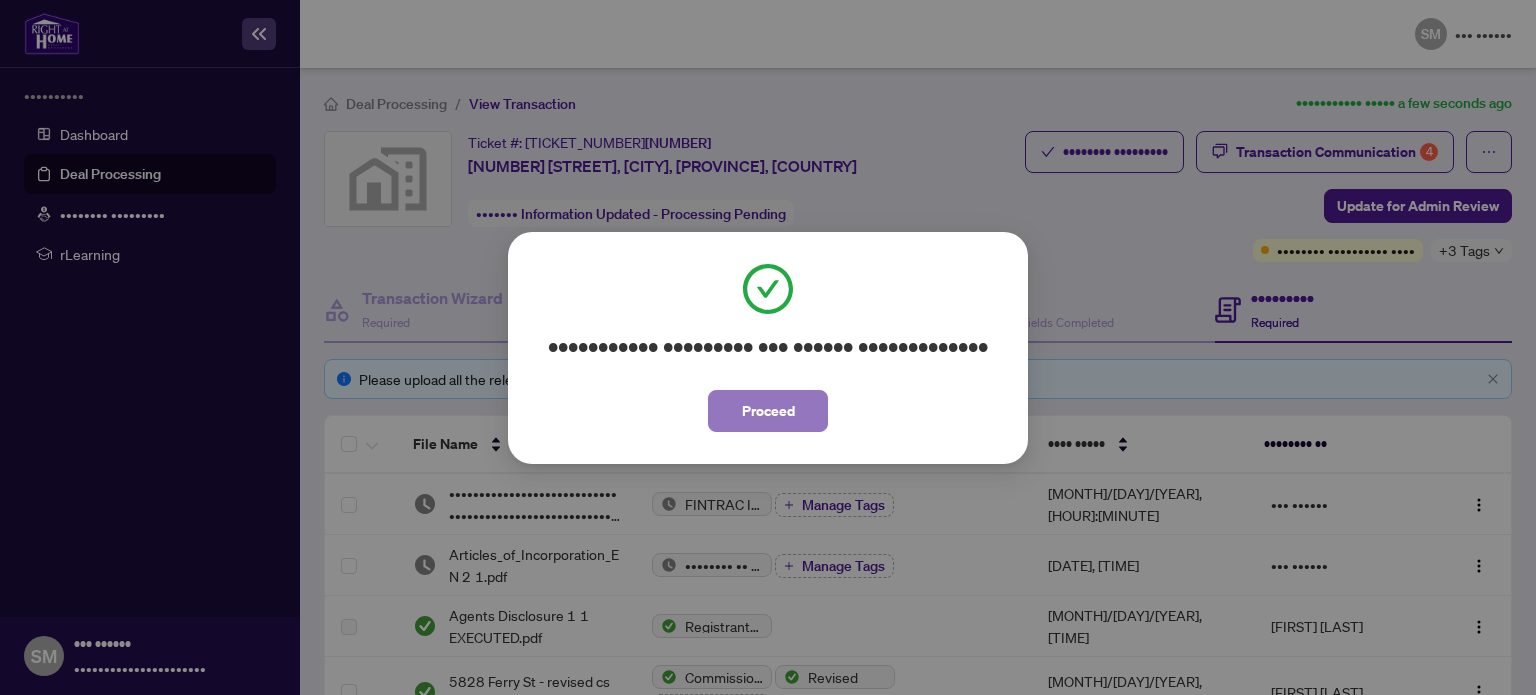 click on "Proceed" at bounding box center [768, 411] 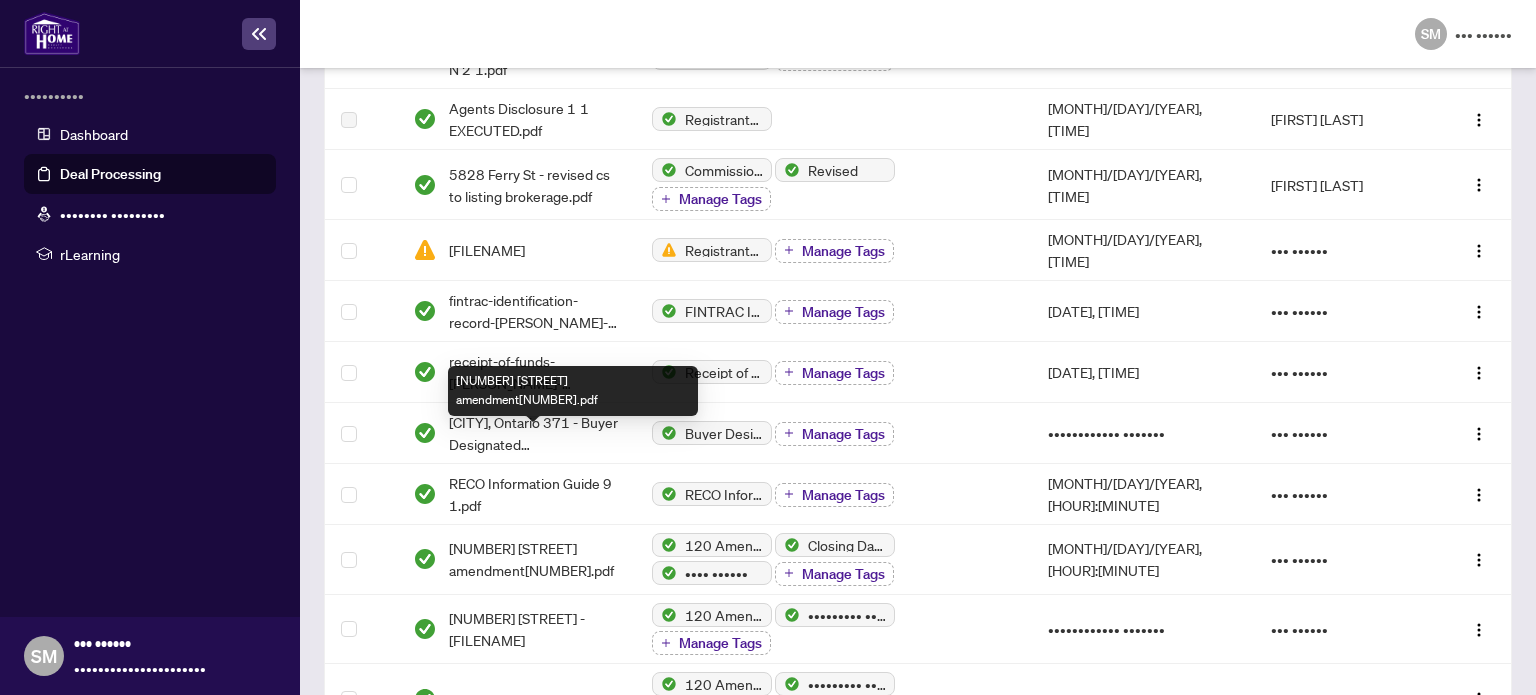 scroll, scrollTop: 300, scrollLeft: 0, axis: vertical 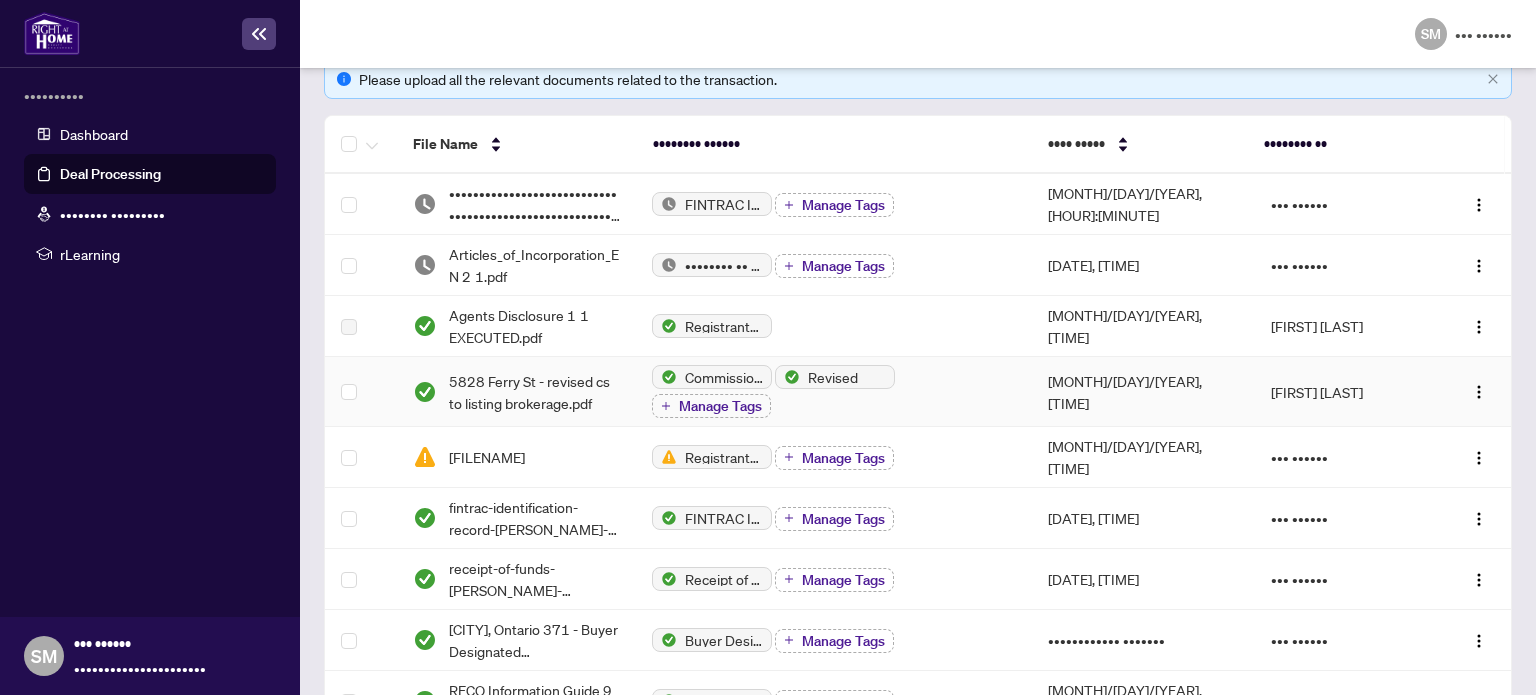 click on "5828 Ferry St - revised cs to listing brokerage.pdf" at bounding box center [535, 392] 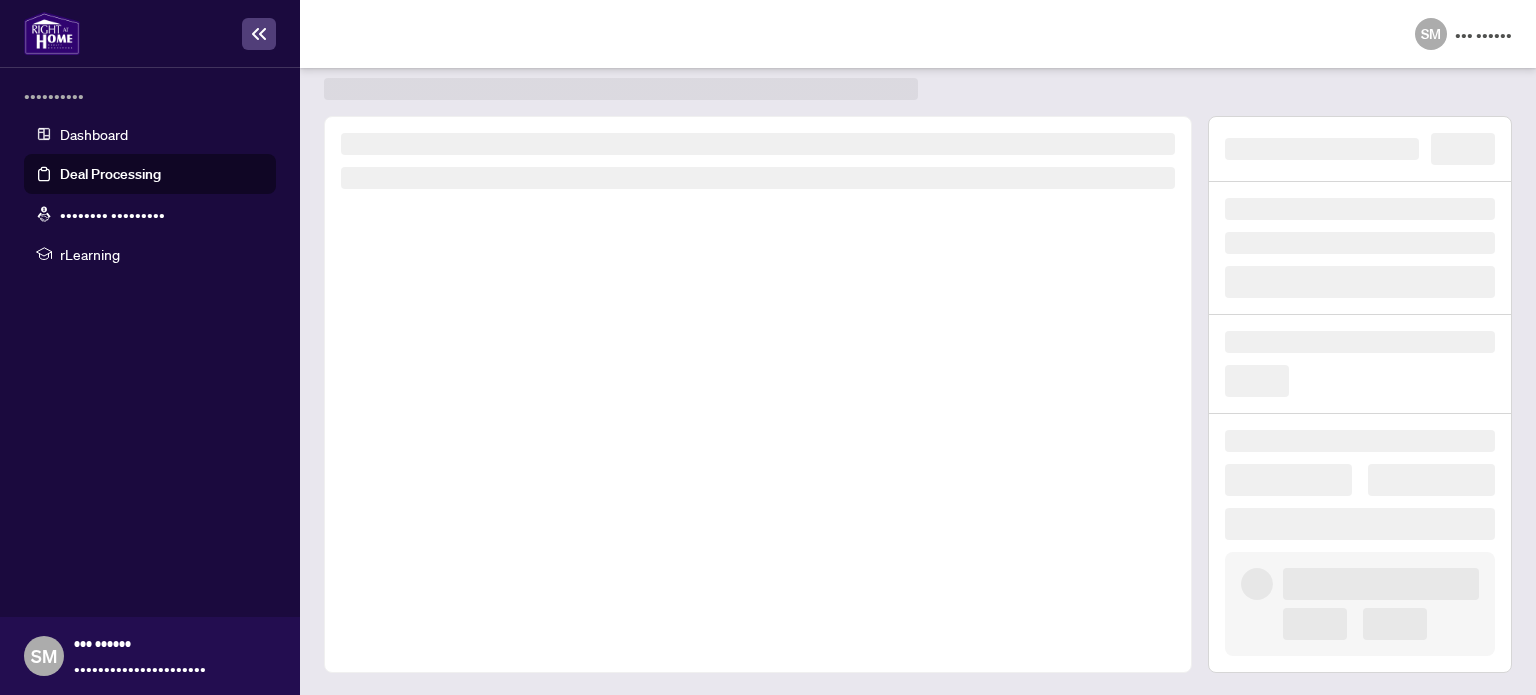 scroll, scrollTop: 0, scrollLeft: 0, axis: both 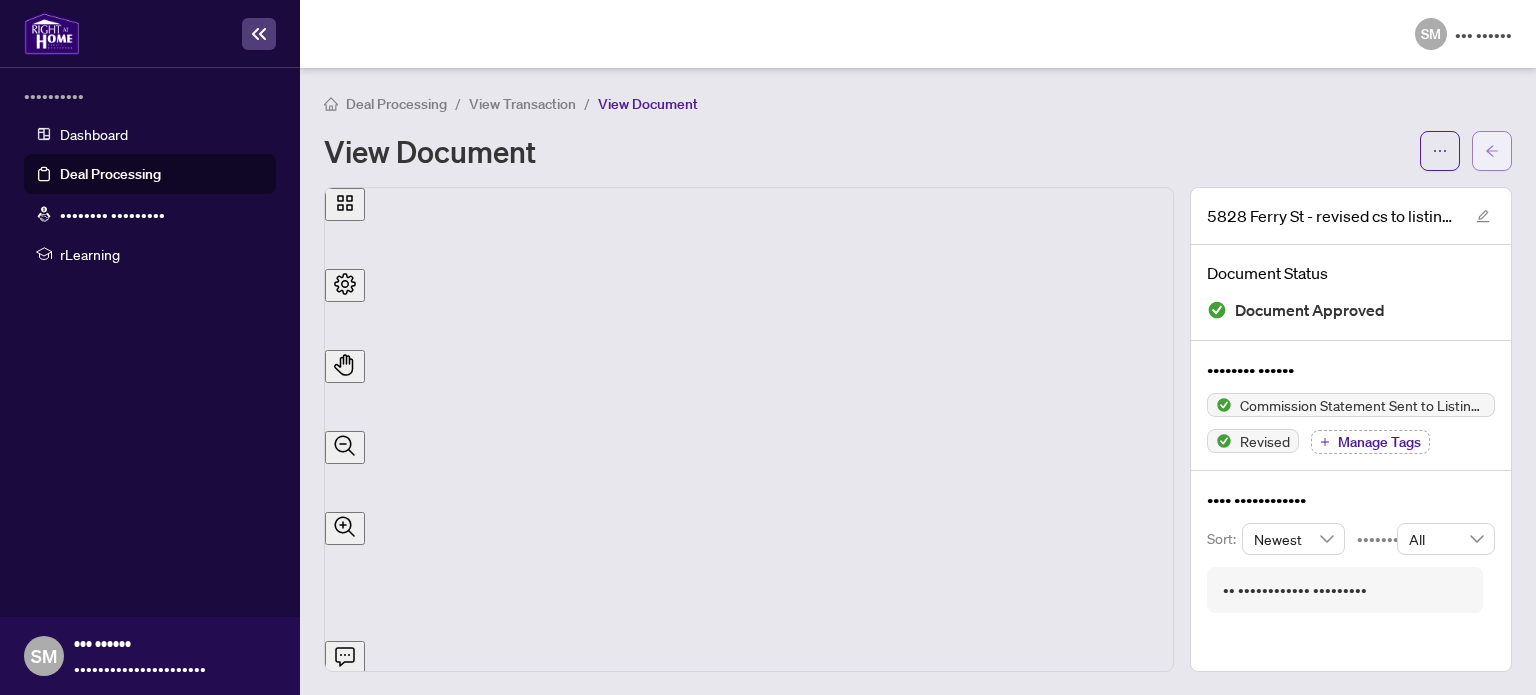 click at bounding box center (1492, 151) 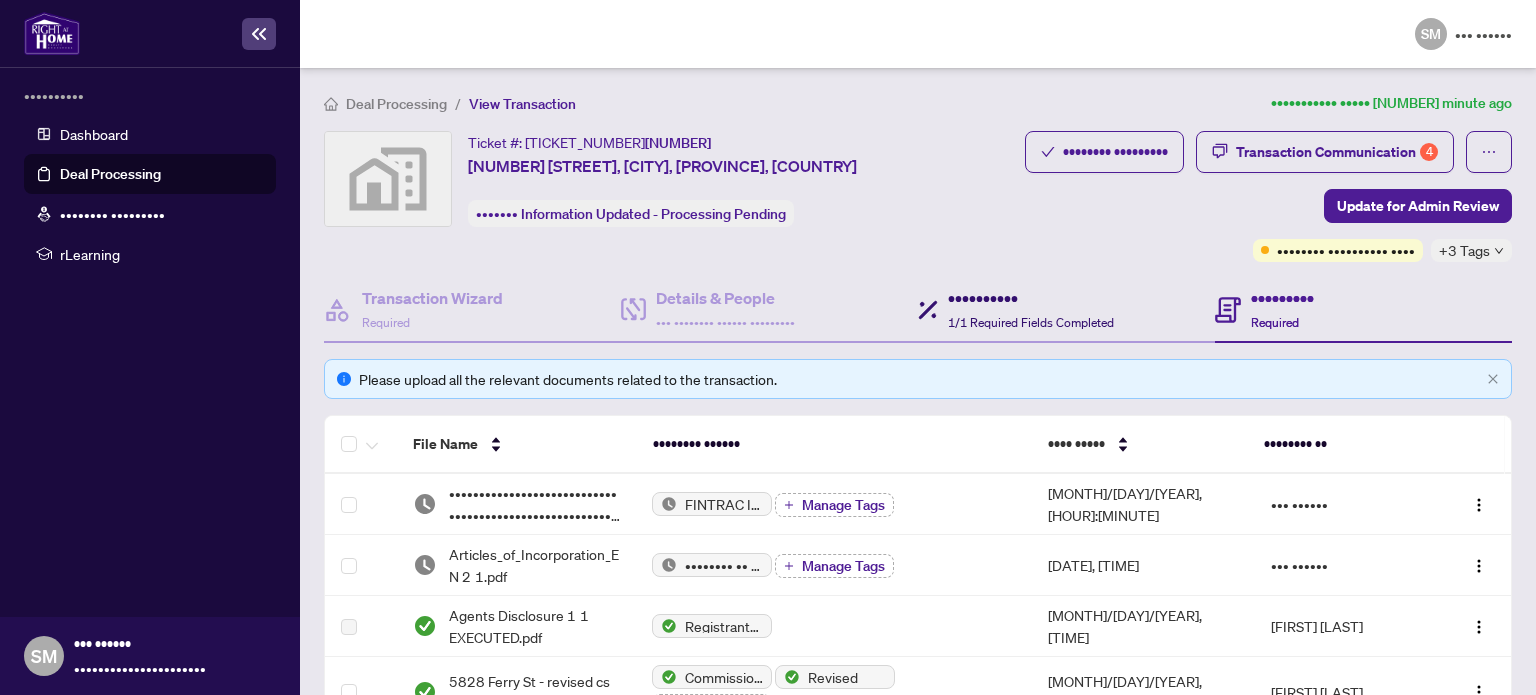 click on "••••••••••" at bounding box center (1031, 298) 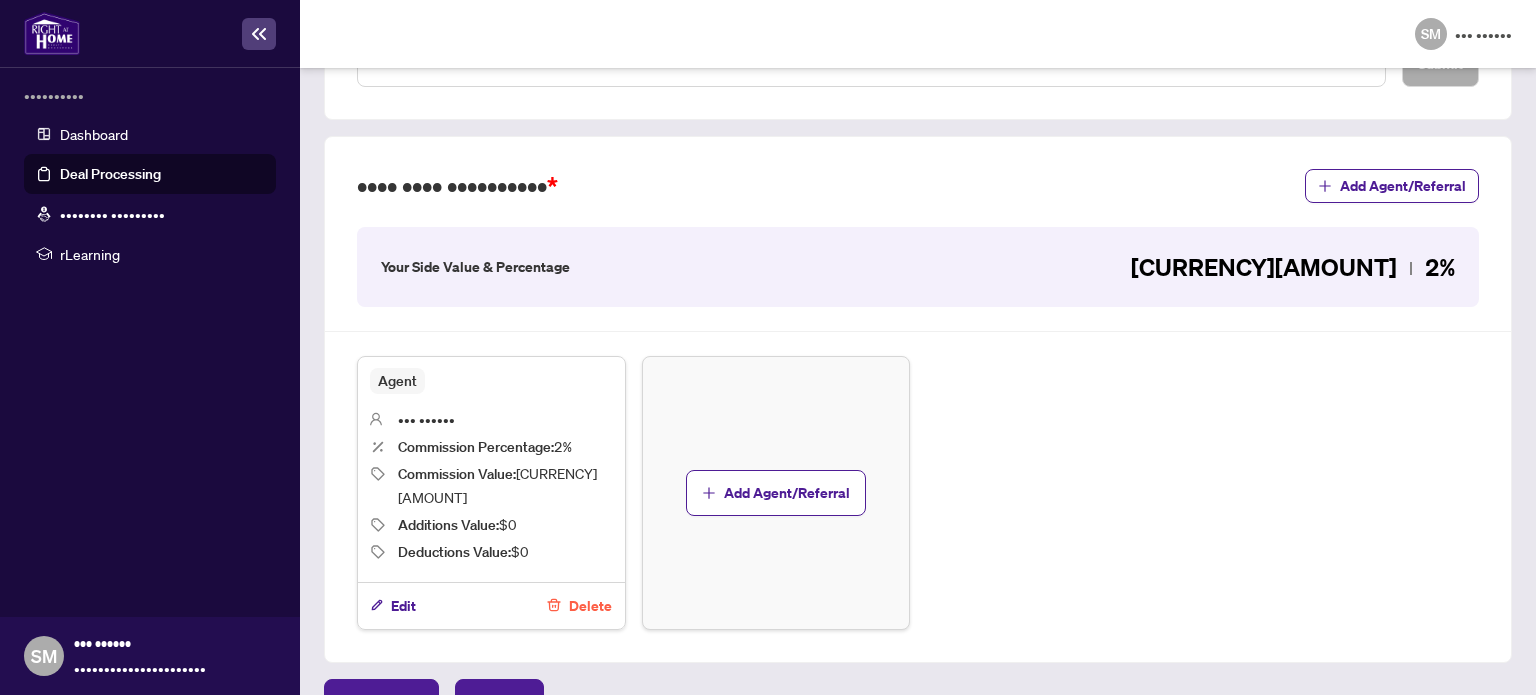 scroll, scrollTop: 606, scrollLeft: 0, axis: vertical 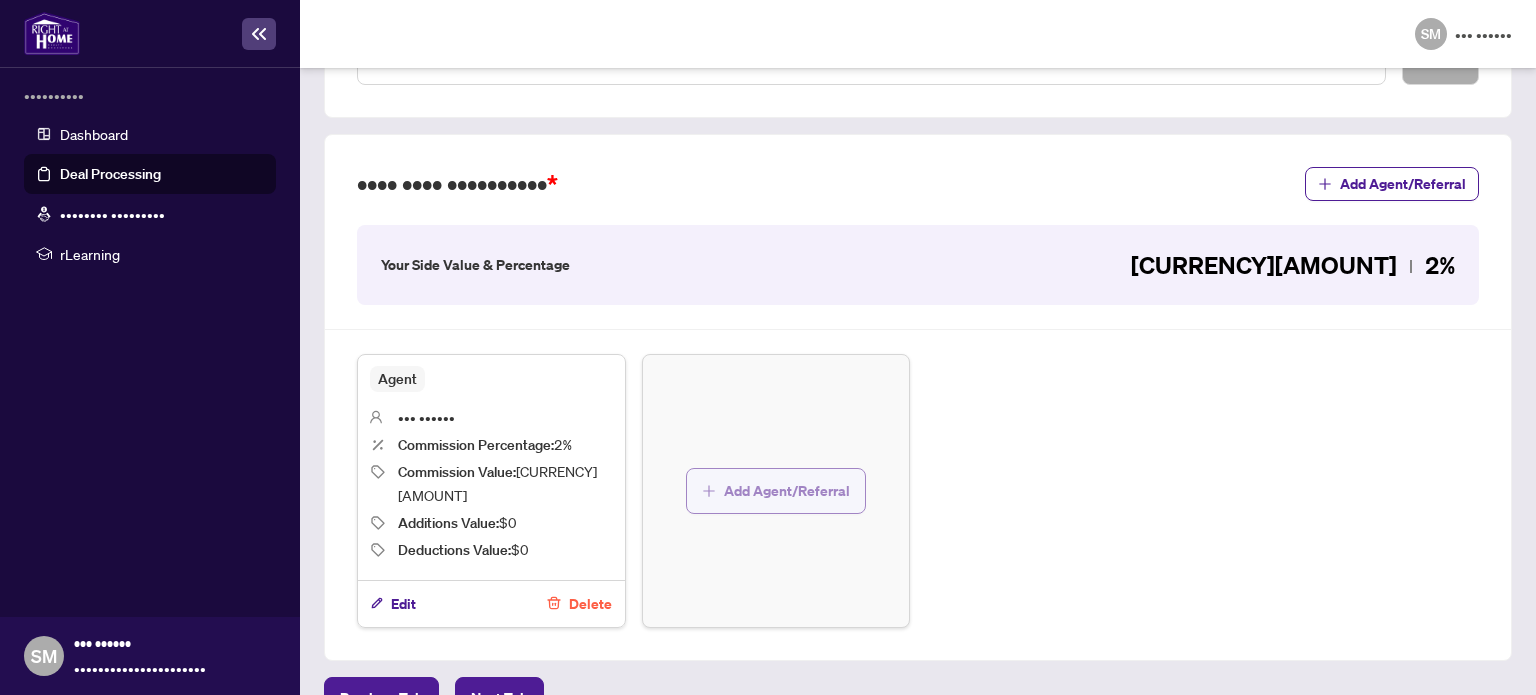 click on "Add Agent/Referral" at bounding box center (787, 491) 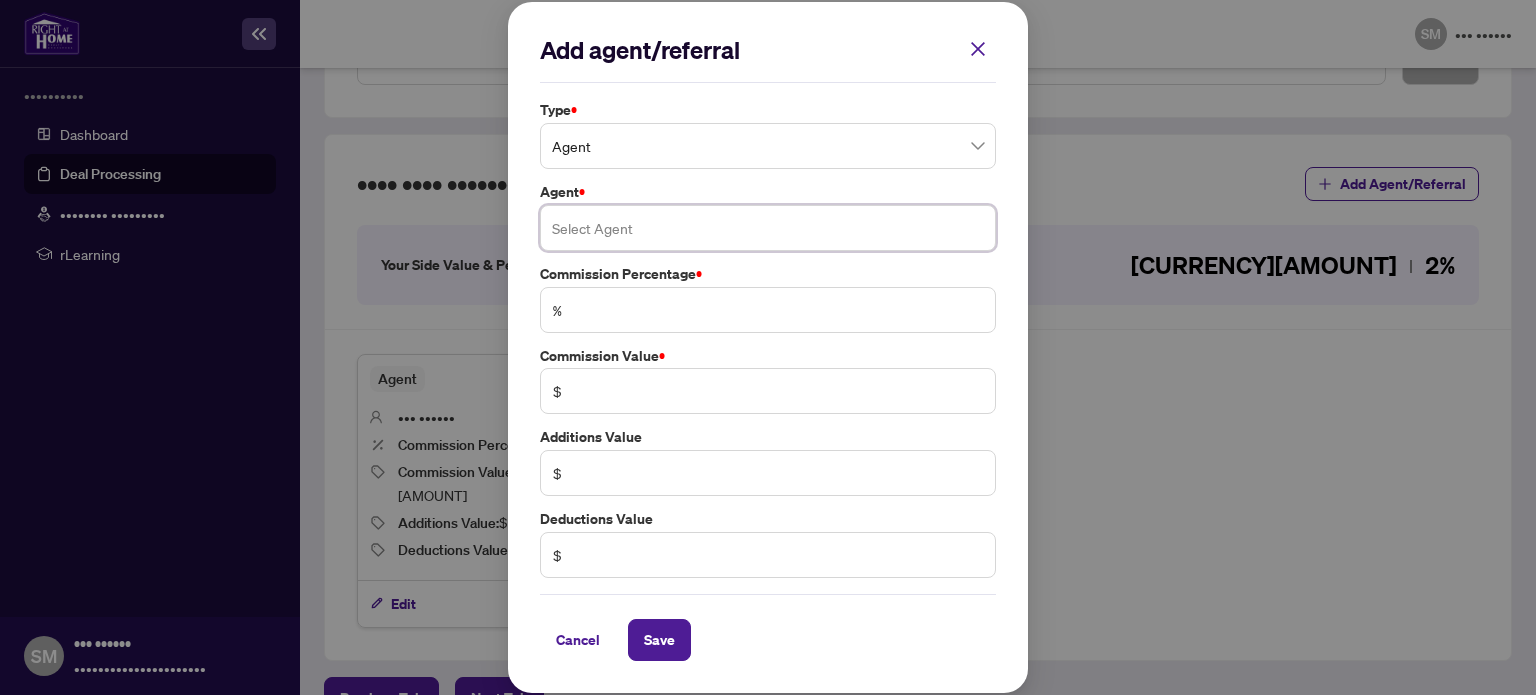 click at bounding box center [768, 228] 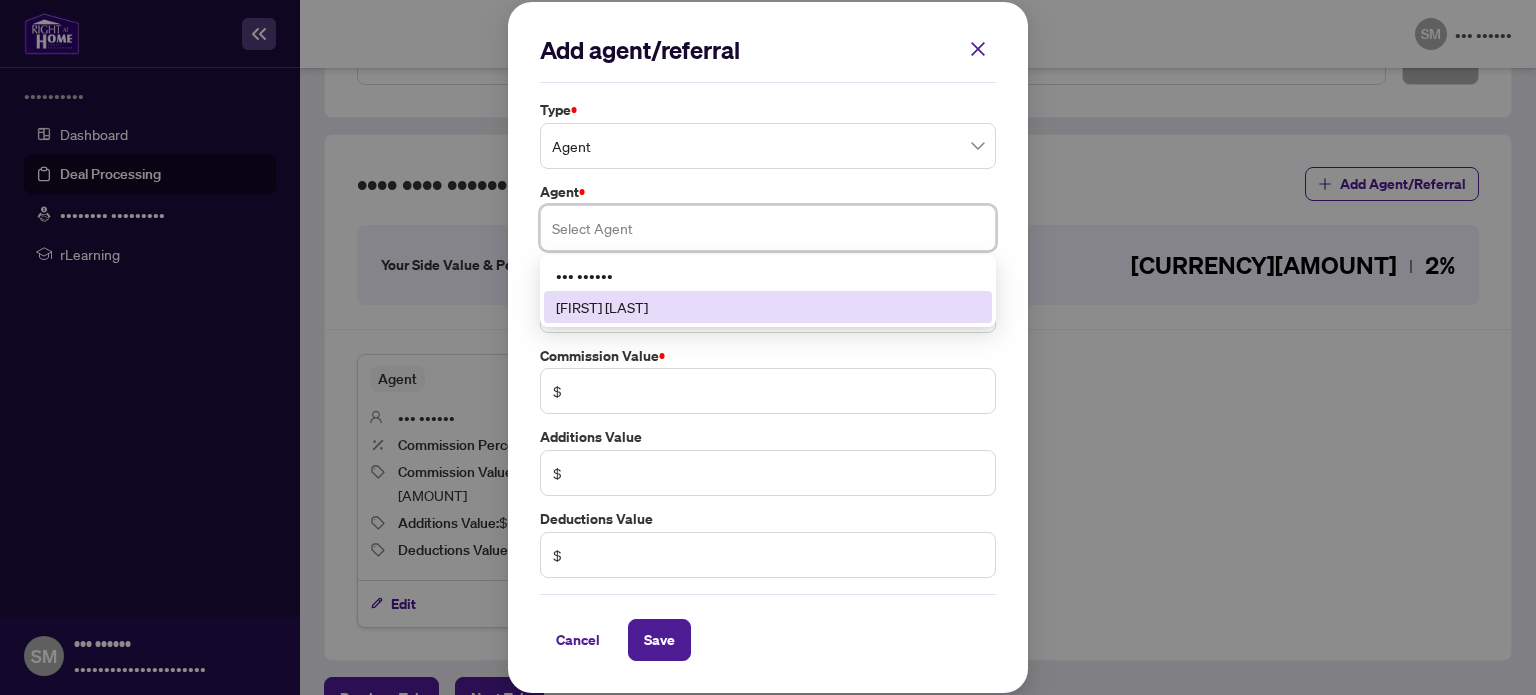click on "[FIRST] [LAST]" at bounding box center [768, 307] 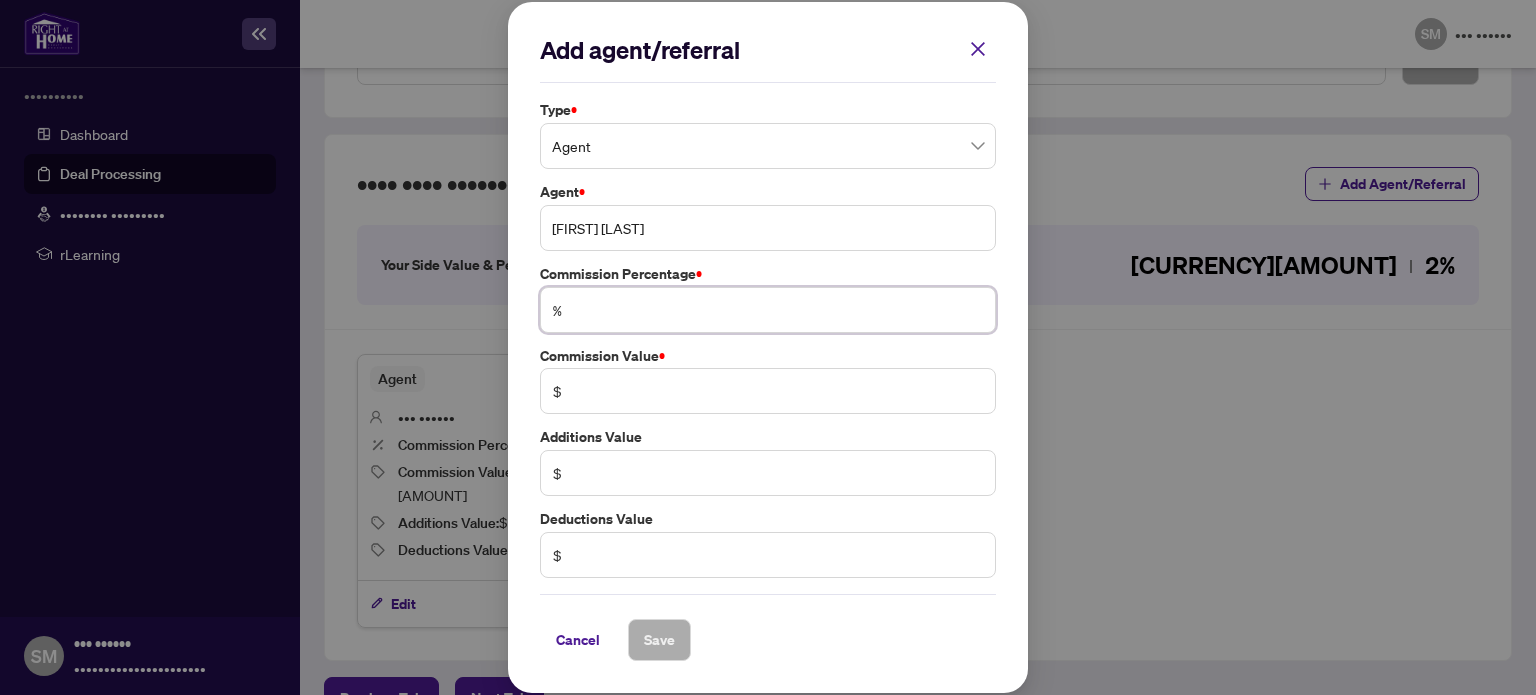 click at bounding box center (778, 310) 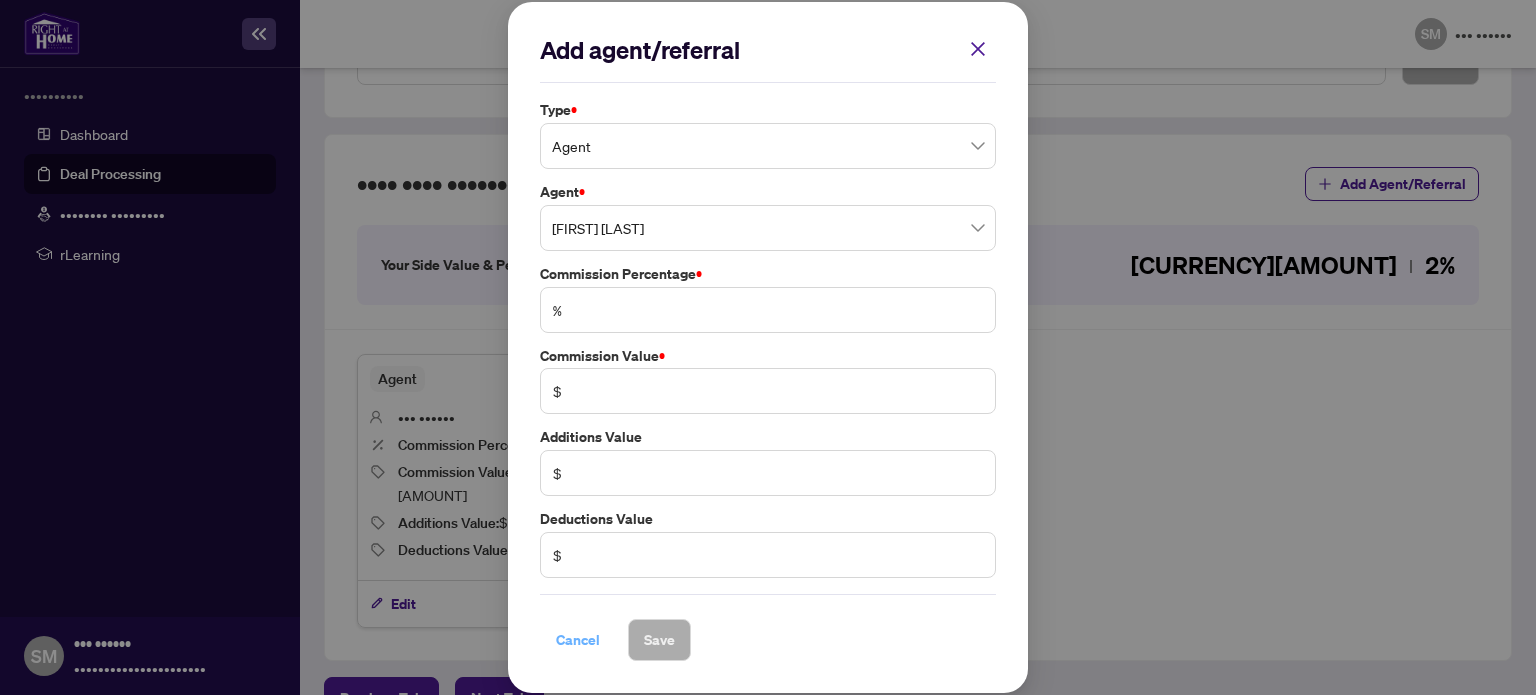 click on "Cancel" at bounding box center [578, 640] 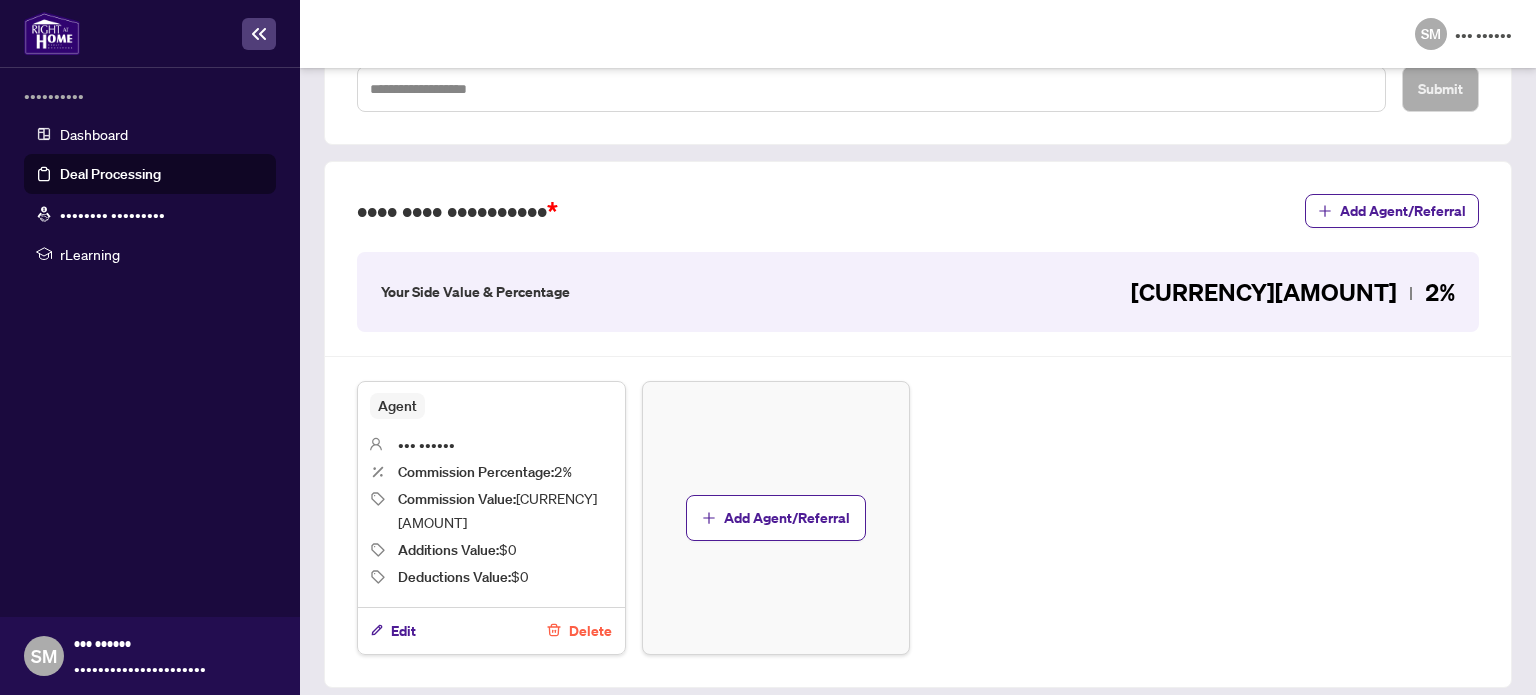 scroll, scrollTop: 606, scrollLeft: 0, axis: vertical 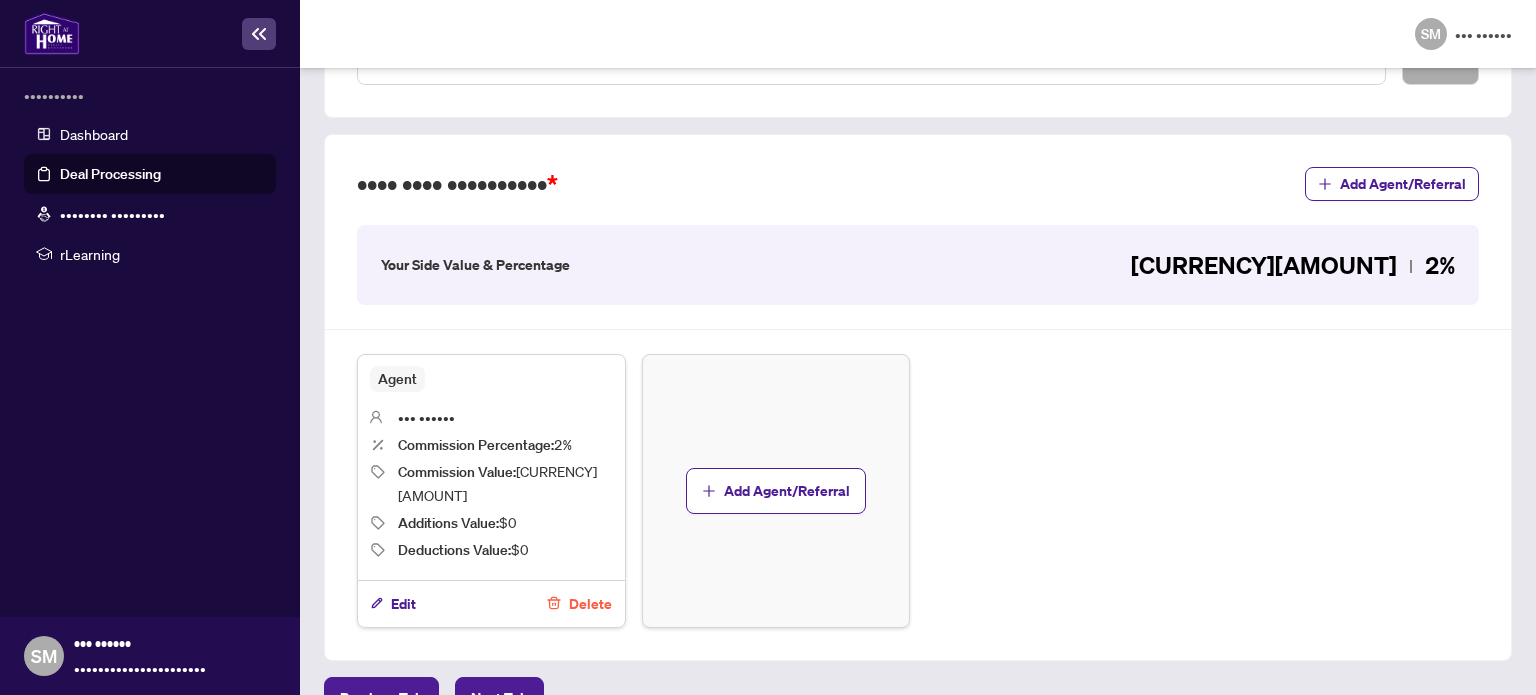 click on "Deal Processing / View Transaction Transaction saved   a minute ago Ticket #:  21024 5828 Ferry Street, [CITY], [PROVINCE], Canada Status:   Information Updated - Processing Pending Update for Admin Review Transaction Communication 4 Update for Admin Review Requires Additional Docs +3 Tags Transaction Wizard Required Details & People 2/2 Required Fields Completed Commission 1/1 Required Fields Completed Documents Required All agents must be added in the   Details & People  tab first, for them to be available in the agent name dropdown. Calculations Sold Price $1,150,000   Total Commission Value & Percentage $23,000     2% Comments Submit Your Side Commission Add Agent/Referral Your Side Value & Percentage $23,000     2% Agent [FIRST] [LAST] Commission Percentage  :  2% Commission Value  :  $23,000 Additions Value  :  $0 Deductions Value  :  $0 Edit Delete Add Agent/Referral Previous Tab Next Tab" at bounding box center [918, 381] 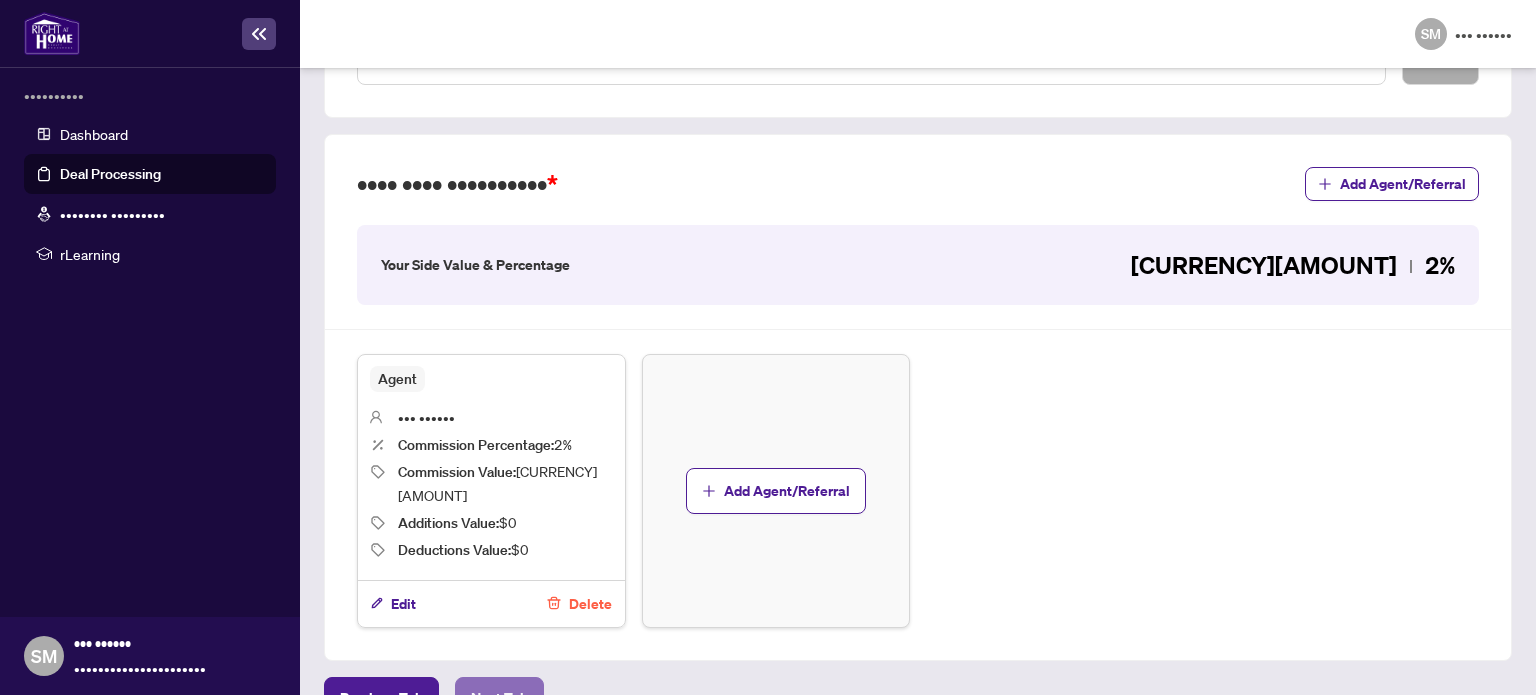 click on "Next Tab" at bounding box center [381, 698] 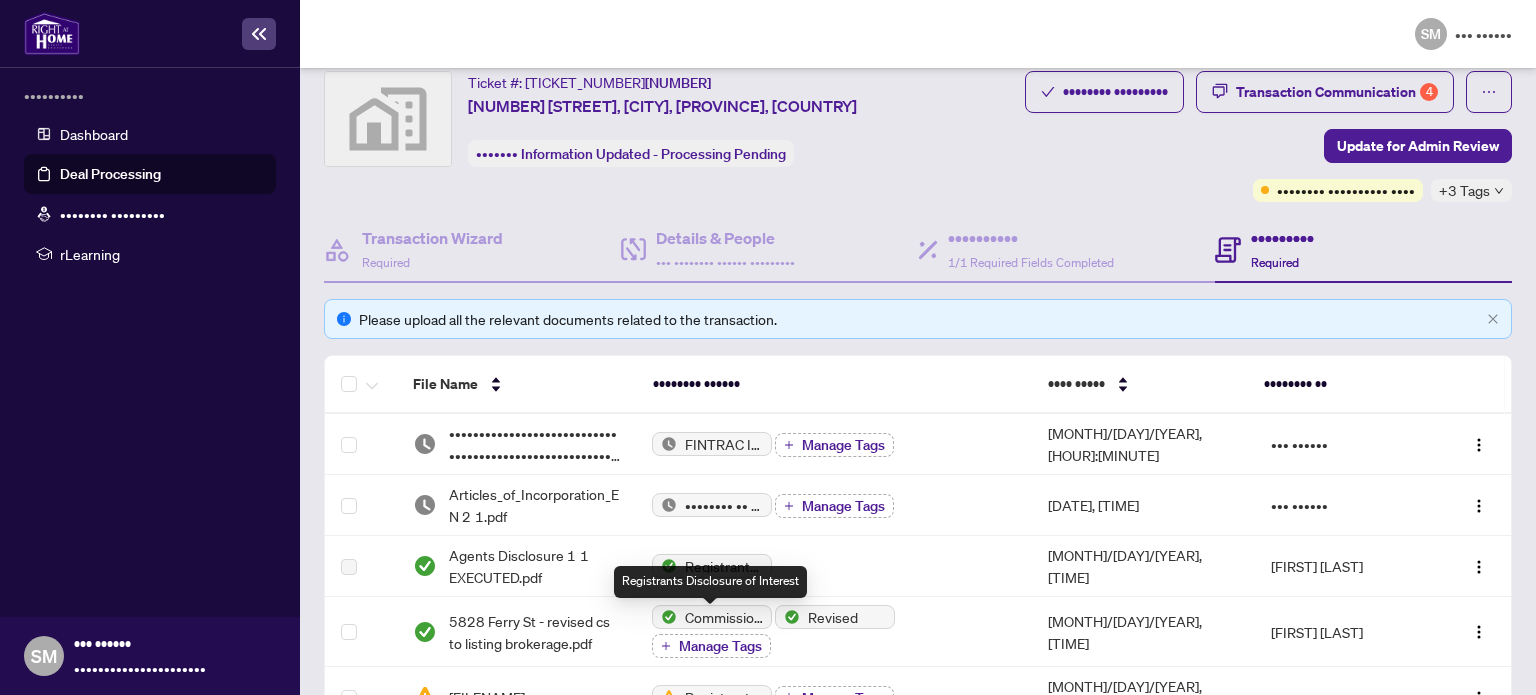 scroll, scrollTop: 0, scrollLeft: 0, axis: both 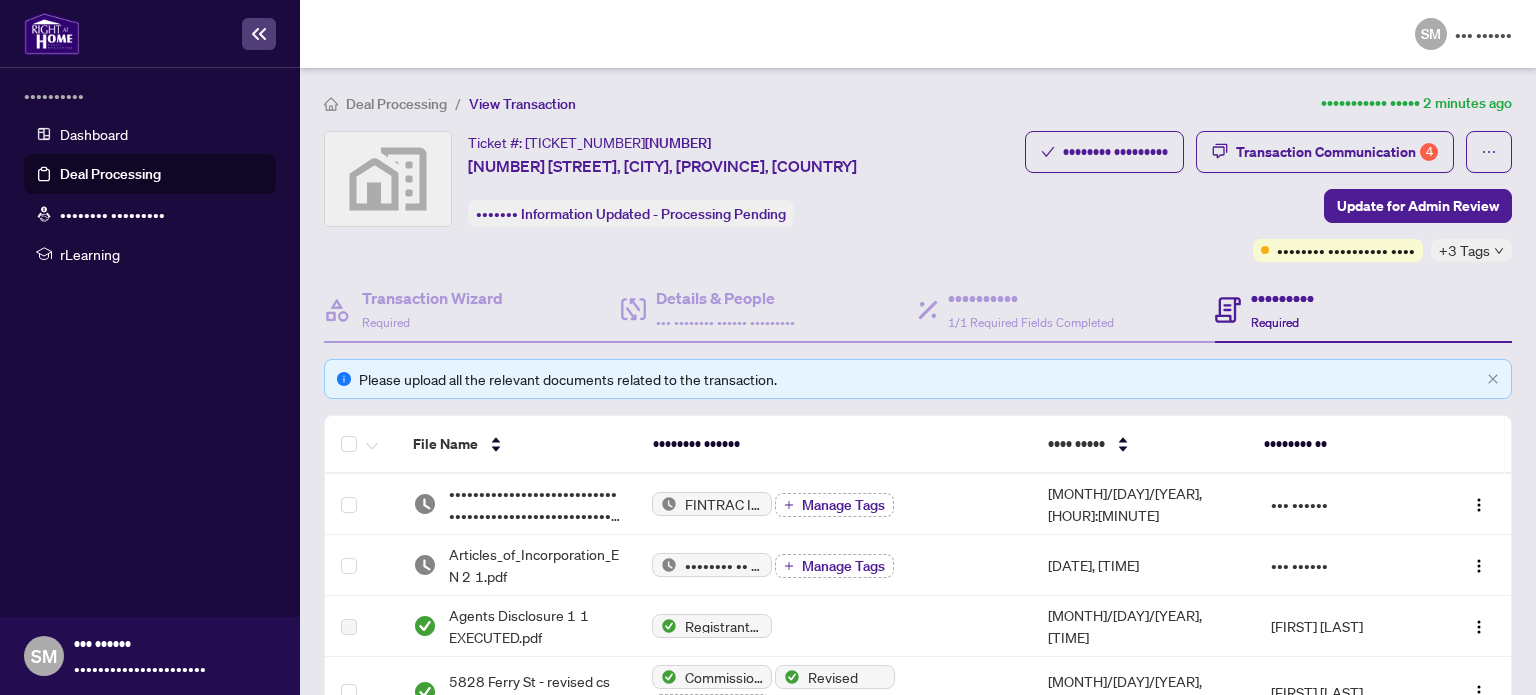click on "Transaction Wizard Required Details & People 2/2 Required Fields Completed Commission 1/1 Required Fields Completed Documents Required Please upload all the relevant documents related to the transaction. File Name Document Tag(s) Date Added Uploaded By       fintrac-identification-record-1001232314-ontario-inc-20250624-104336.pdf FINTRAC ID(s) Manage Tags Jun/24/2025, 01:44pm [NAME] Articles_of_Incorporation_EN 2 1.pdf Articles of Incorporation Manage Tags Jun/24/2025, 11:14am [NAME] Agents Disclosure 1 1 EXECUTED.pdf Registrants Disclosure of Interest Jun/24/2025, 10:59am [NAME] 5828 Ferry St - revised cs to listing brokerage.pdf Commission Statement Sent to Listing Brokerage Revised Manage Tags Jun/24/2025, 10:51am [NAME] Agents Disclosure 1 1.pdf Registrants Disclosure of Interest Manage Tags Jun/20/2025, 11:24am [NAME] fintrac-identification-record-jiji-vilavinal-george-20250619-062943.pdf FINTRAC ID(s) (Buyer) Manage Tags Jun/19/2025, 09:37am [NAME] Manage Tags 25  MB" at bounding box center (918, 1317) 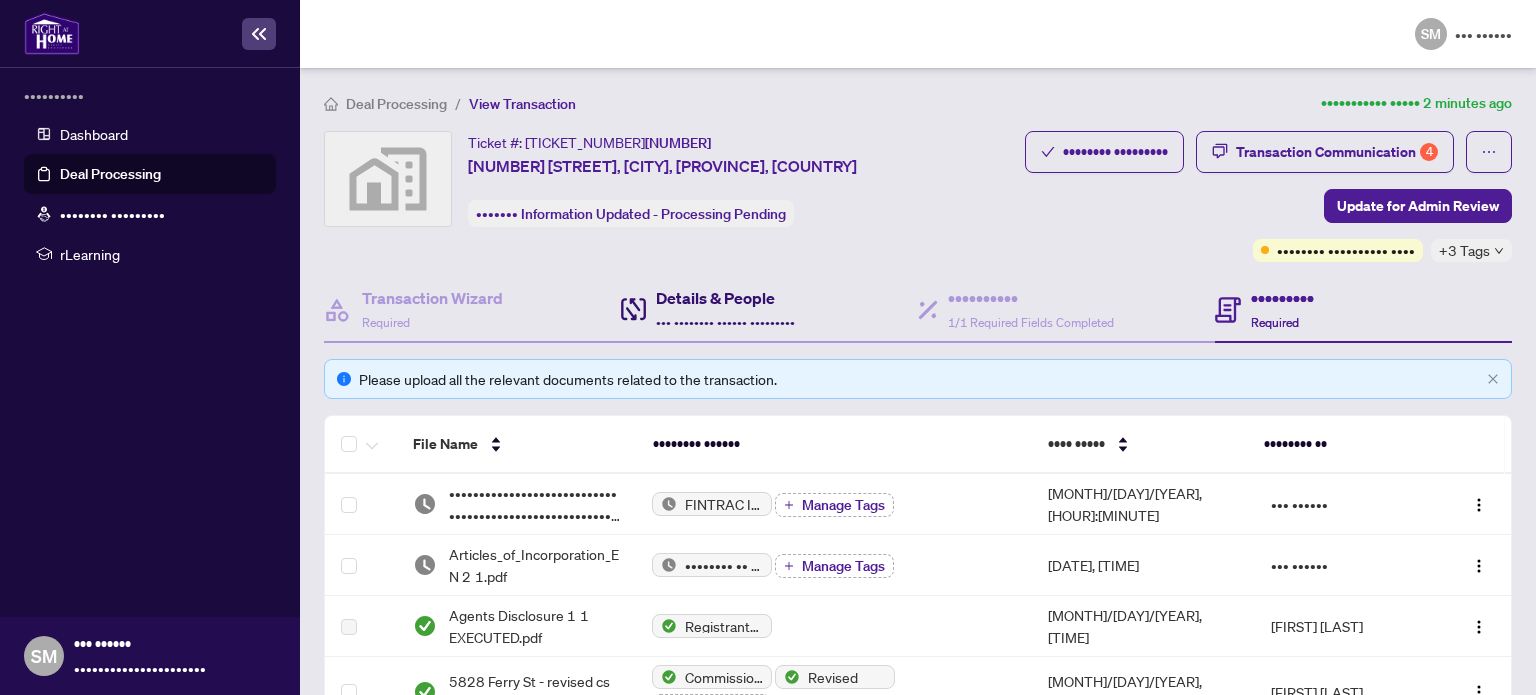 click on "••• •••••••• •••••• •••••••••" at bounding box center [725, 322] 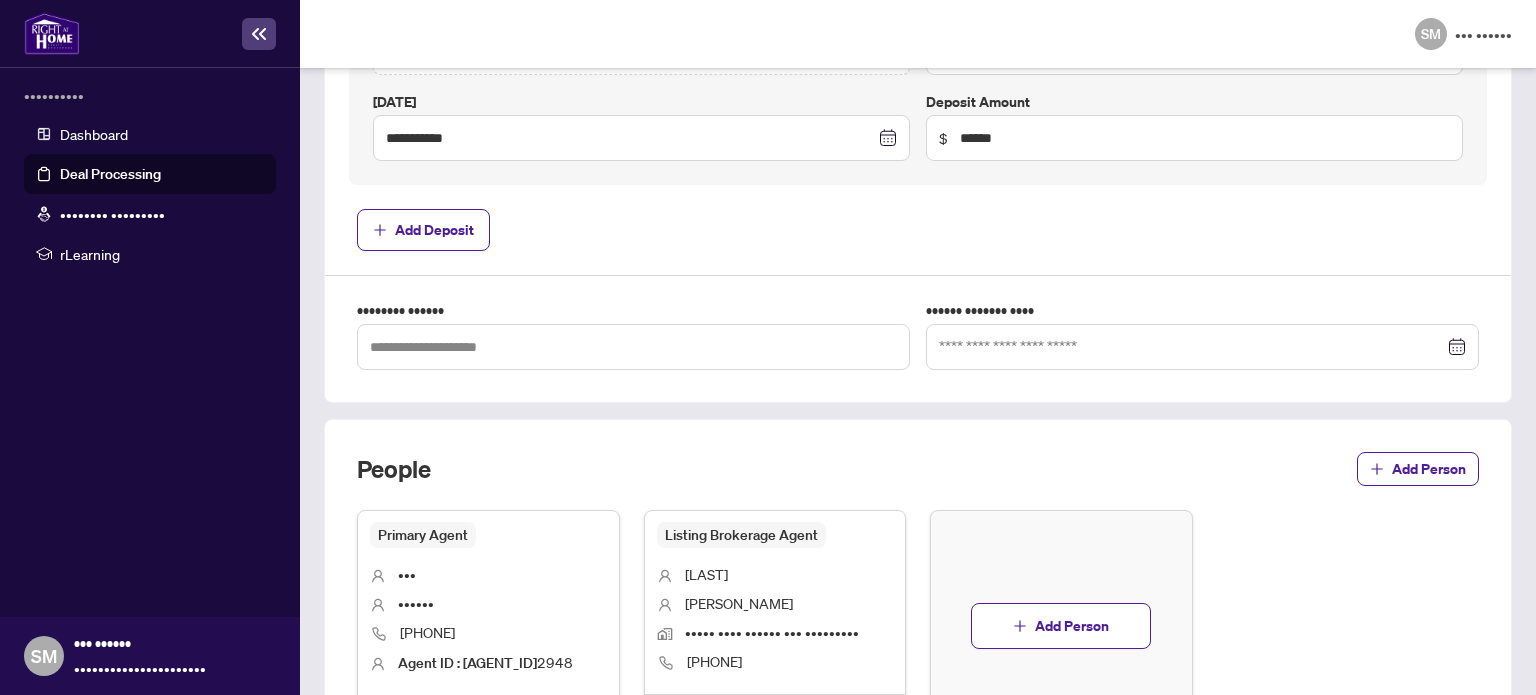 scroll, scrollTop: 1064, scrollLeft: 0, axis: vertical 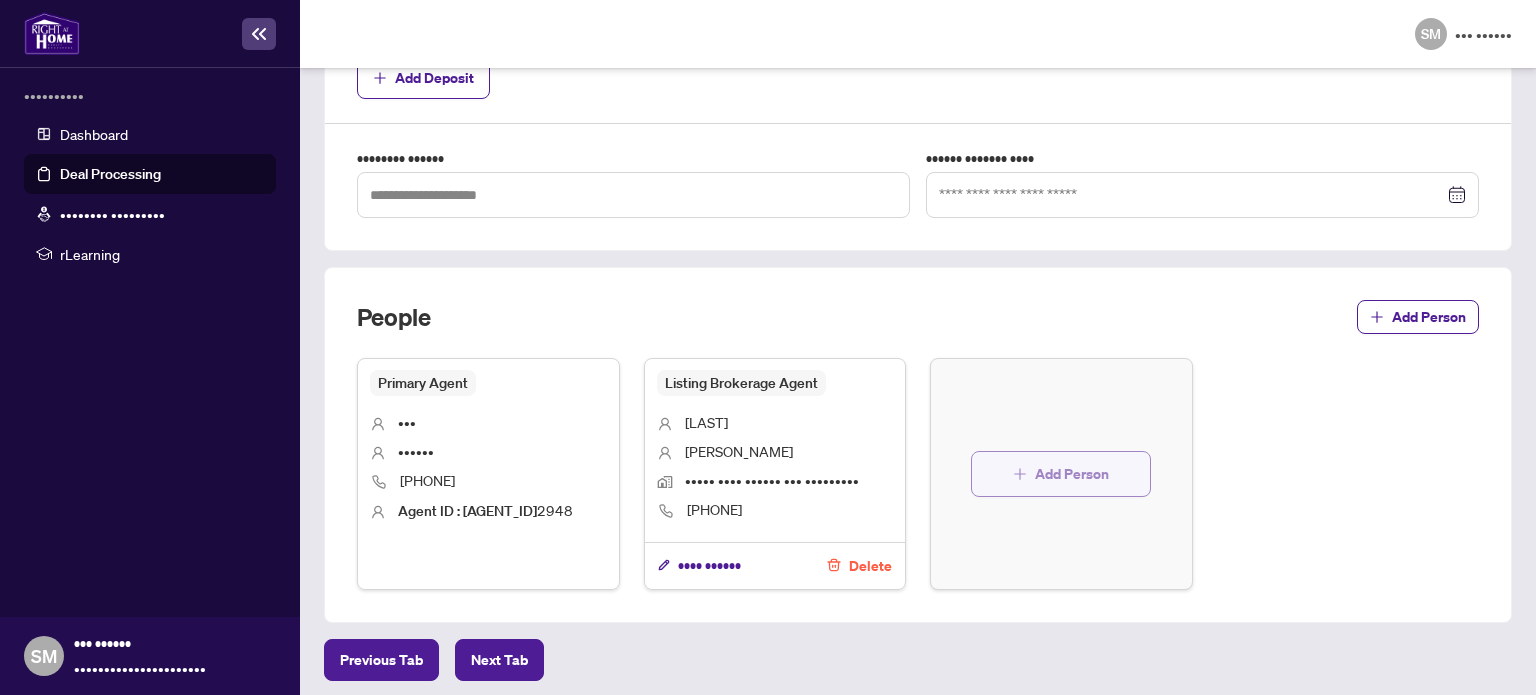 click at bounding box center (1020, 474) 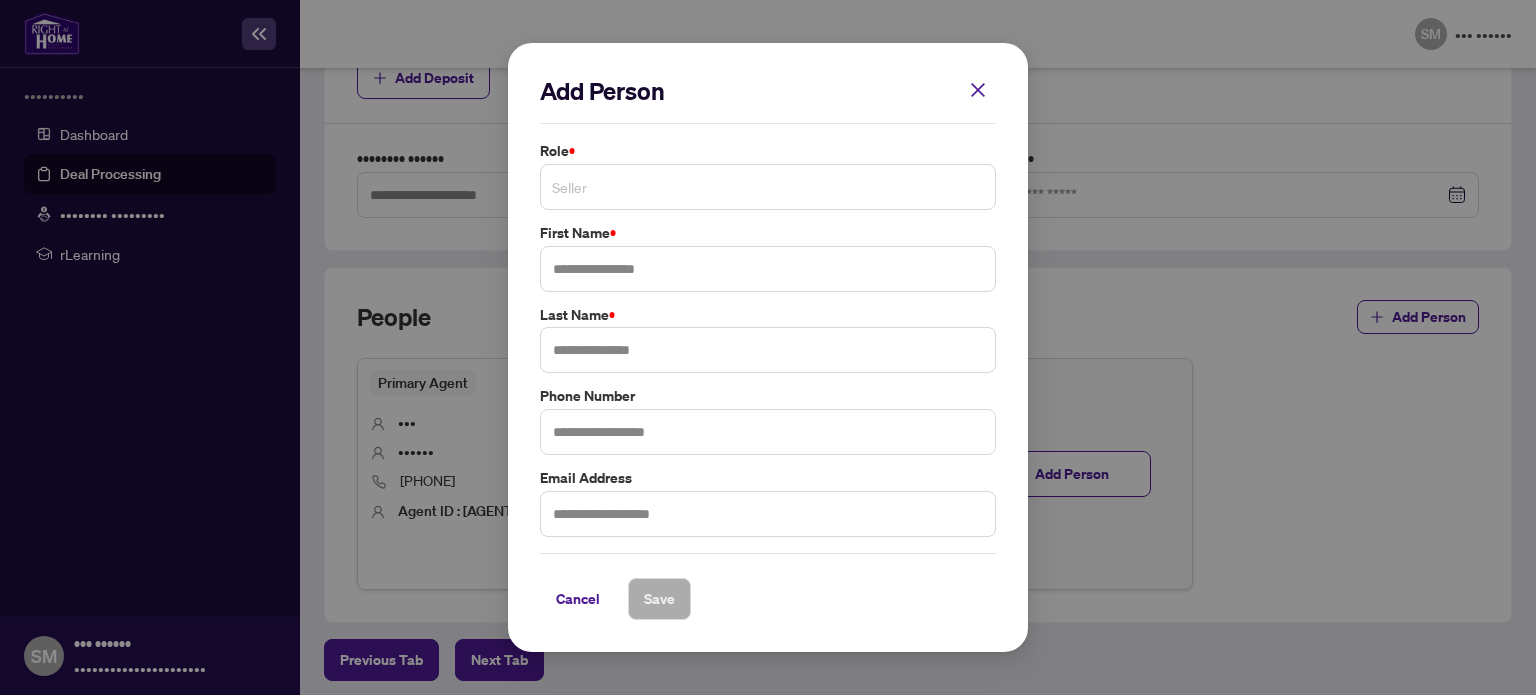 click on "Seller" at bounding box center [768, 187] 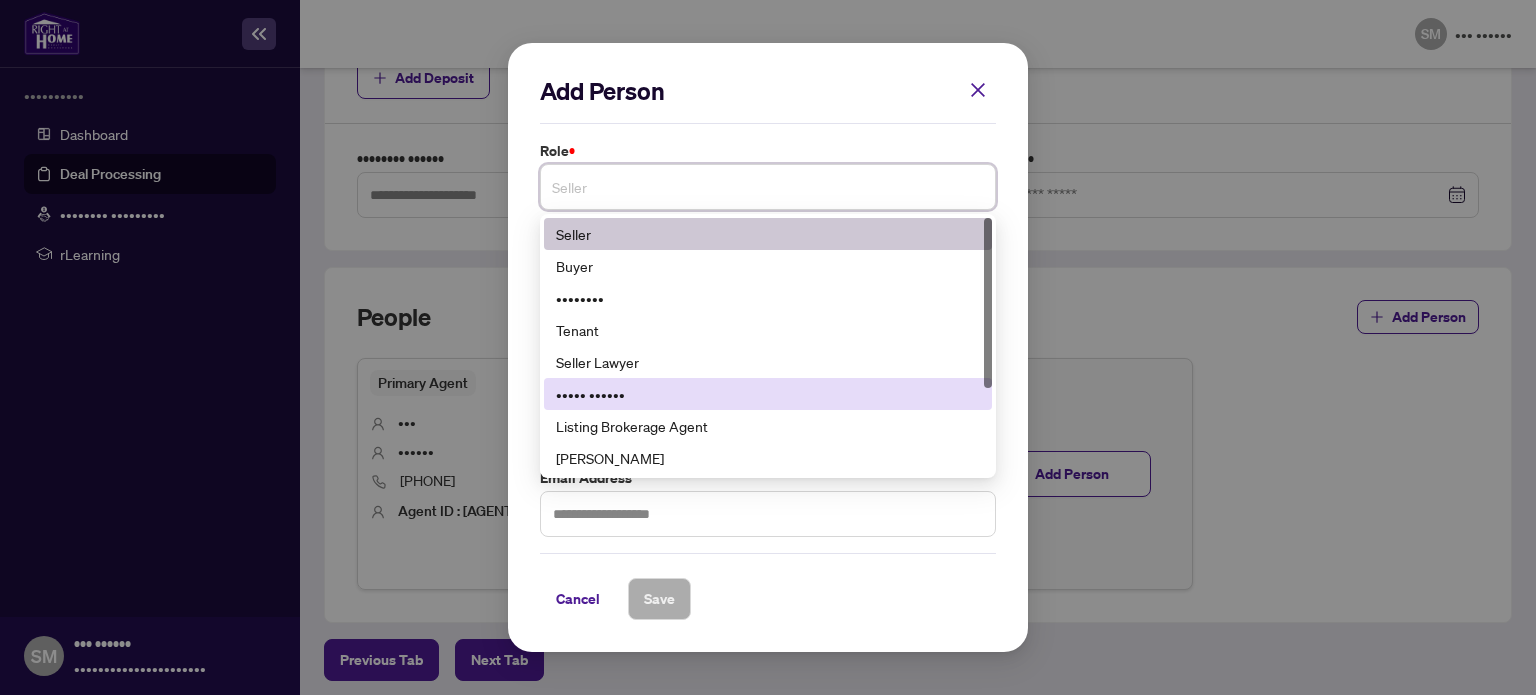 click on "••••• ••••••" at bounding box center (768, 394) 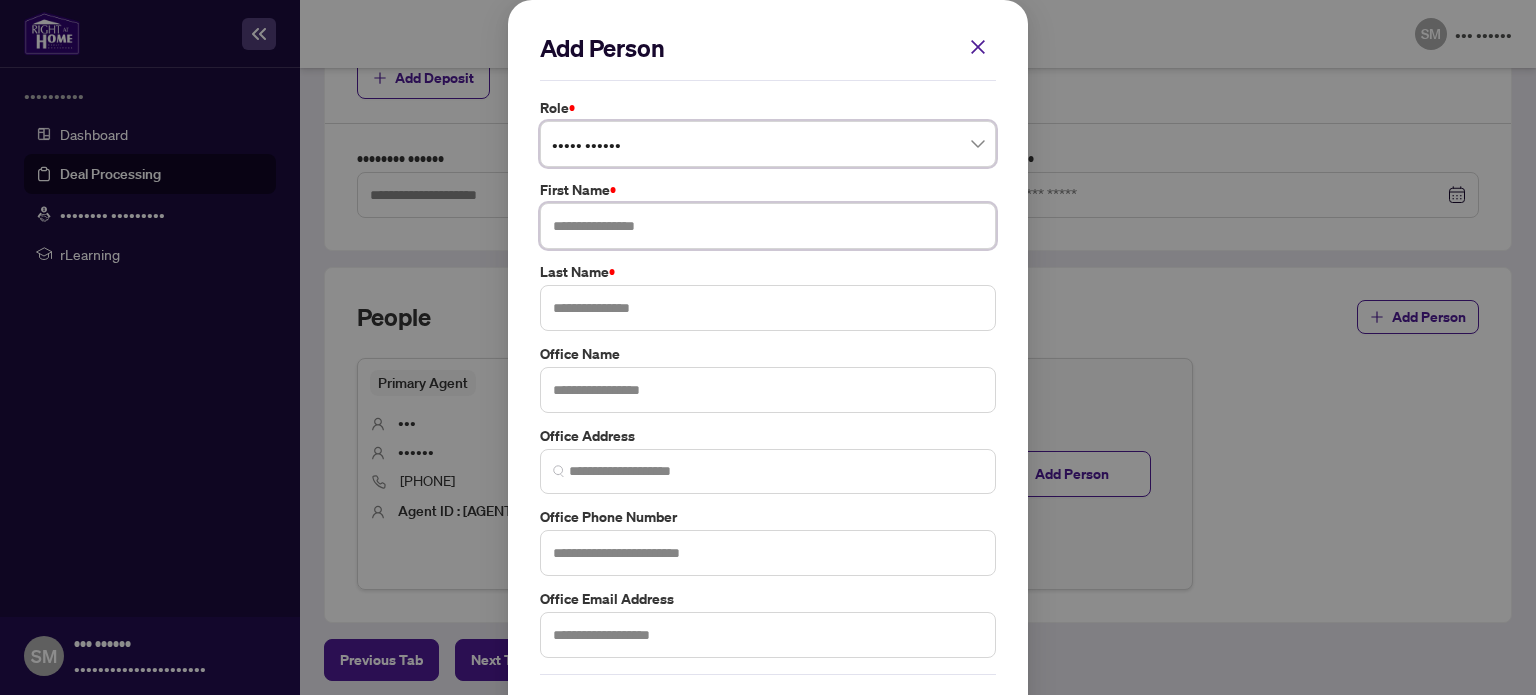 click at bounding box center [768, 226] 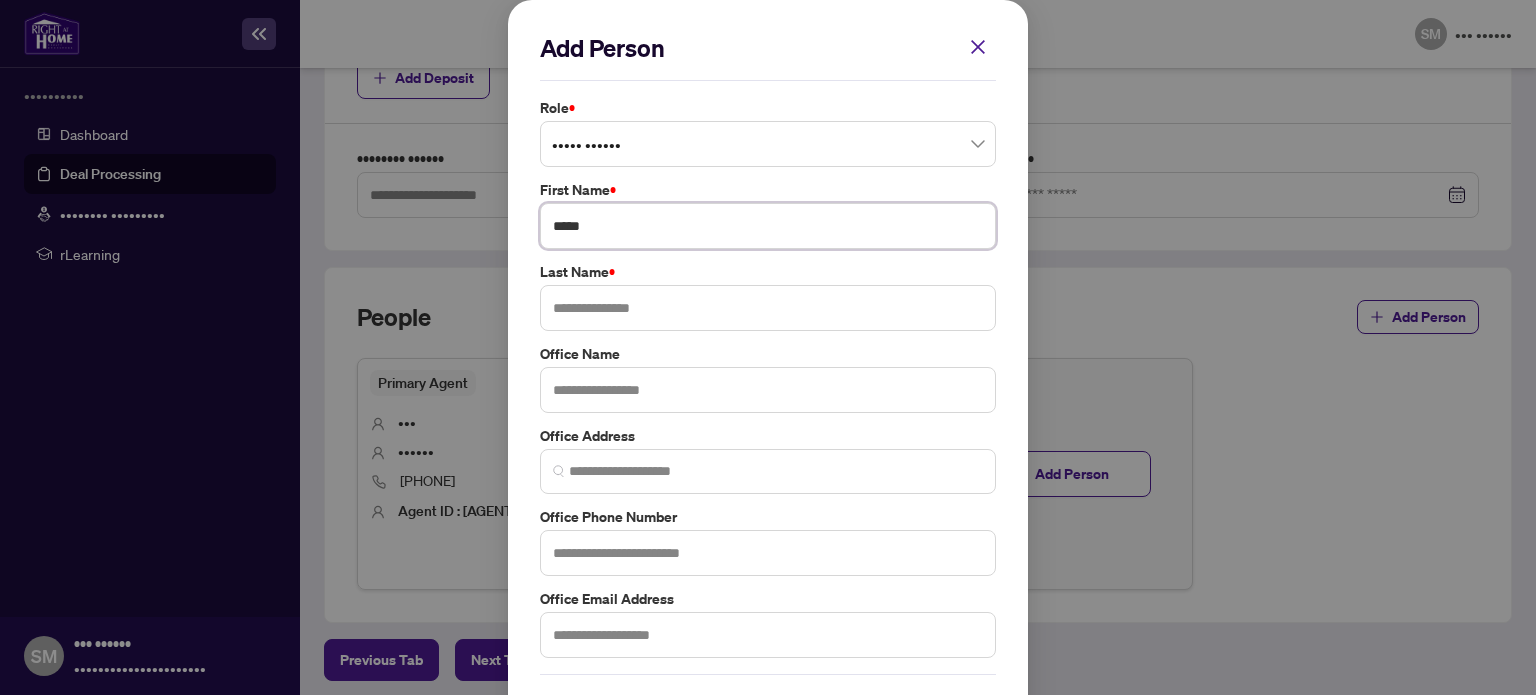 type on "*****" 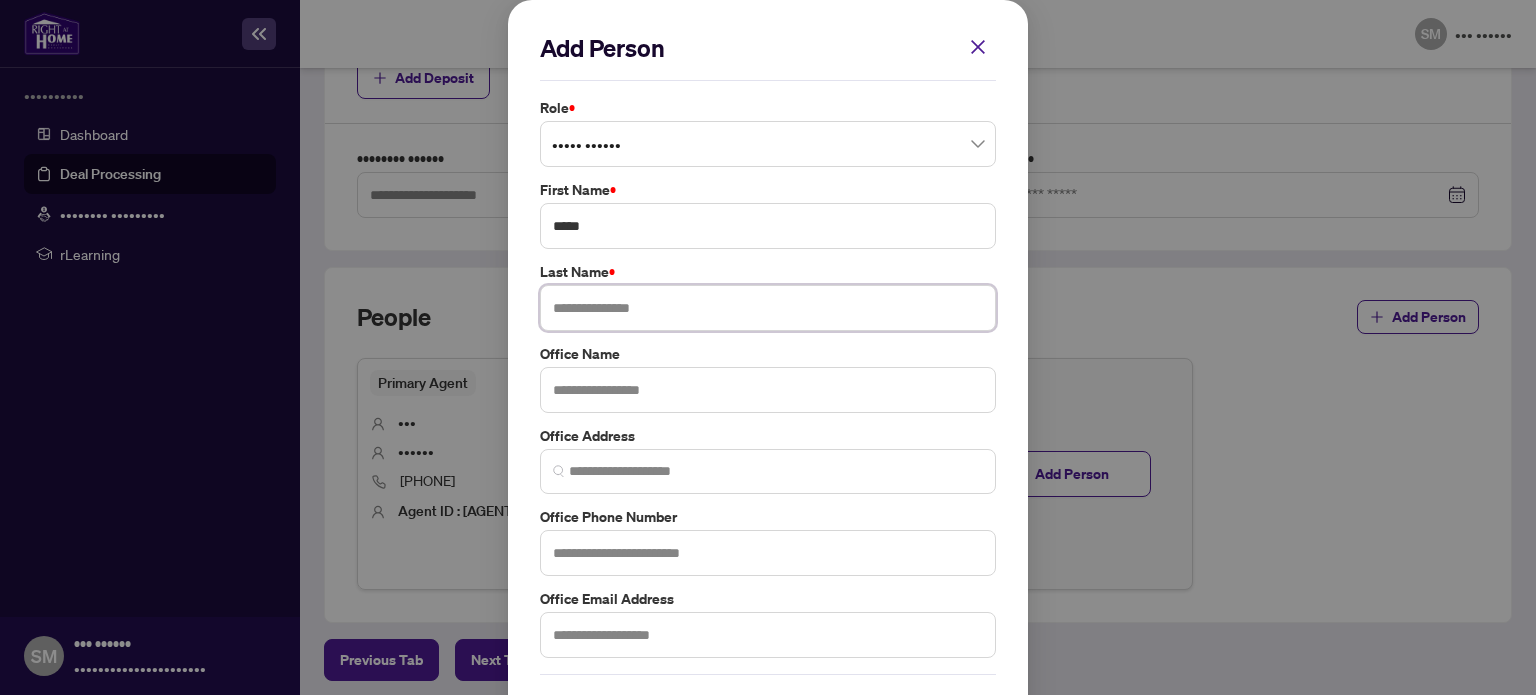 click at bounding box center [768, 308] 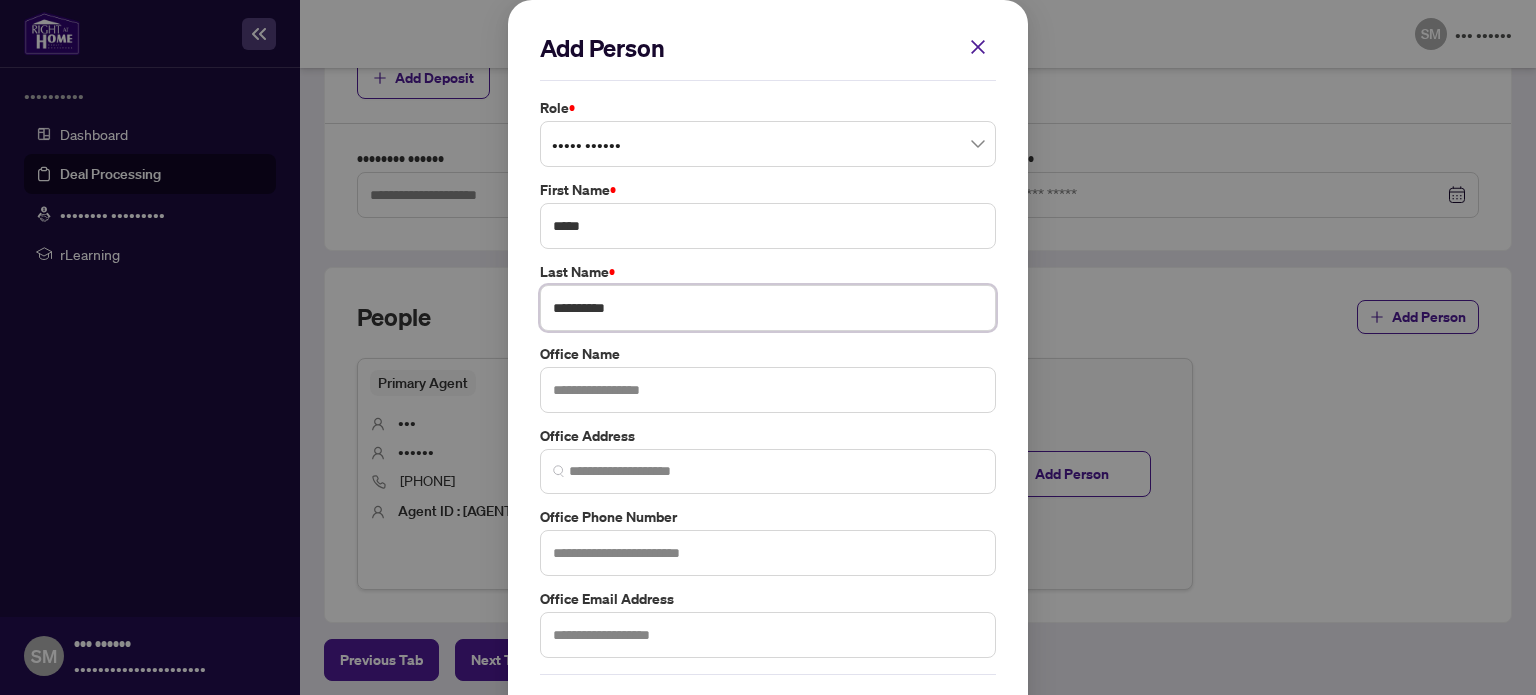type on "**********" 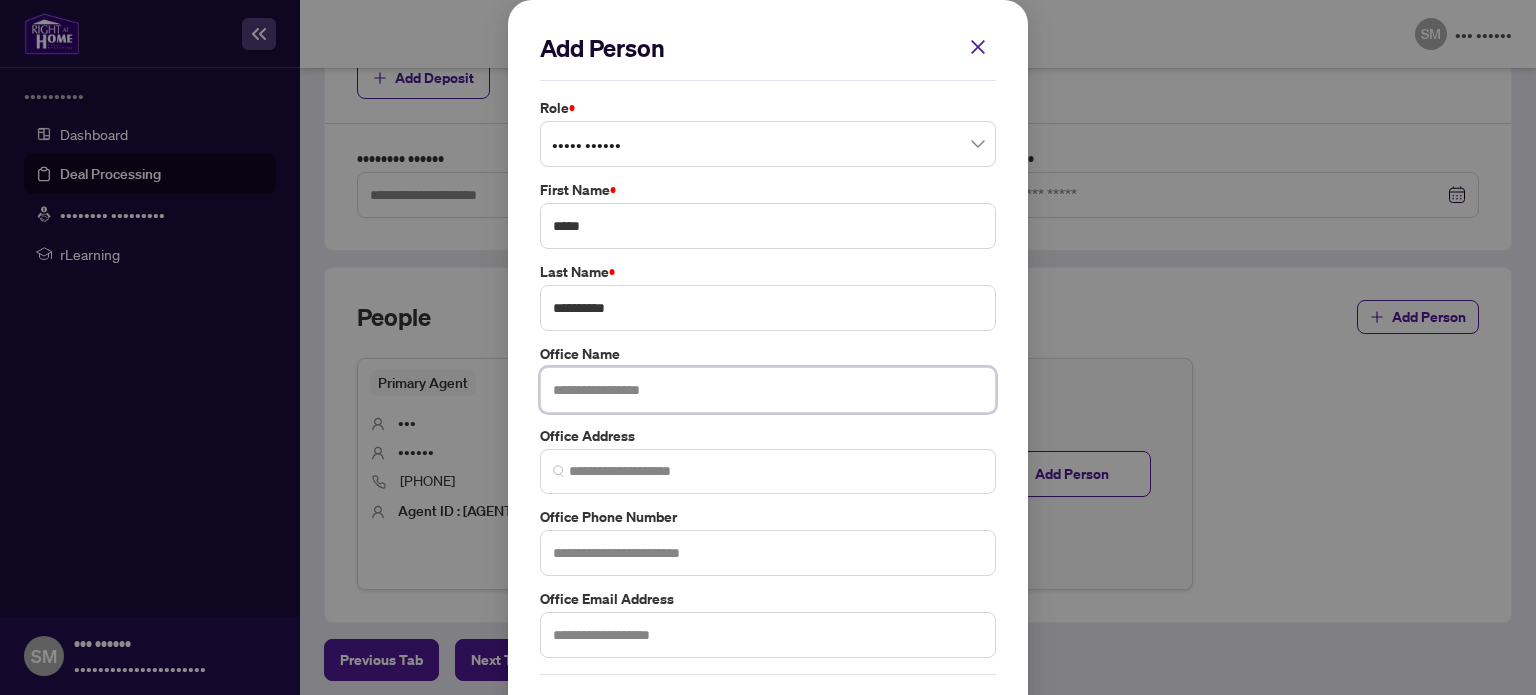 click at bounding box center (768, 390) 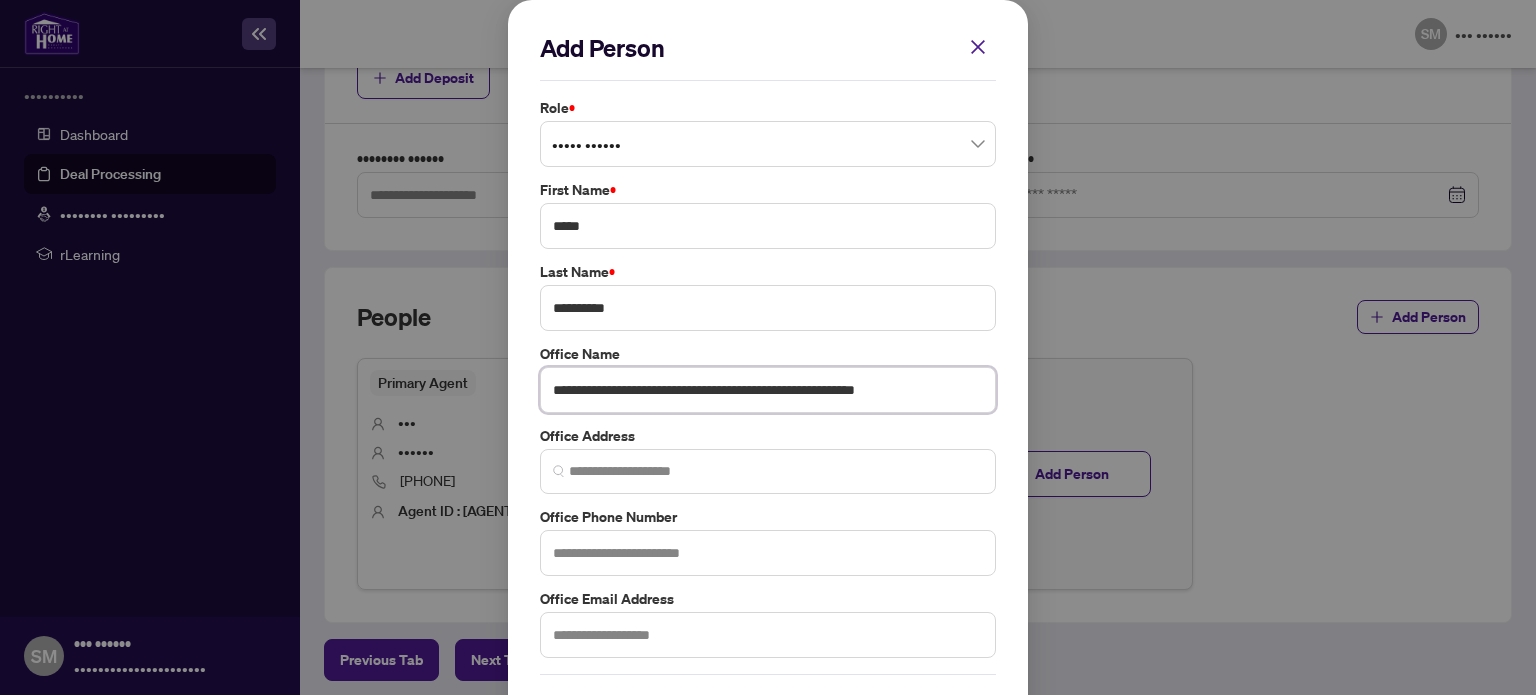 type on "**********" 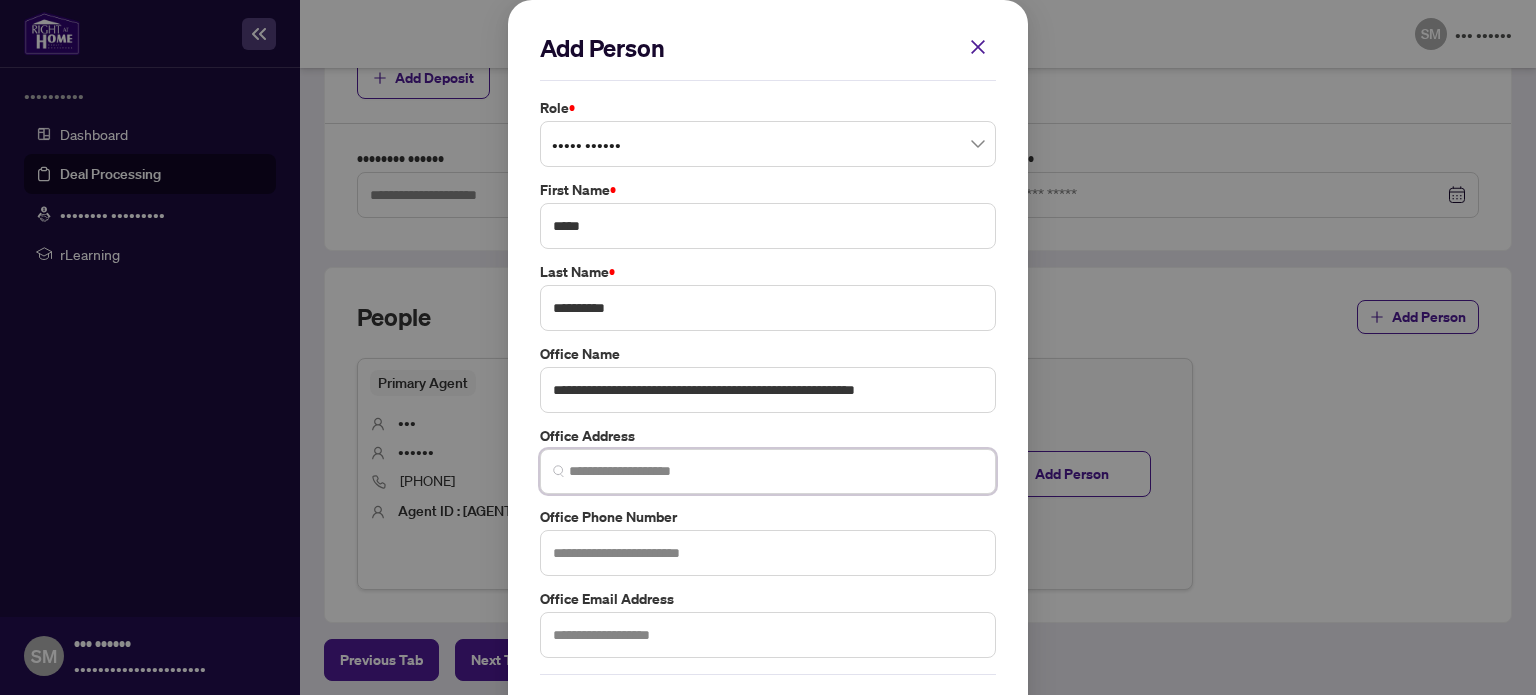 click at bounding box center [776, 471] 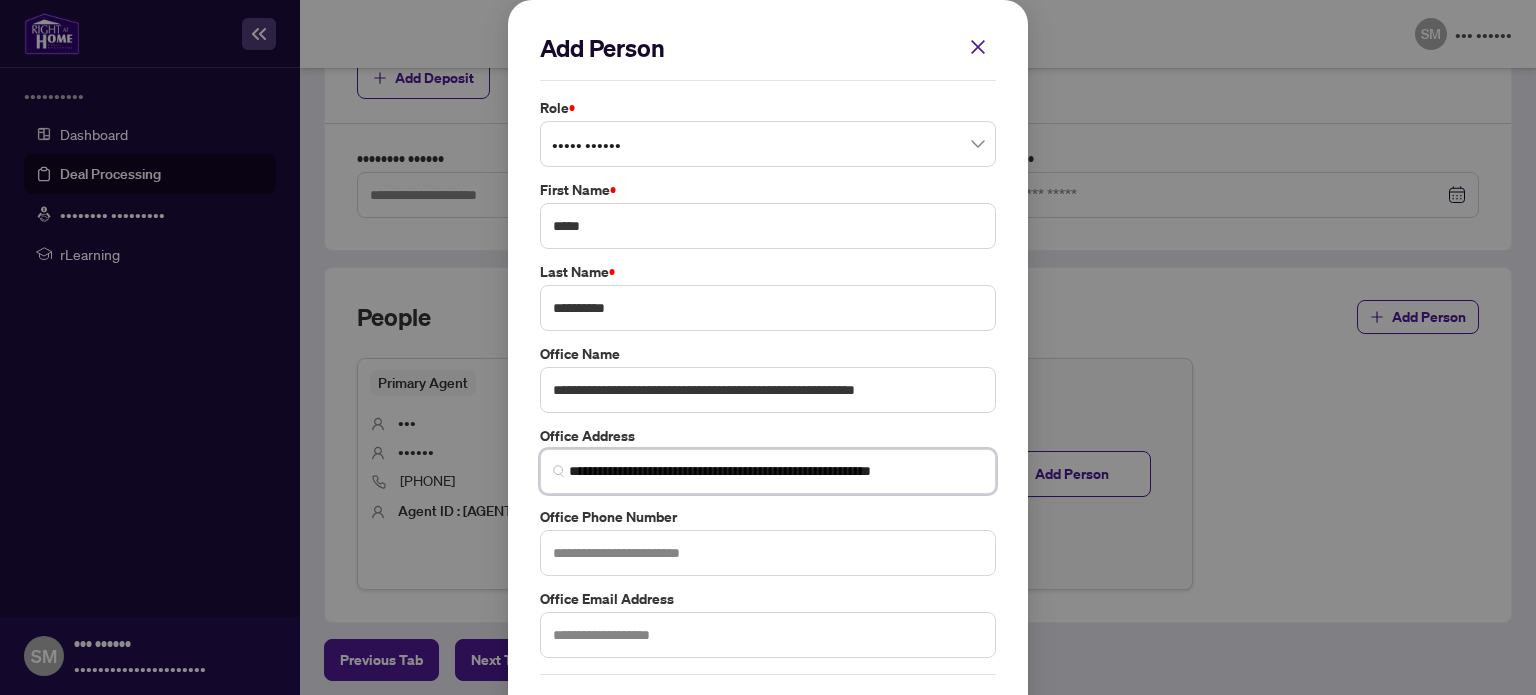 type on "**********" 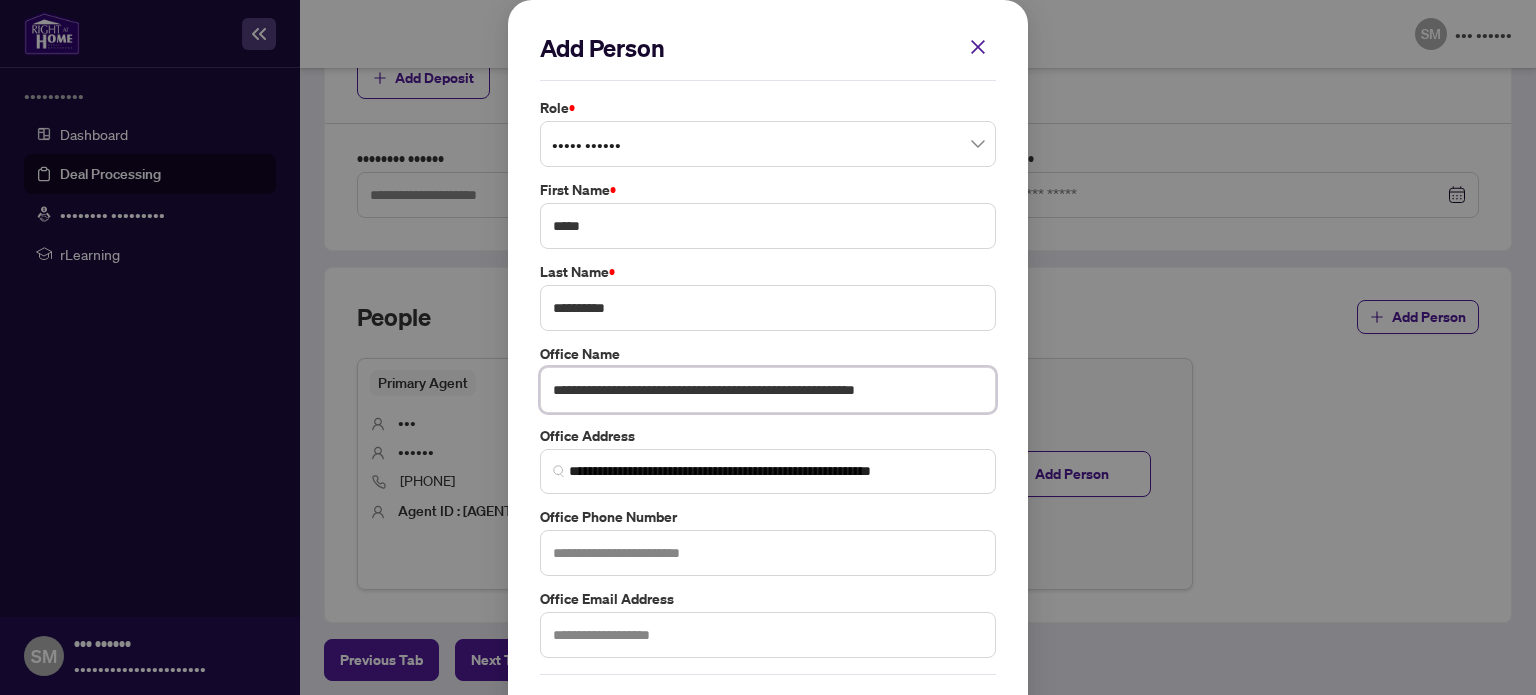 click on "**********" at bounding box center [768, 390] 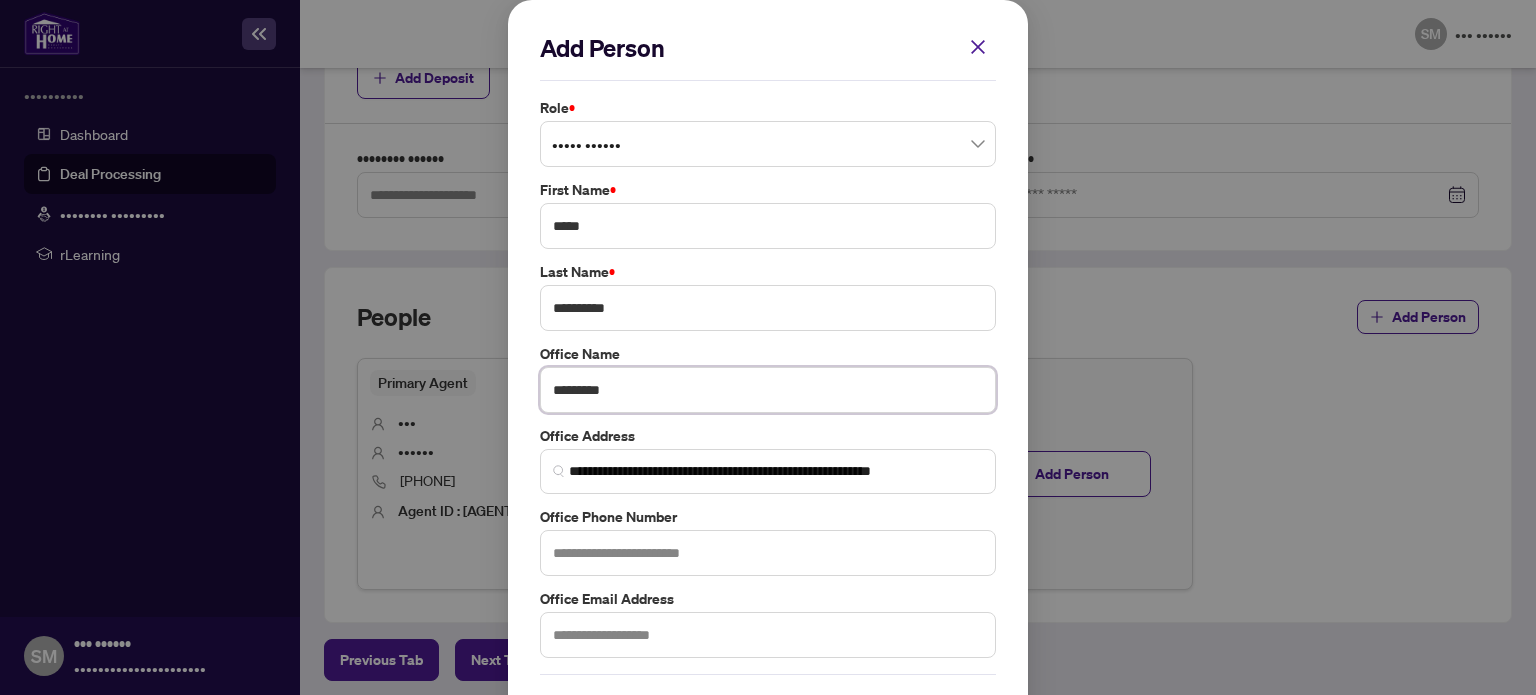 scroll, scrollTop: 74, scrollLeft: 0, axis: vertical 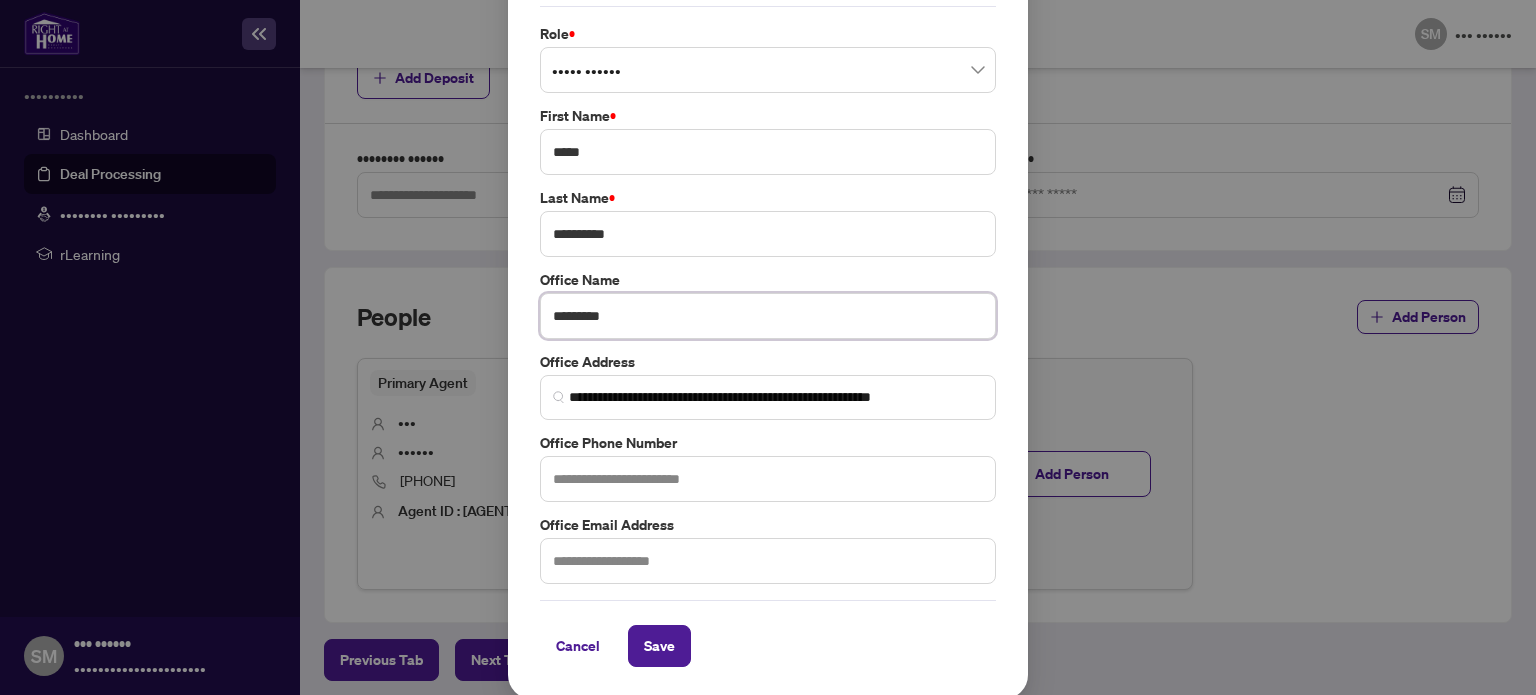 type on "*********" 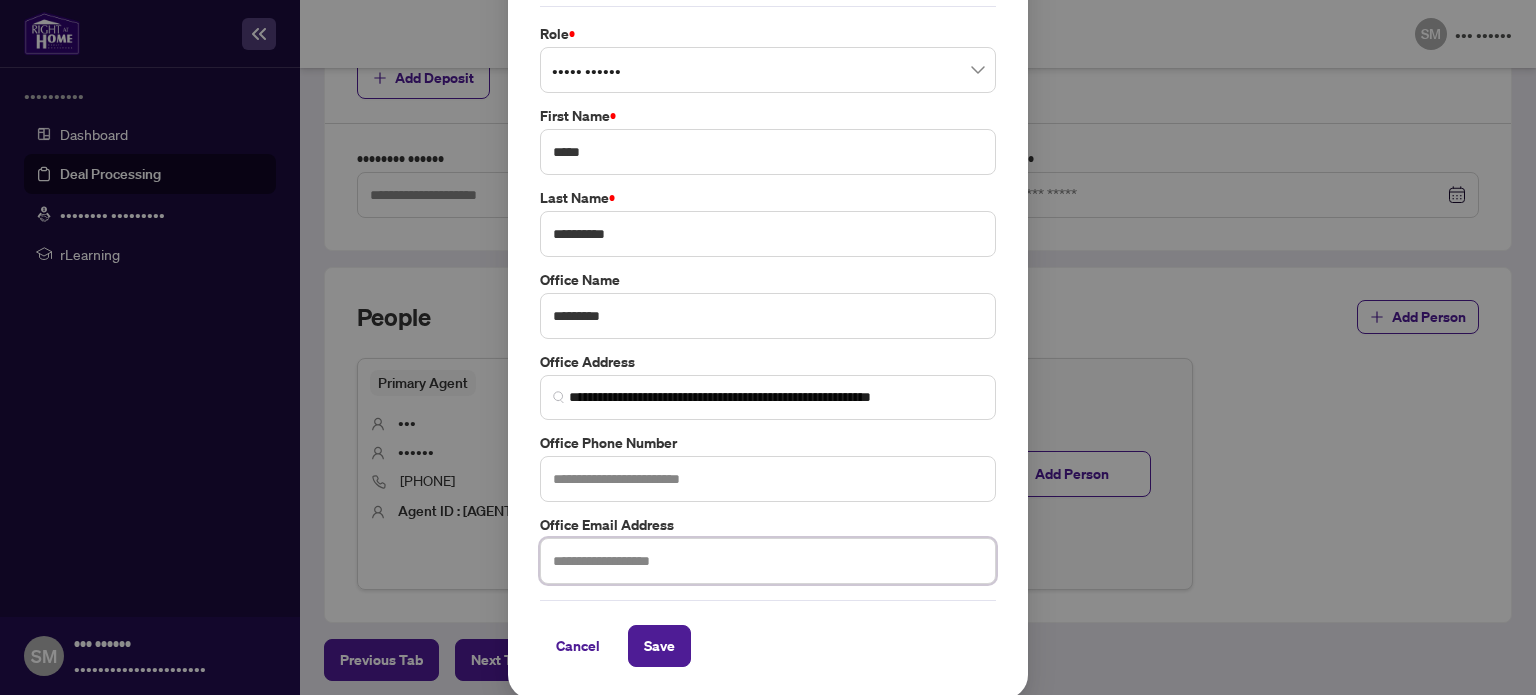 click at bounding box center (768, 561) 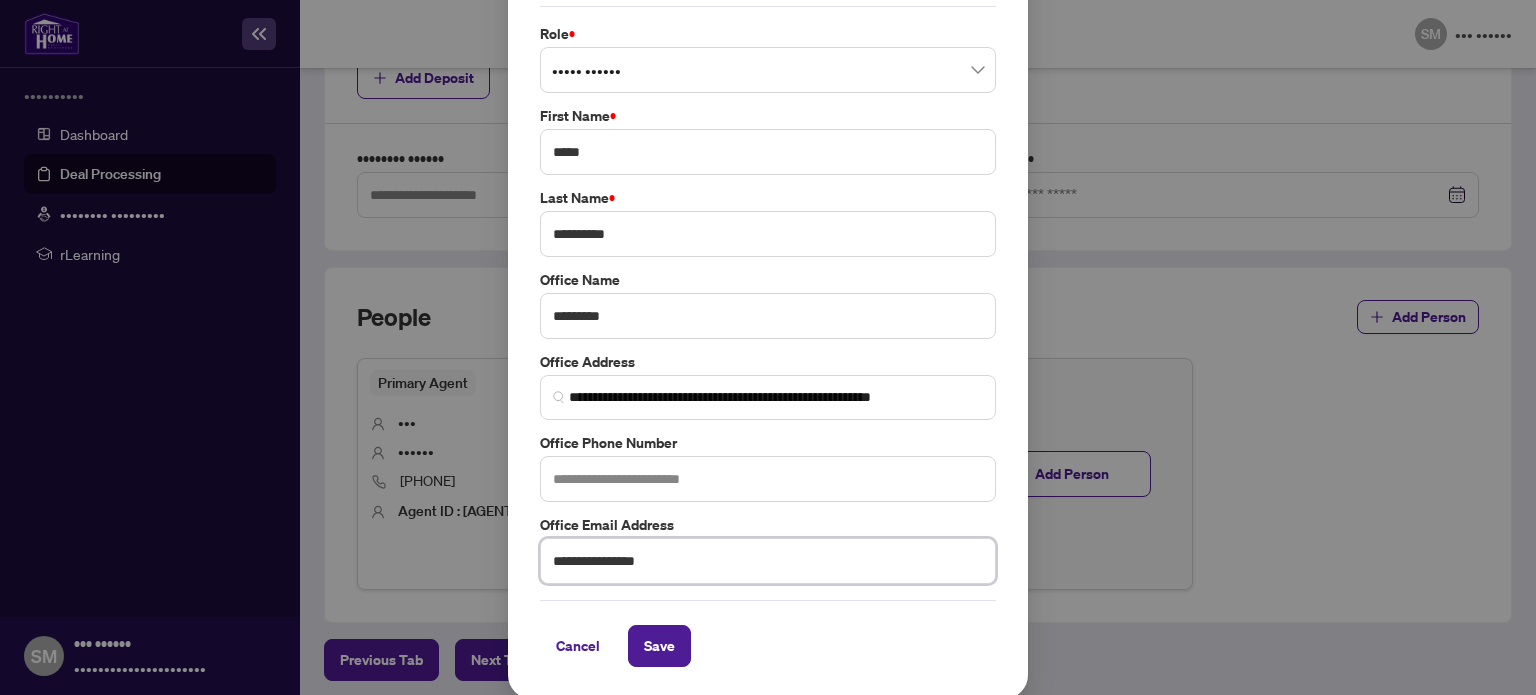 type on "**********" 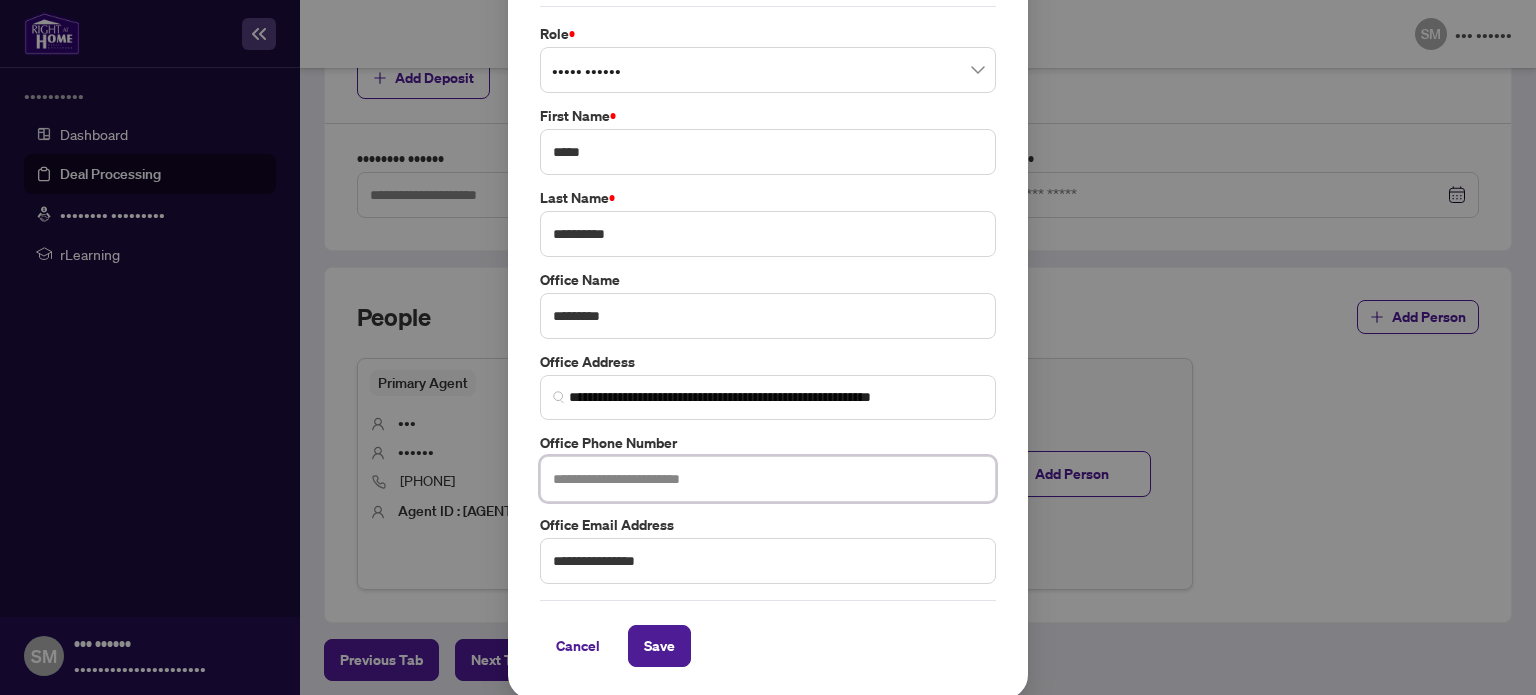 click at bounding box center [768, 479] 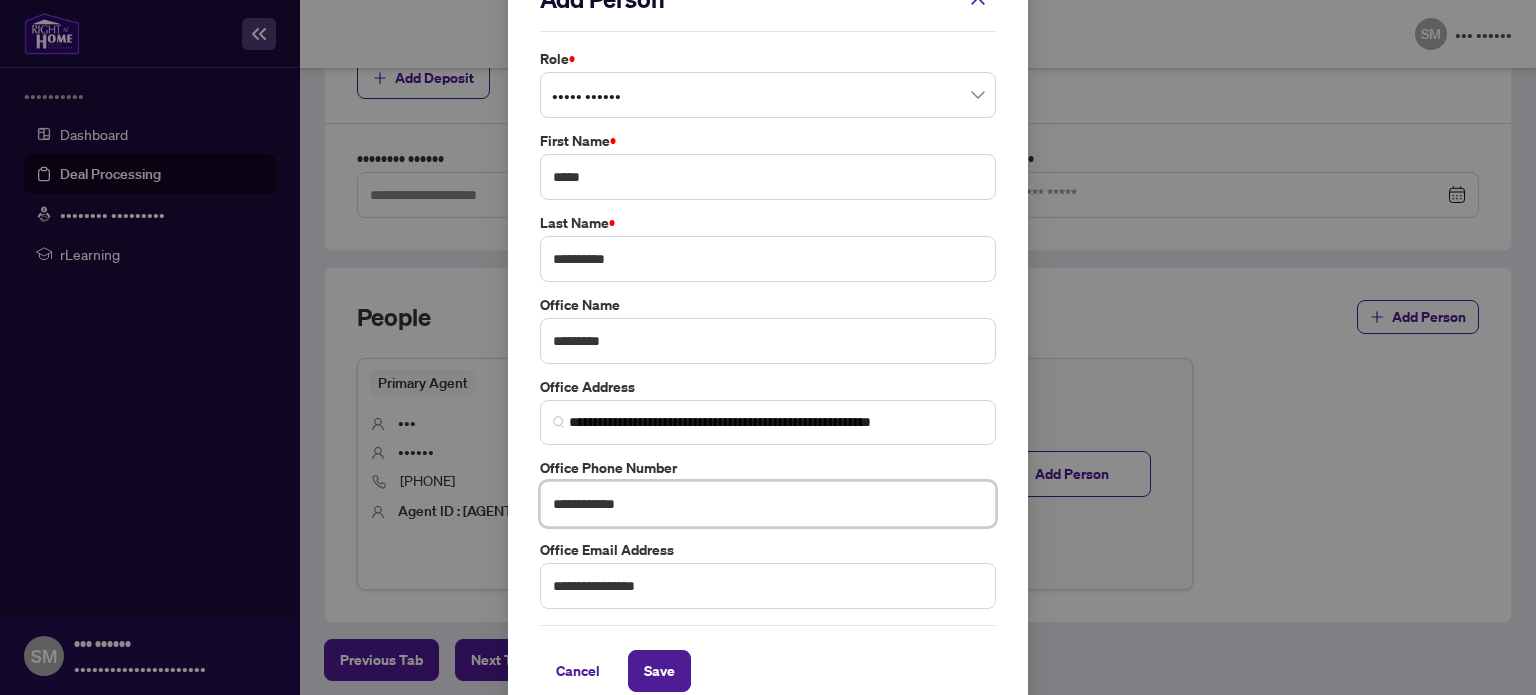 scroll, scrollTop: 74, scrollLeft: 0, axis: vertical 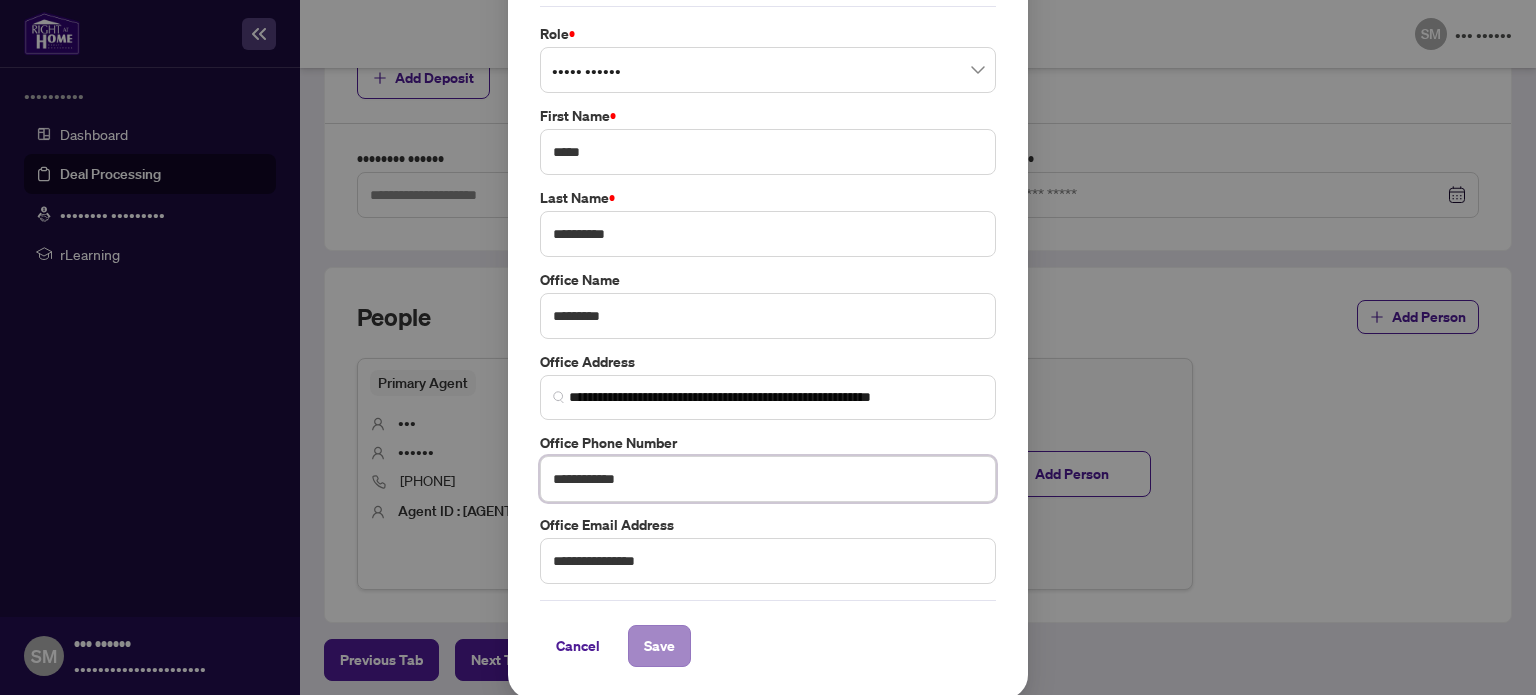 type on "**********" 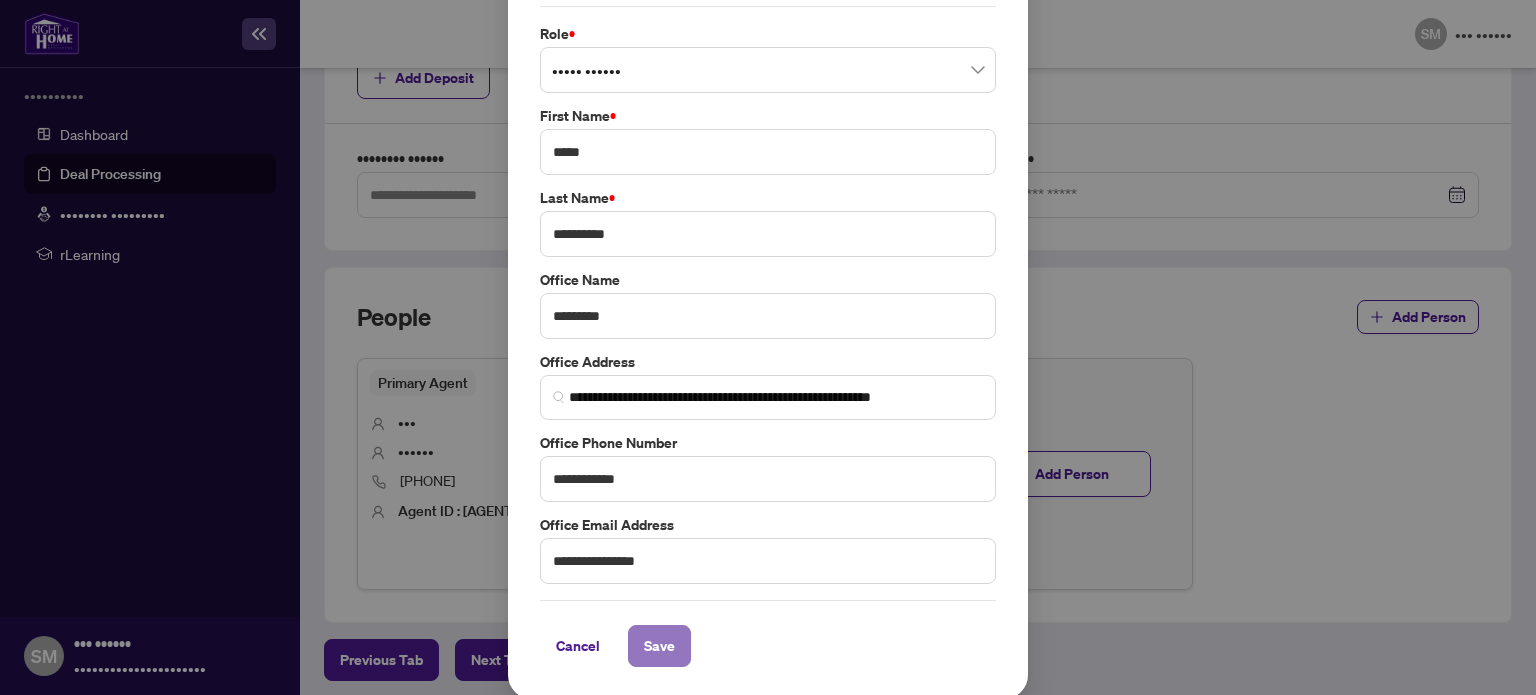 click on "Save" at bounding box center [659, 646] 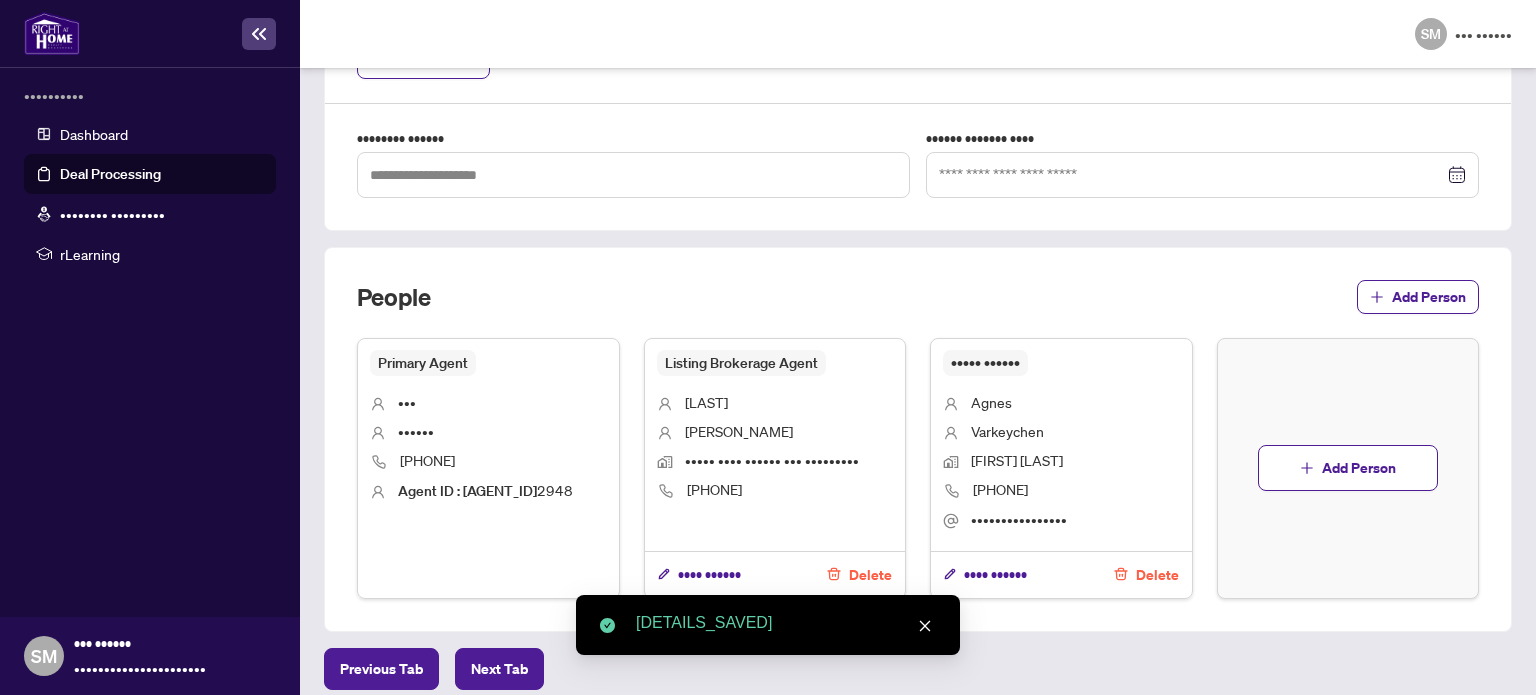 scroll, scrollTop: 1093, scrollLeft: 0, axis: vertical 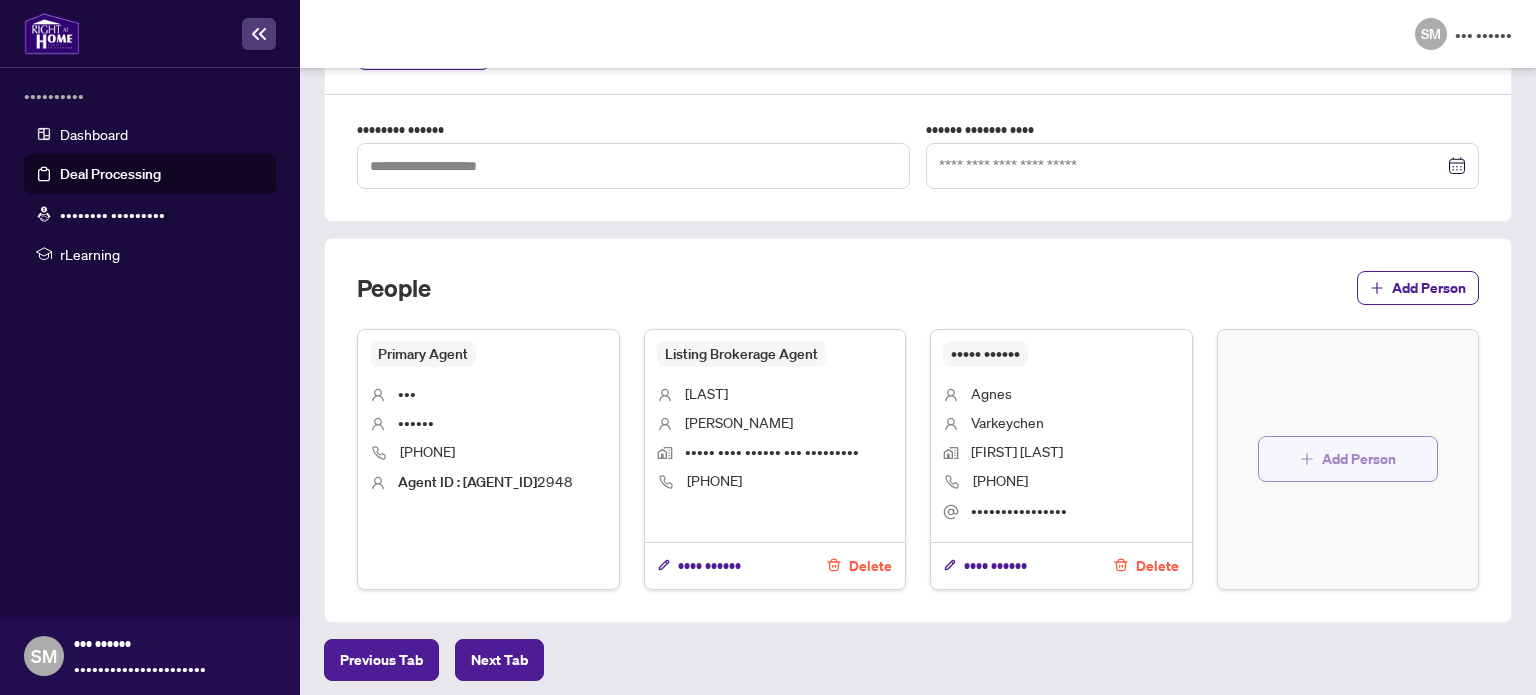 click on "Add Person" at bounding box center [1359, 459] 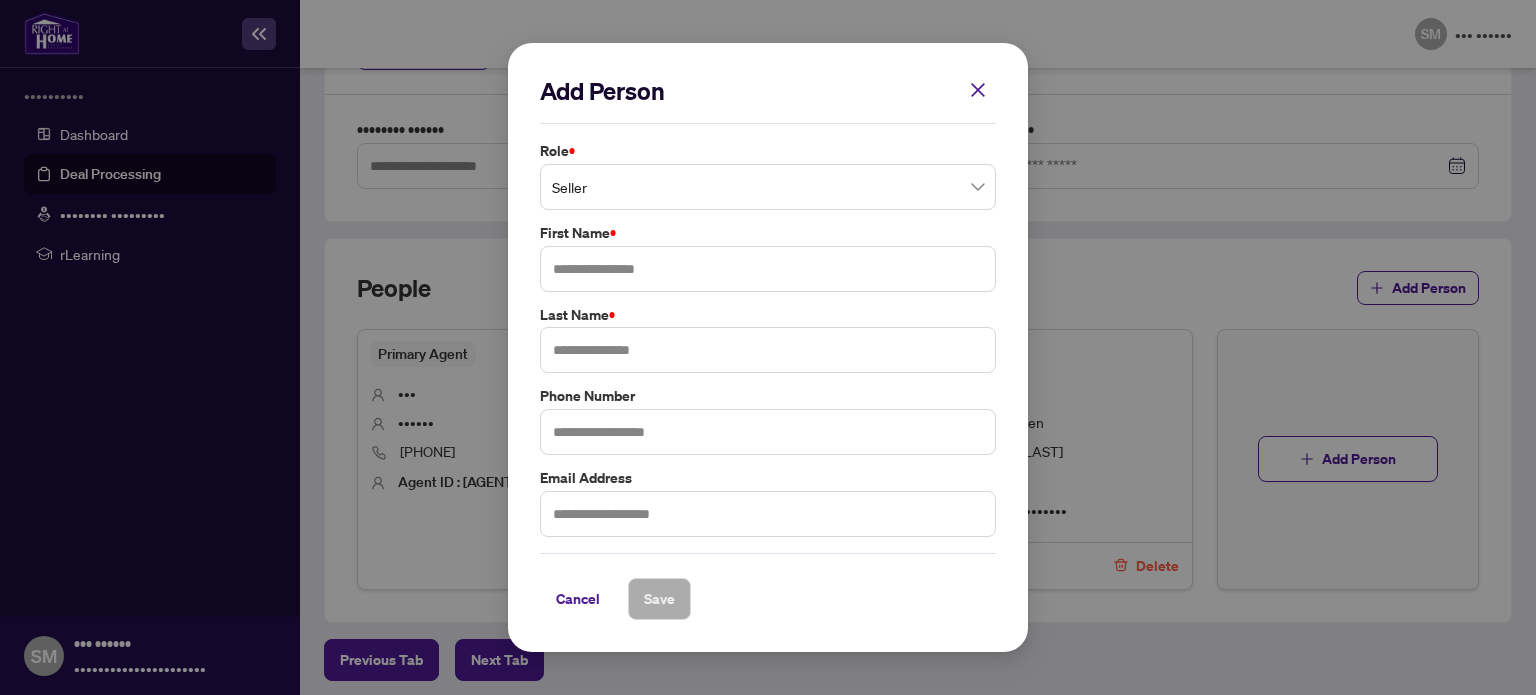 click on "Seller" at bounding box center [768, 187] 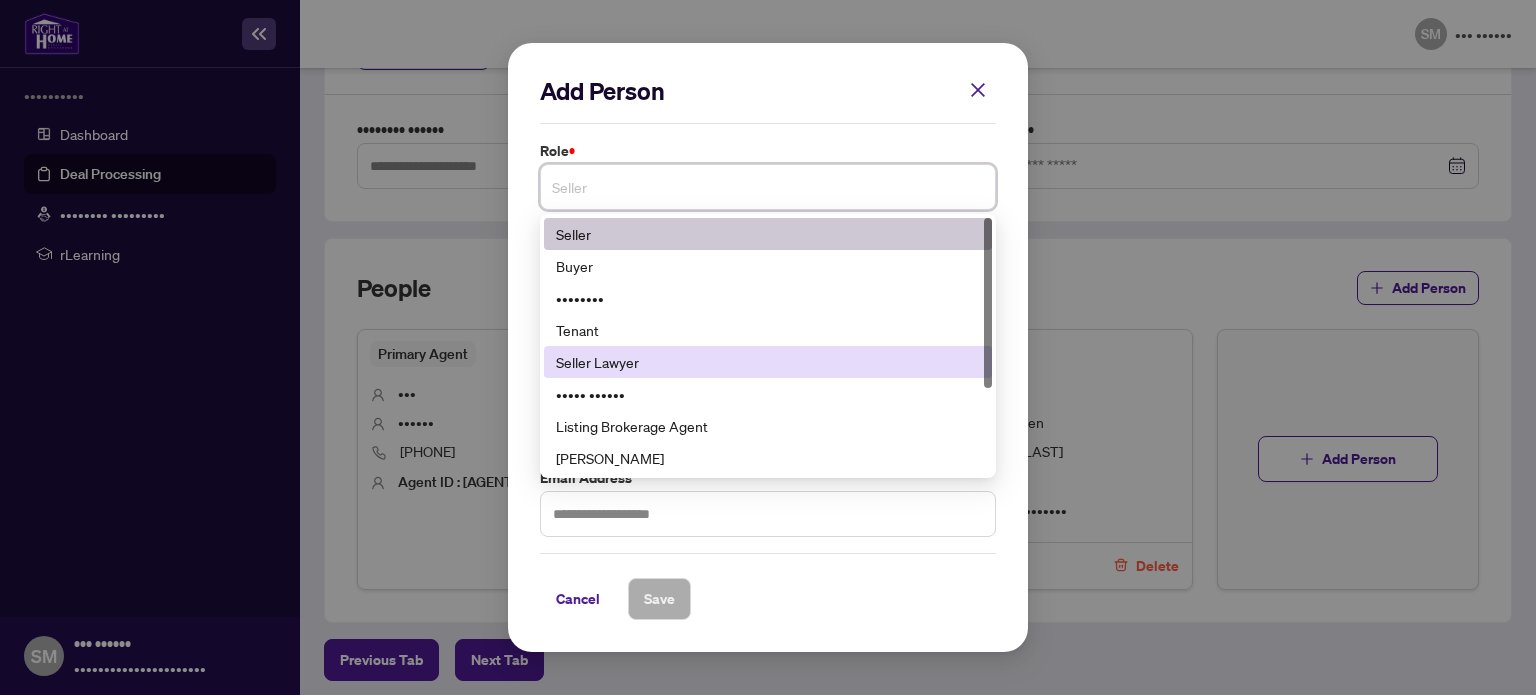 click on "Seller Lawyer" at bounding box center [768, 362] 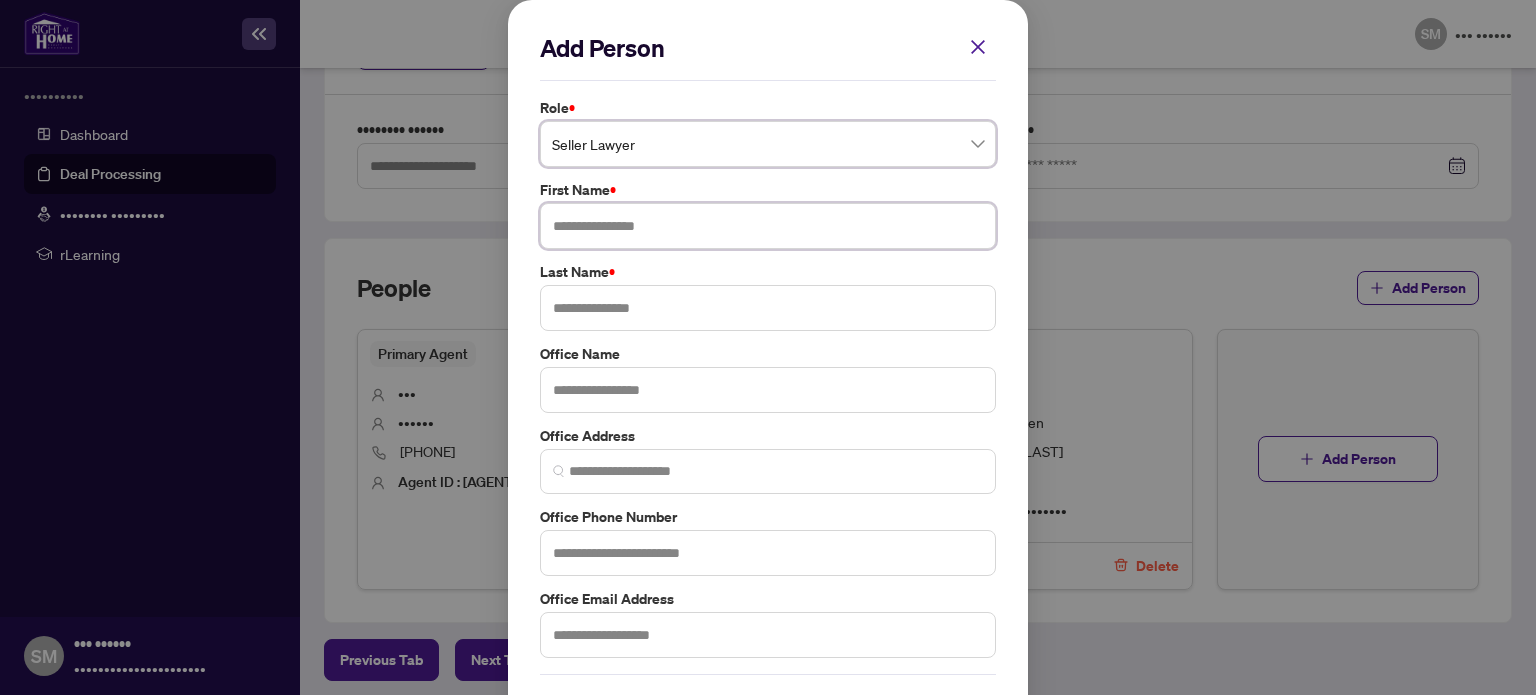 click at bounding box center [768, 226] 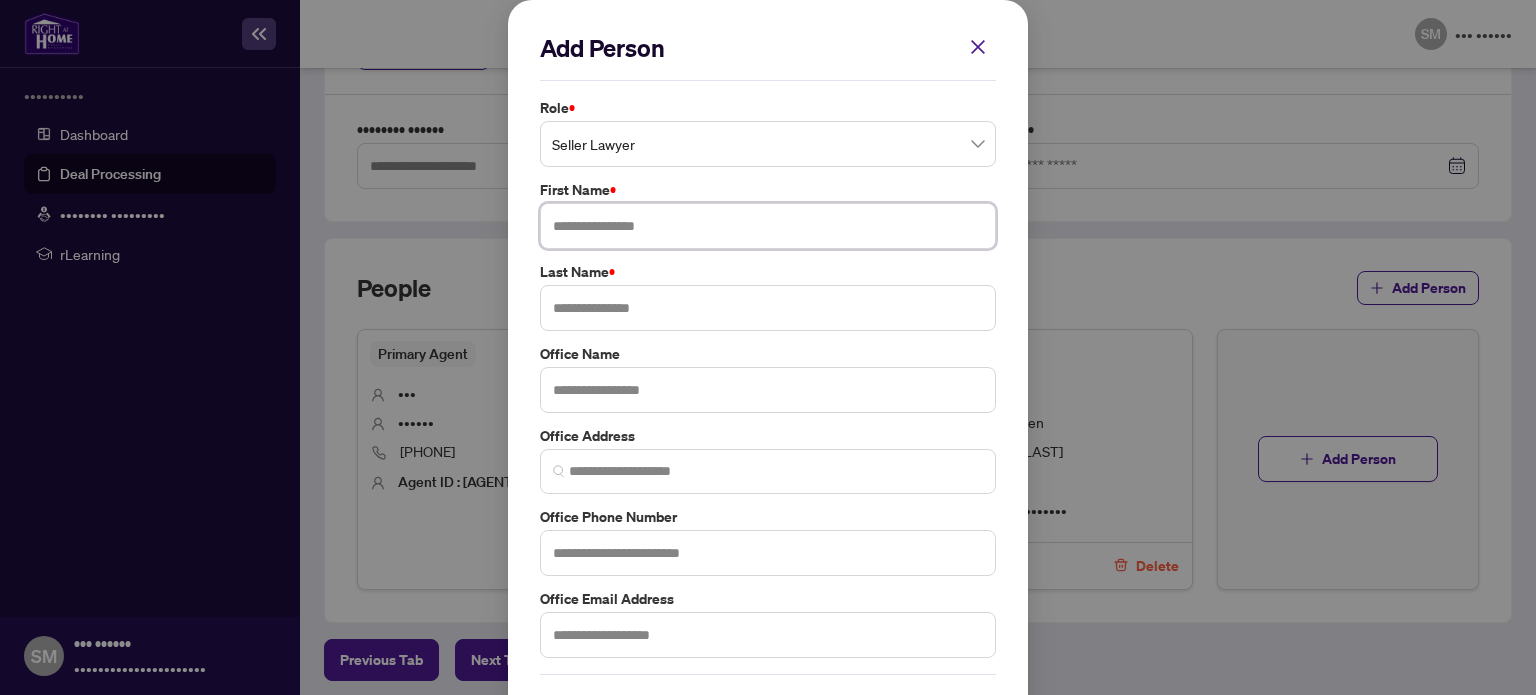 paste on "**********" 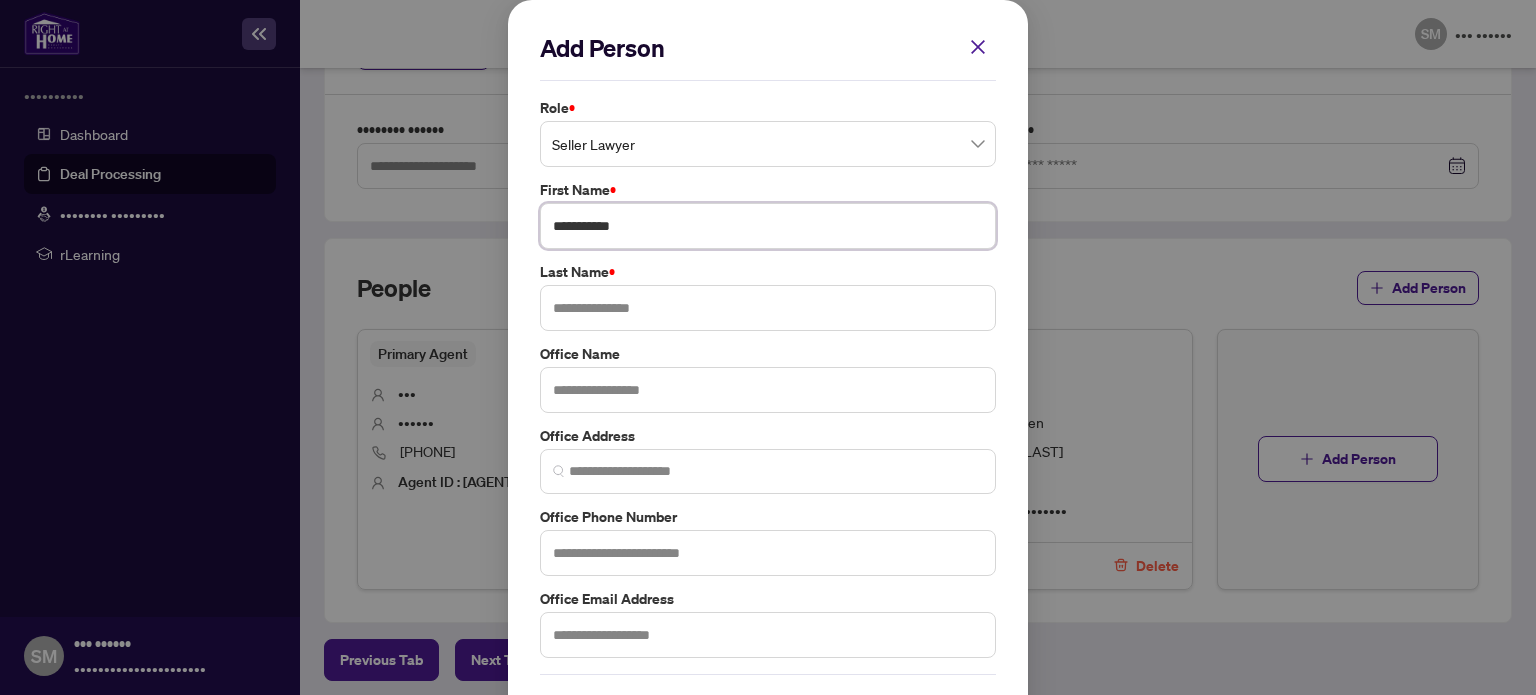 click on "**********" at bounding box center (768, 226) 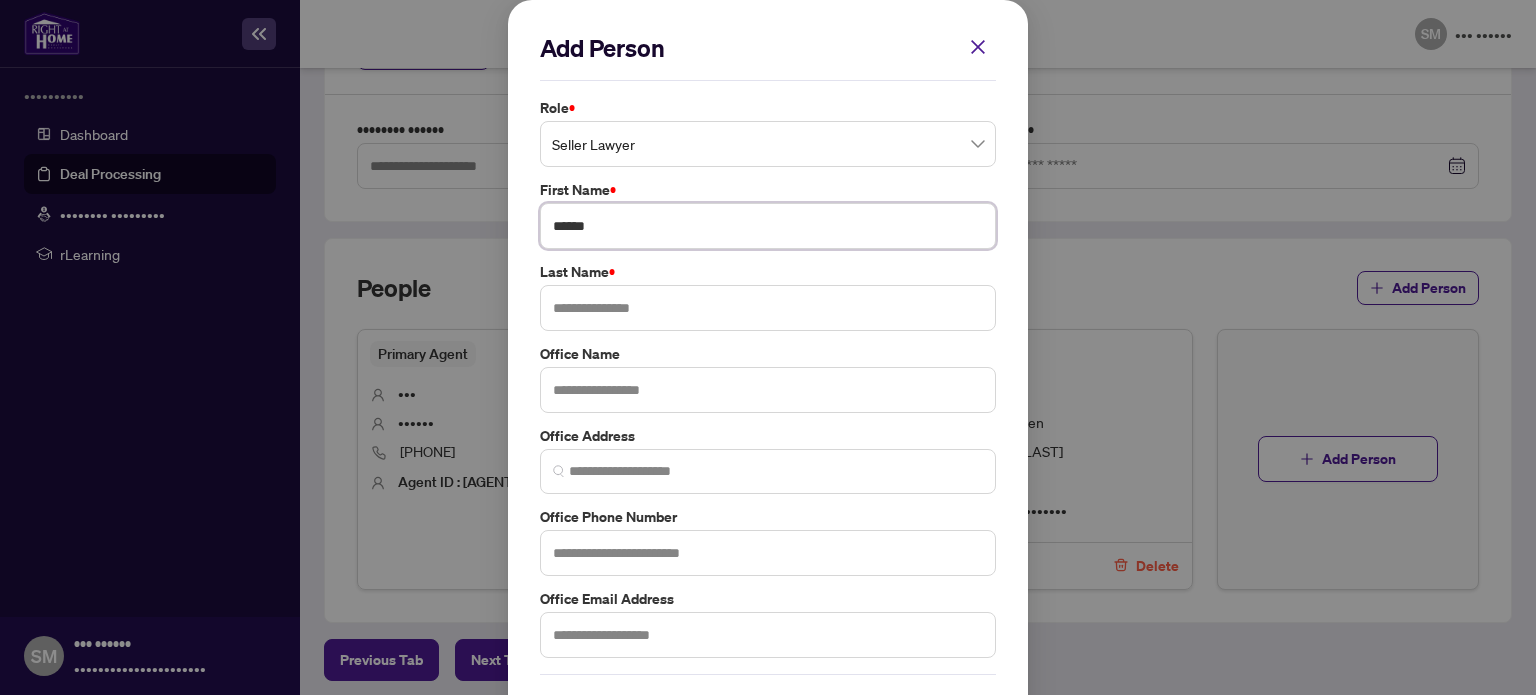 type on "*****" 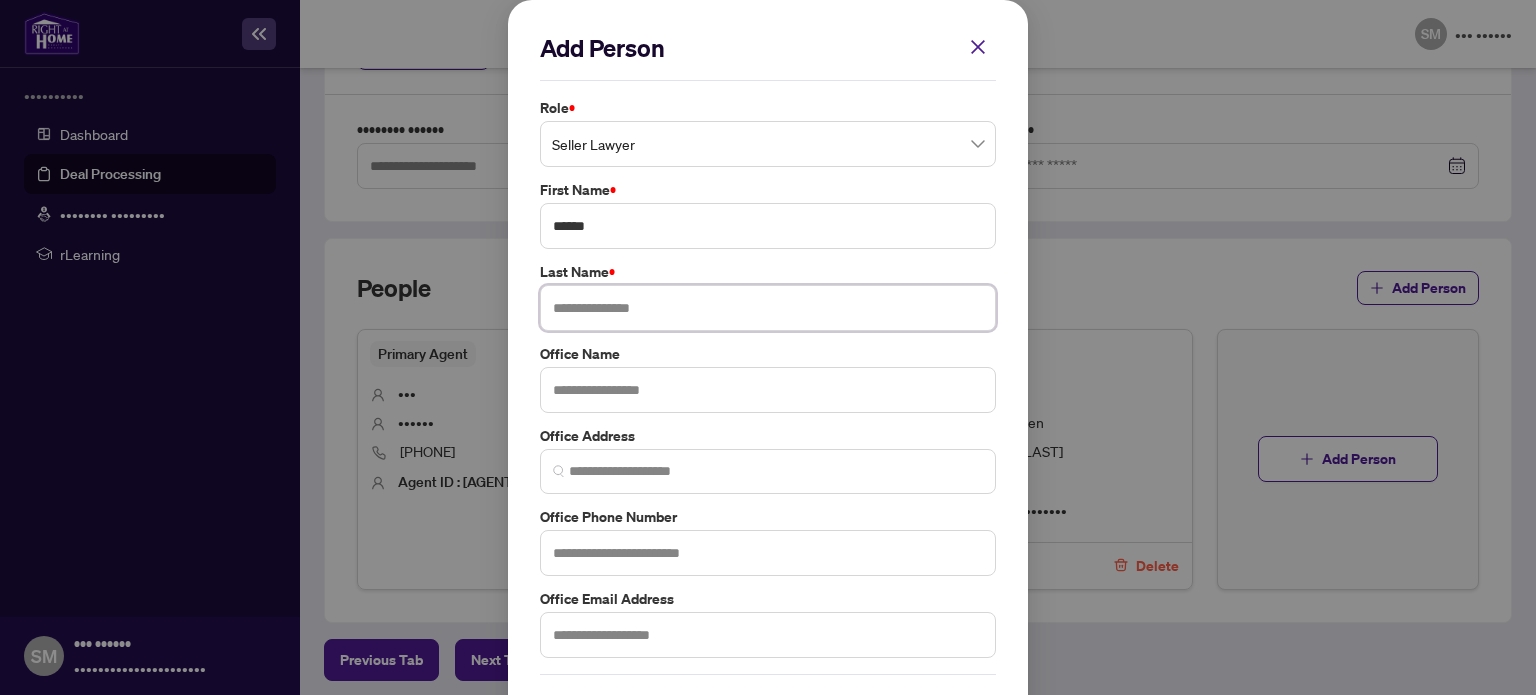 click at bounding box center (768, 308) 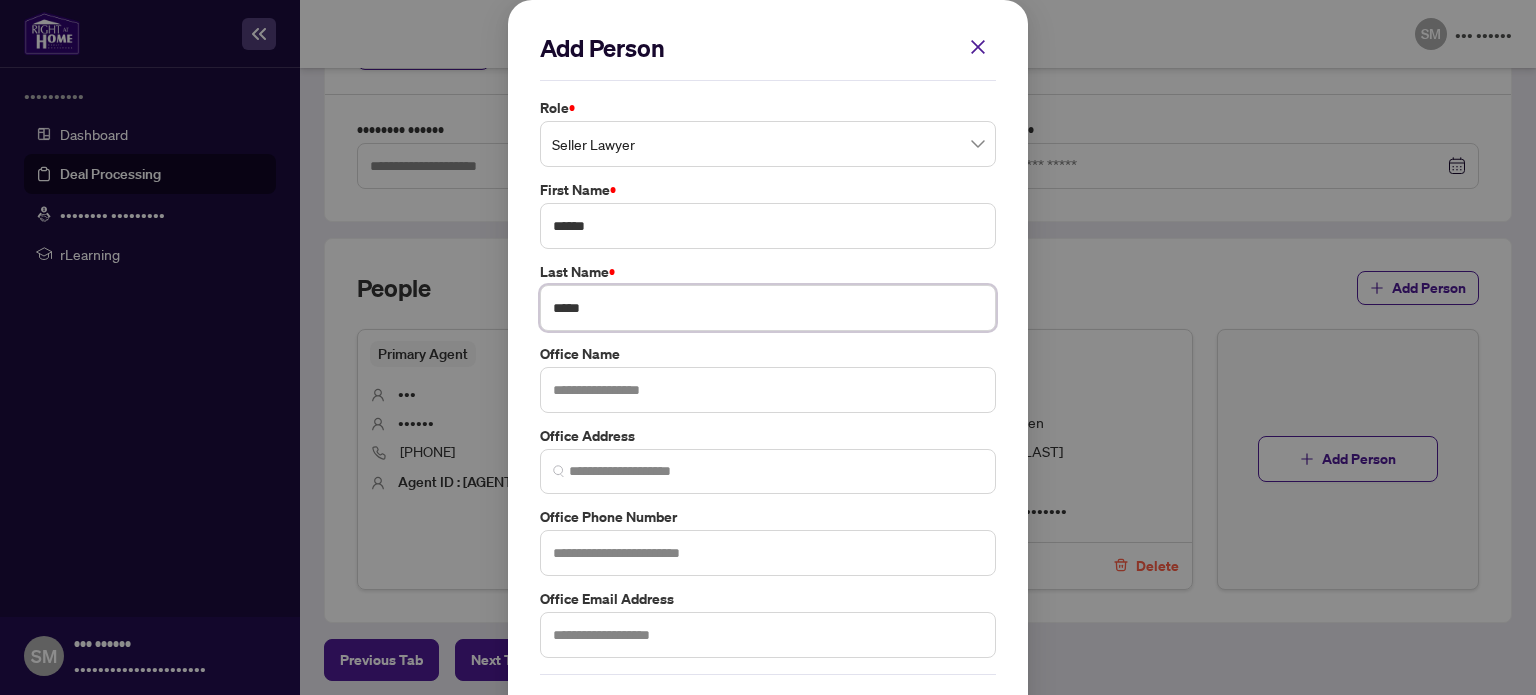 type on "*****" 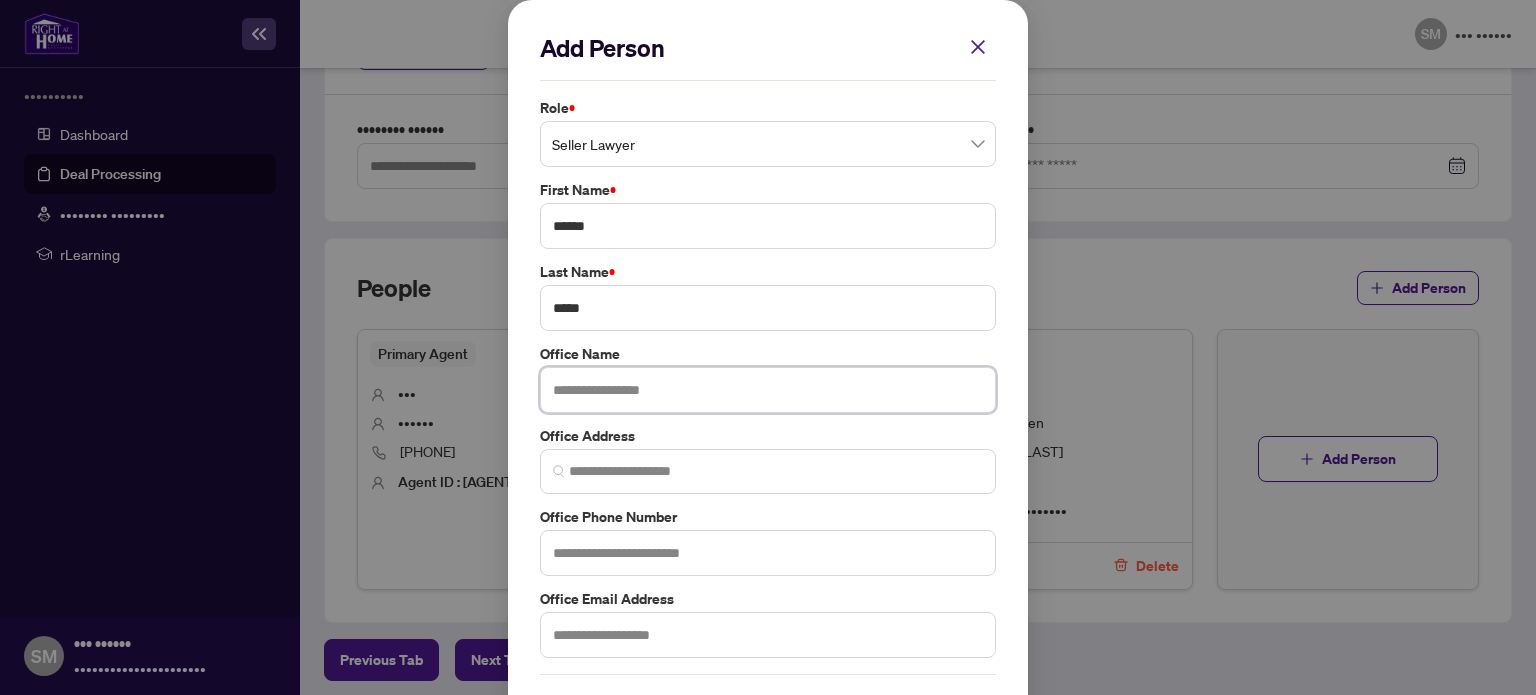 click at bounding box center [768, 390] 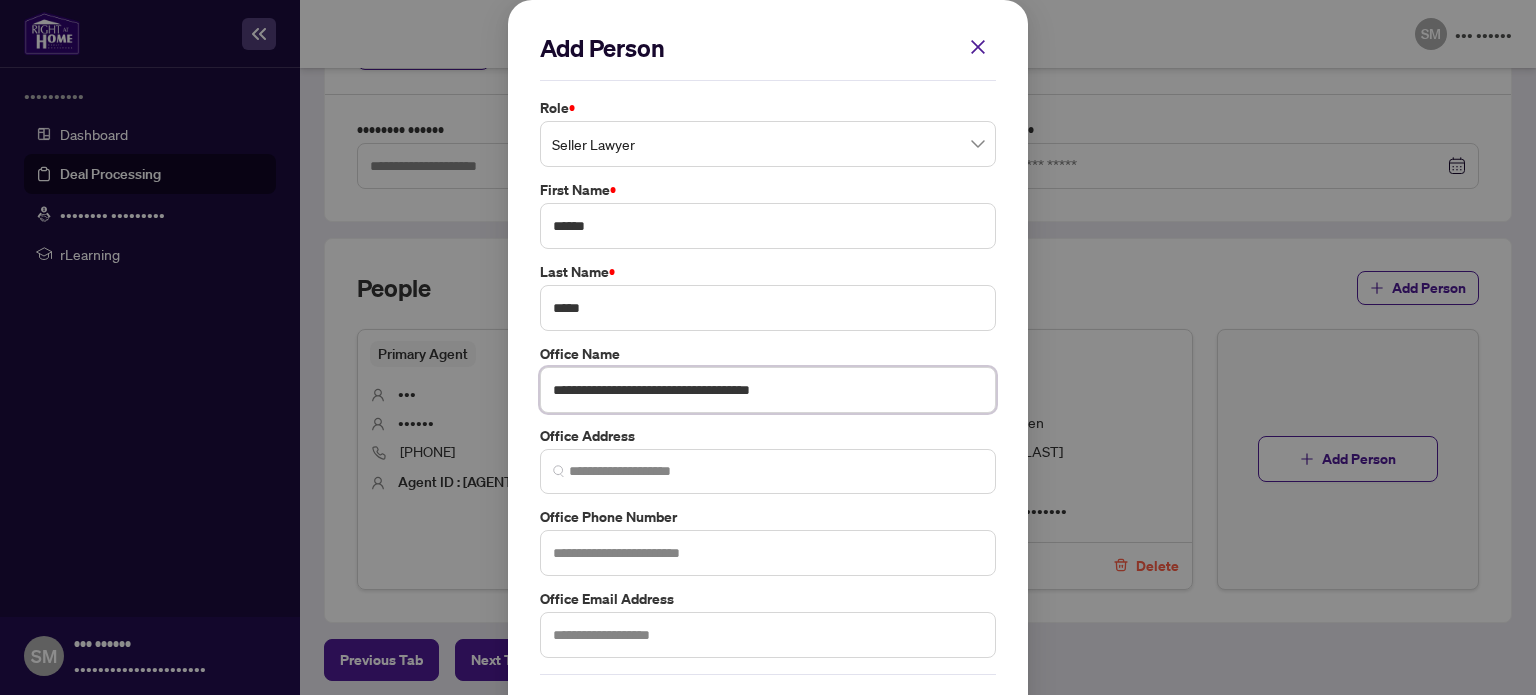 type on "•••••••••••••••••••••••••••••••••••••••" 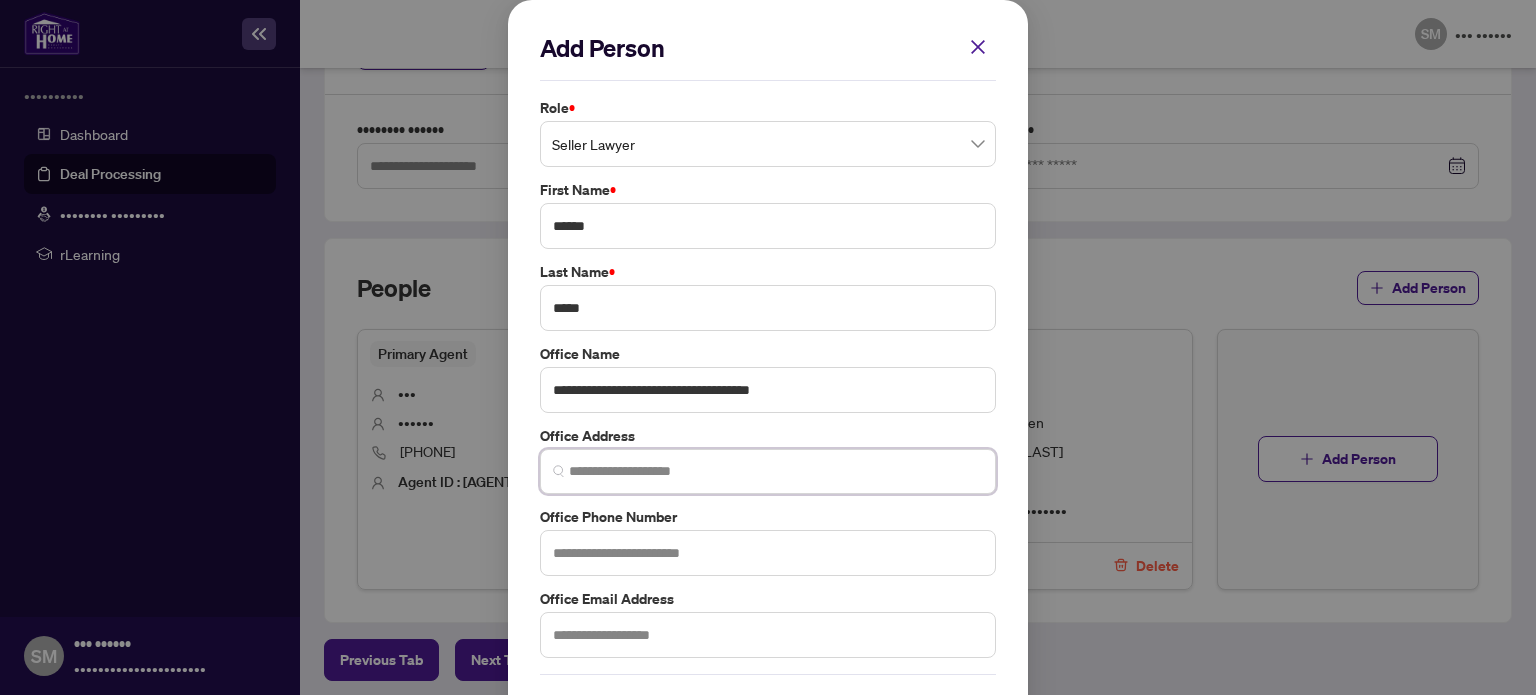 click at bounding box center (776, 471) 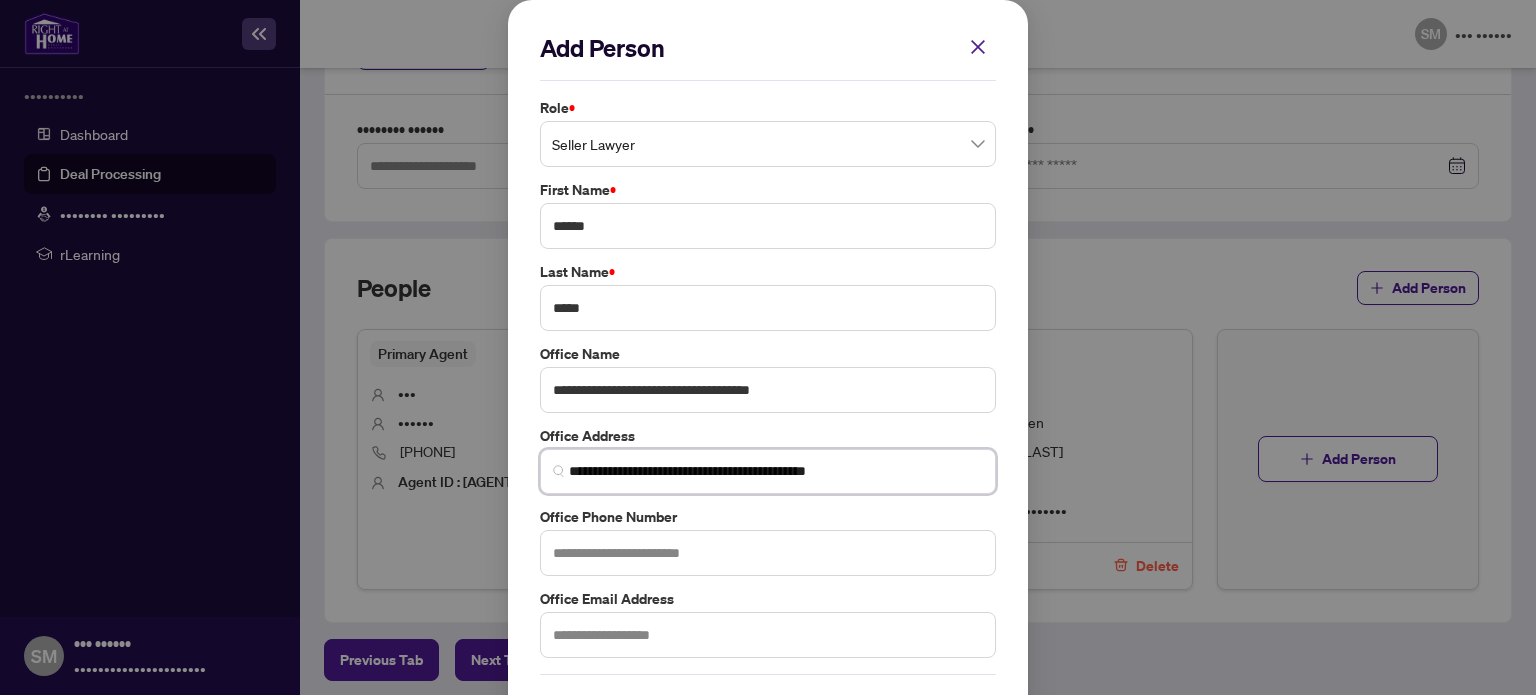 scroll, scrollTop: 74, scrollLeft: 0, axis: vertical 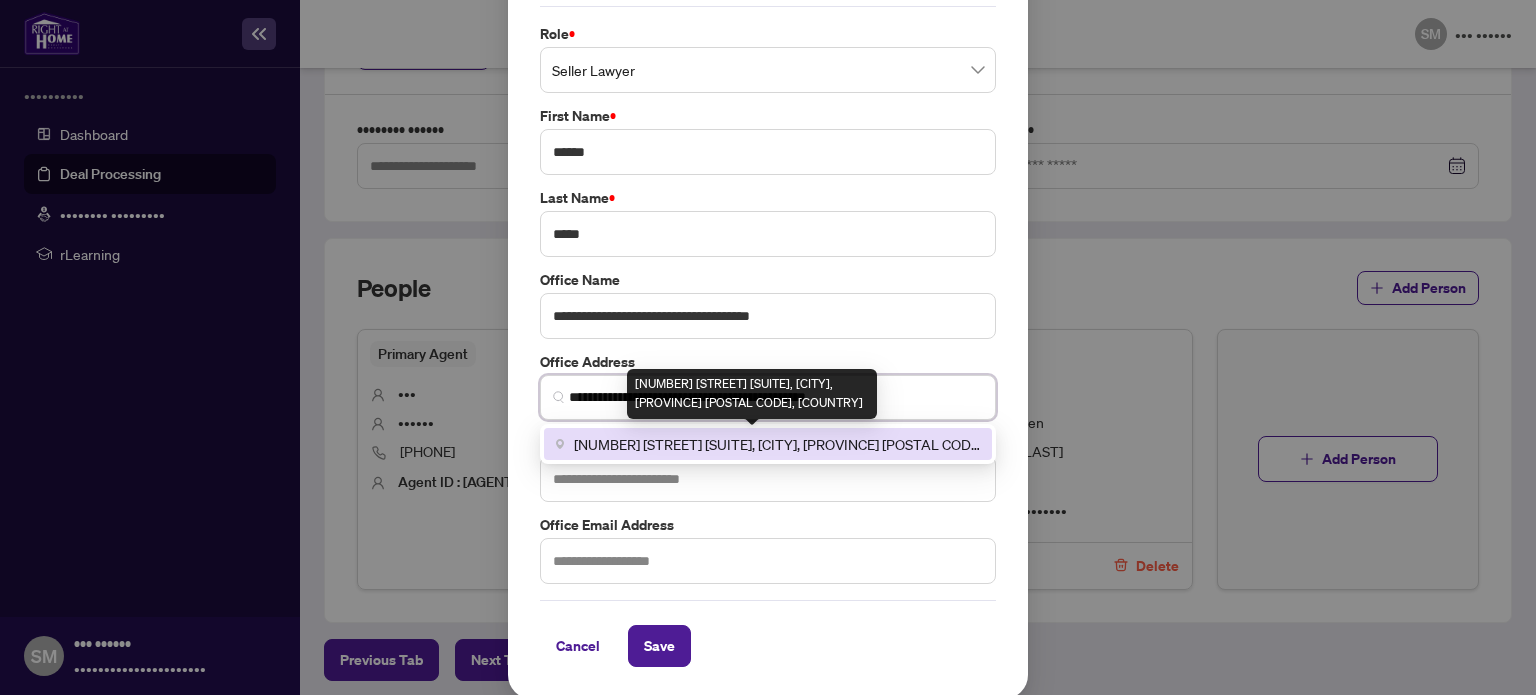 click on "[NUMBER] [STREET] [SUITE], [CITY], [PROVINCE] [POSTAL CODE], [COUNTRY]" at bounding box center (777, 444) 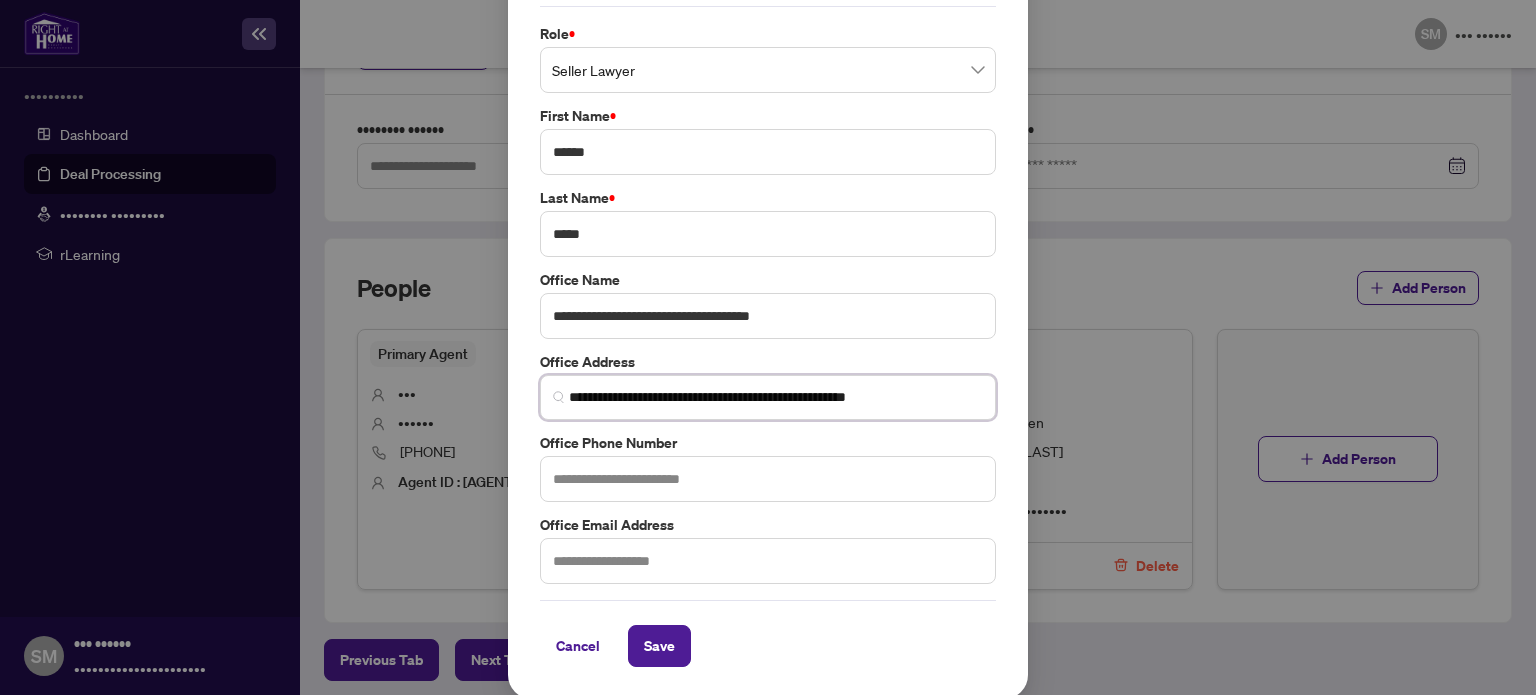 click on "•••••••••••••••••••••••••••••••••••••••••••••••••••••••" at bounding box center (776, 397) 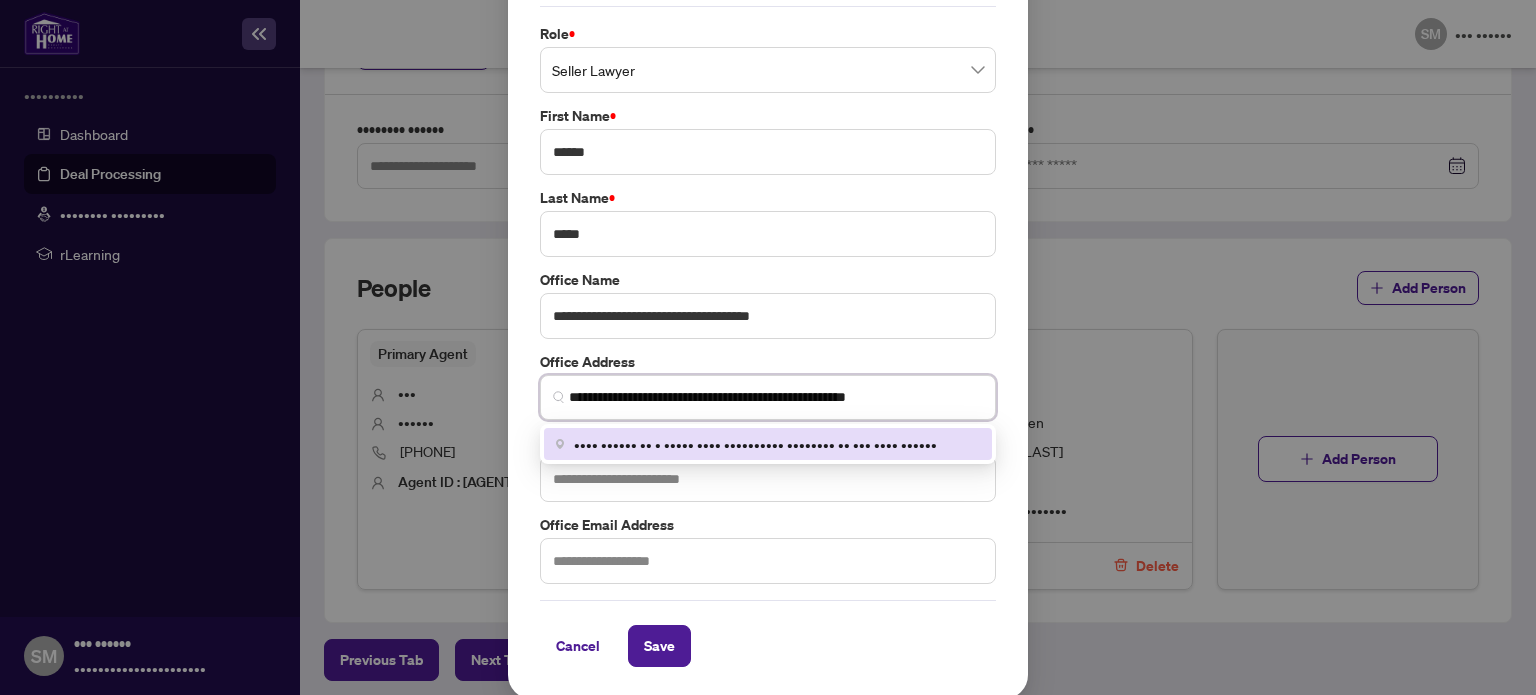 type on "•••••••••••••••••••••••••••••••••••••••••••••••••••••••" 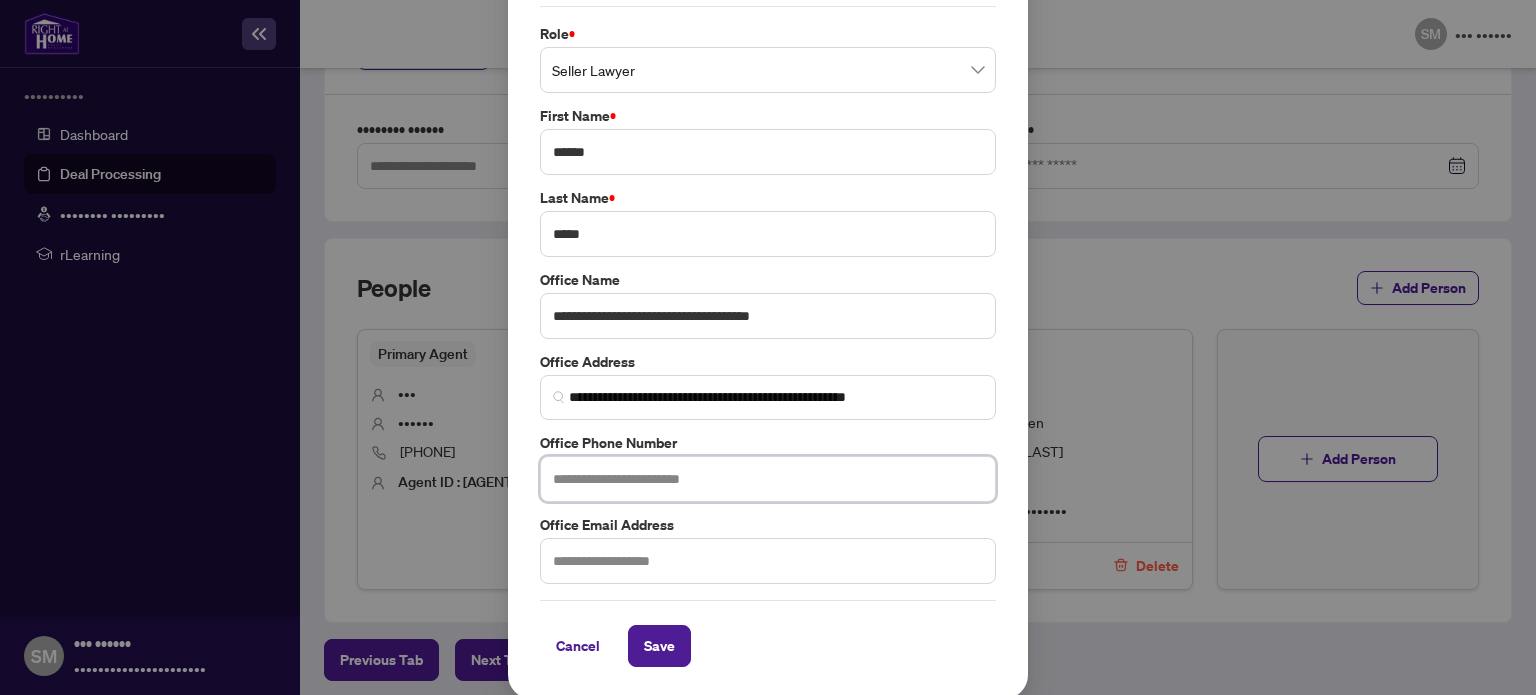 click at bounding box center [768, 479] 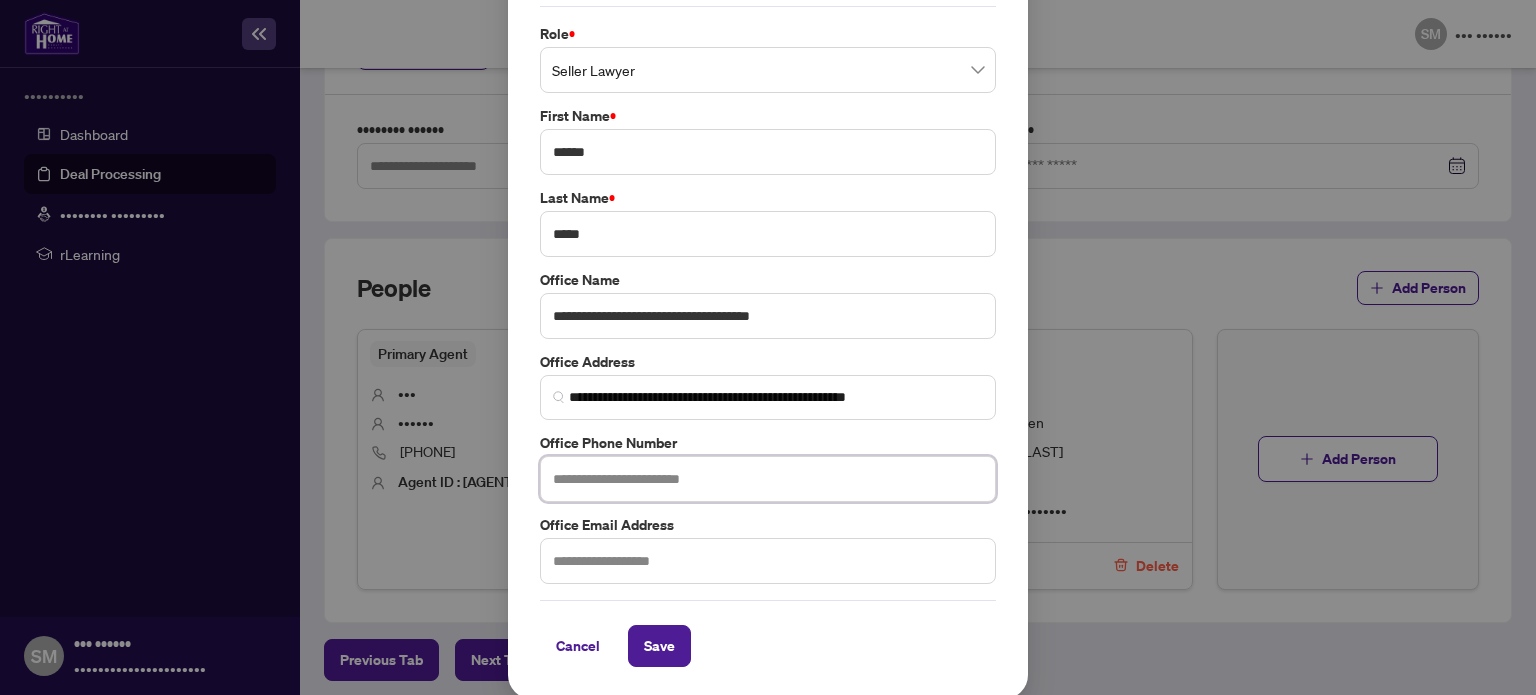 paste on "**********" 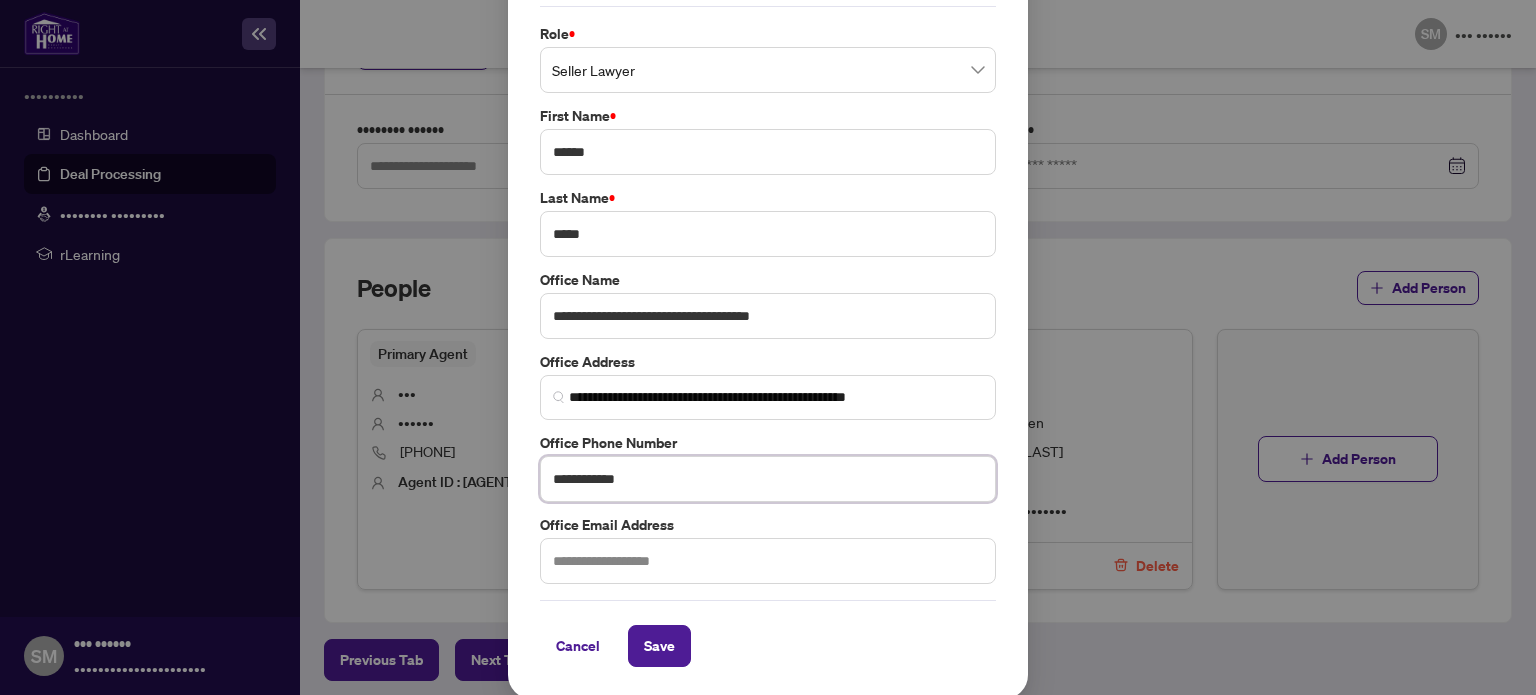 type on "**********" 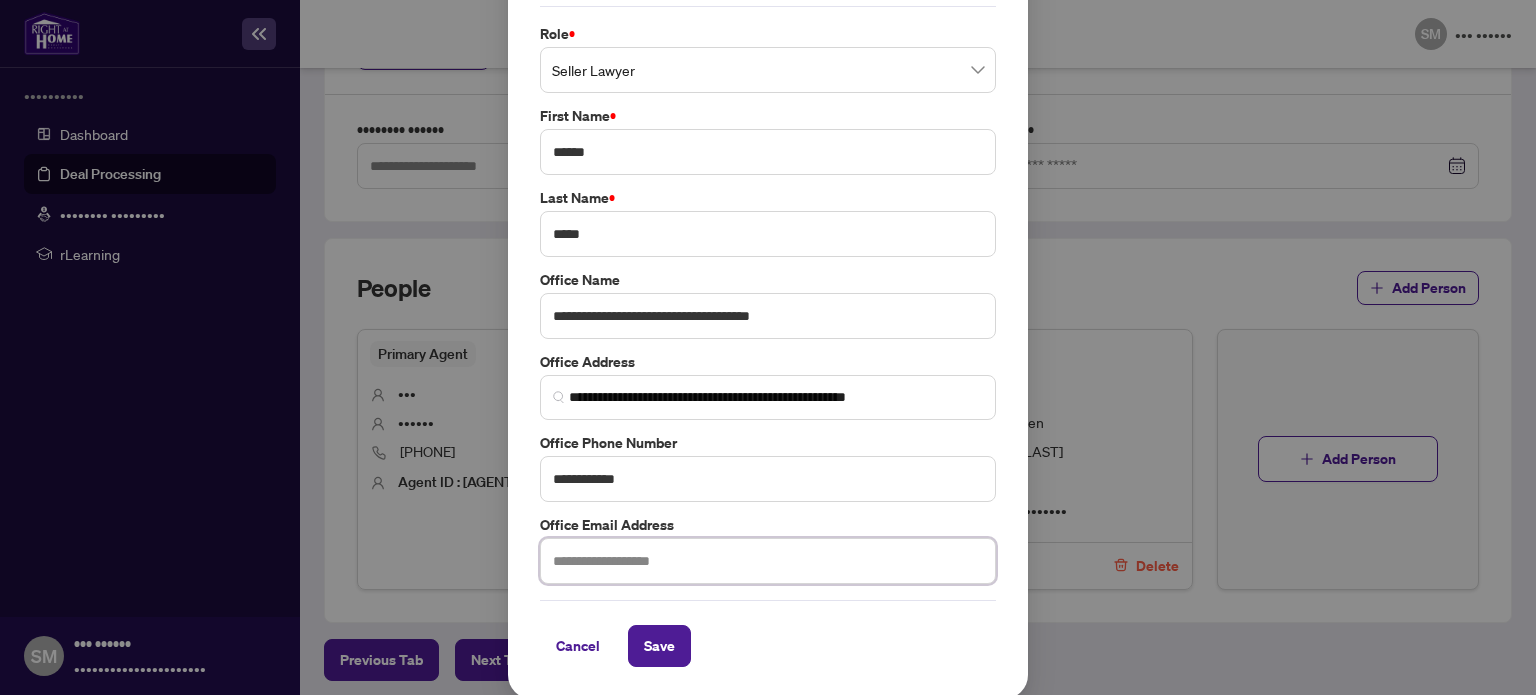 click at bounding box center (768, 561) 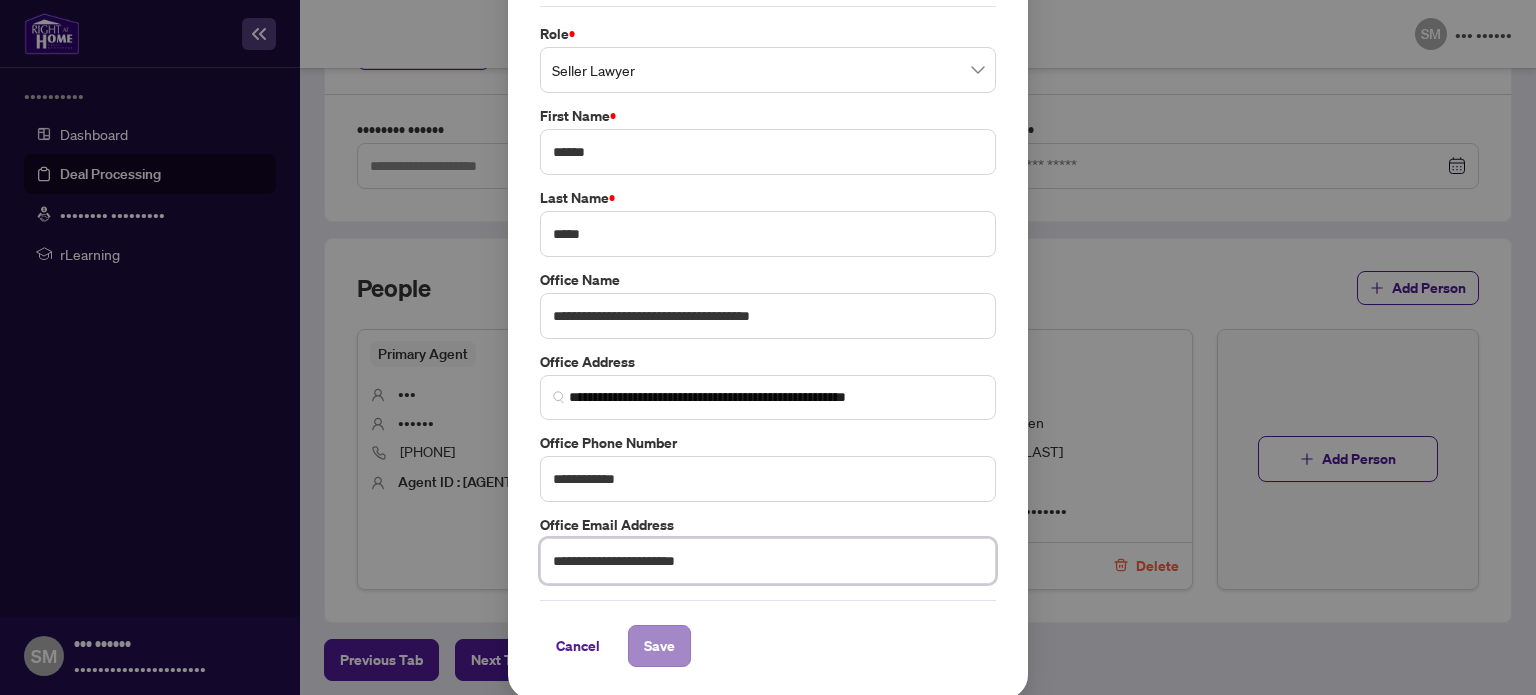 type on "**********" 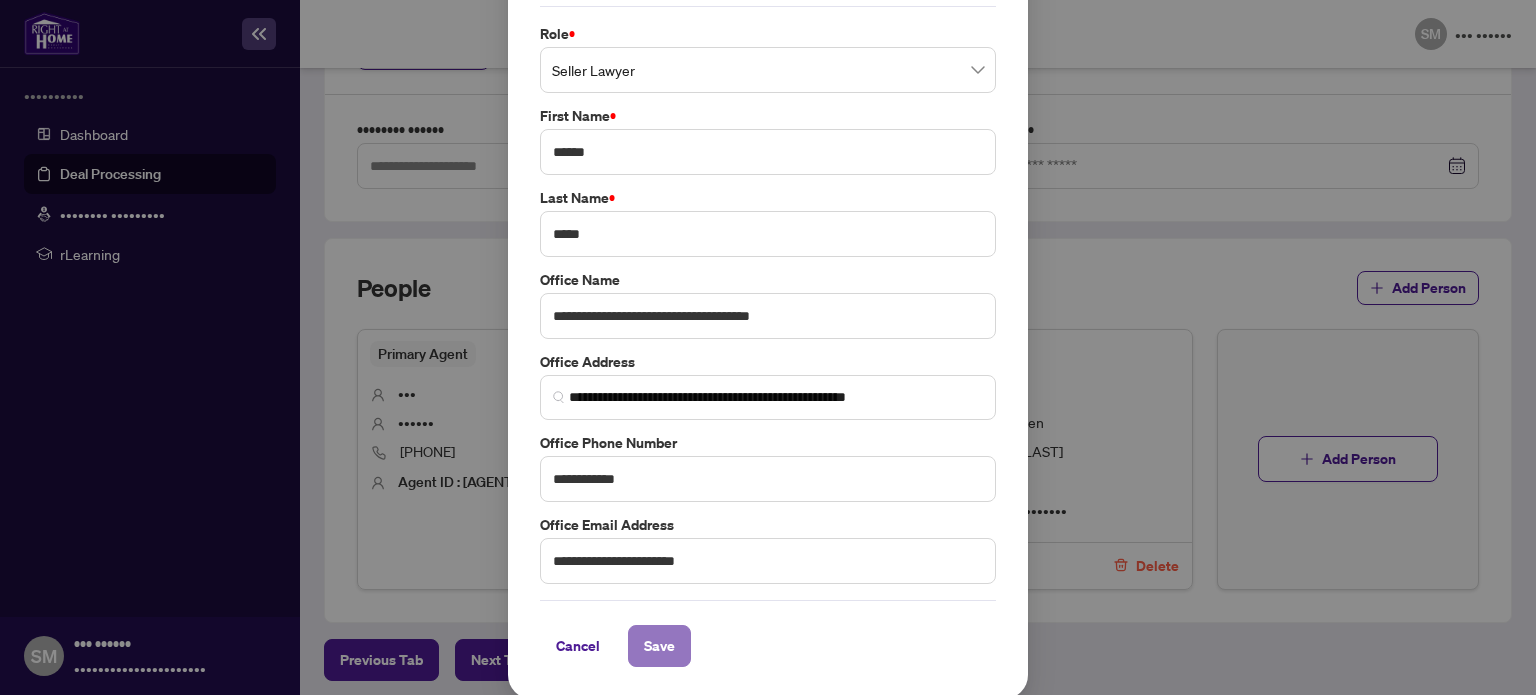click on "Save" at bounding box center (659, 646) 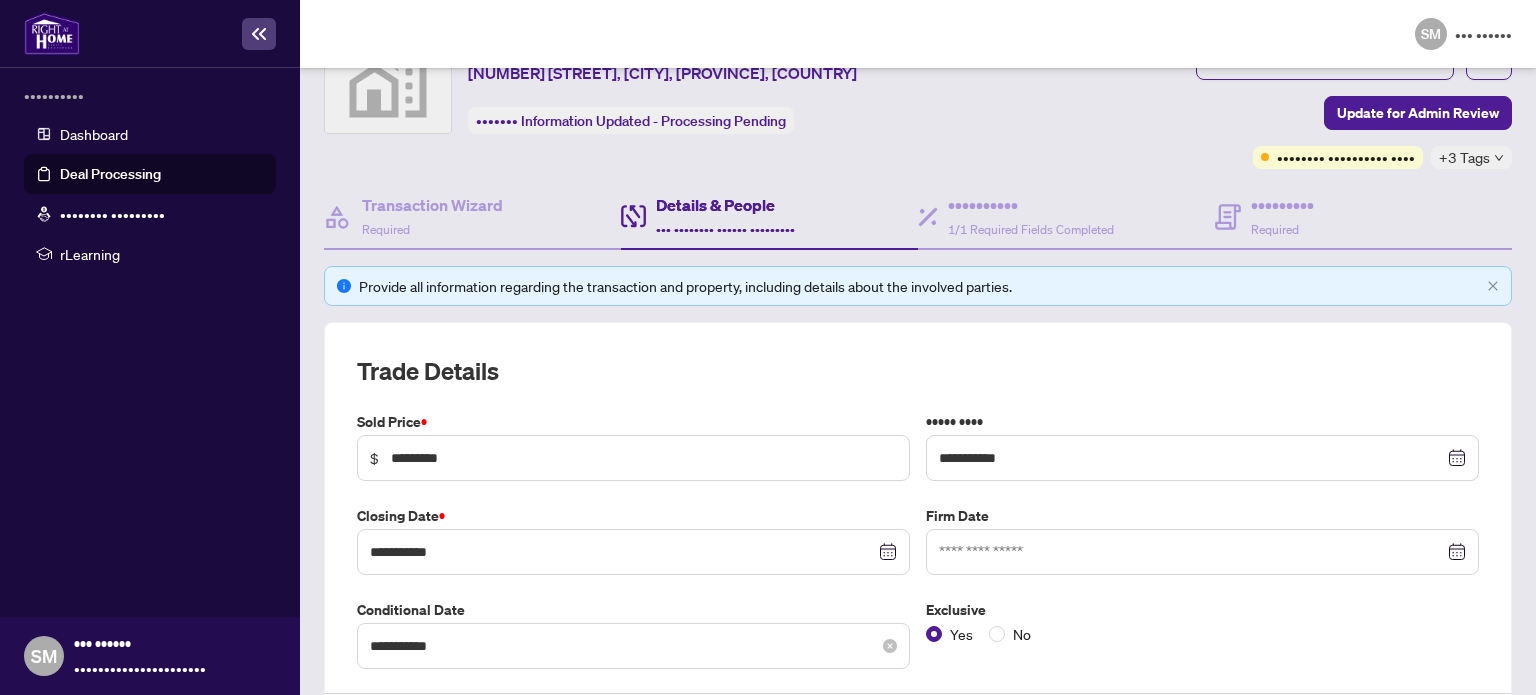 scroll, scrollTop: 0, scrollLeft: 0, axis: both 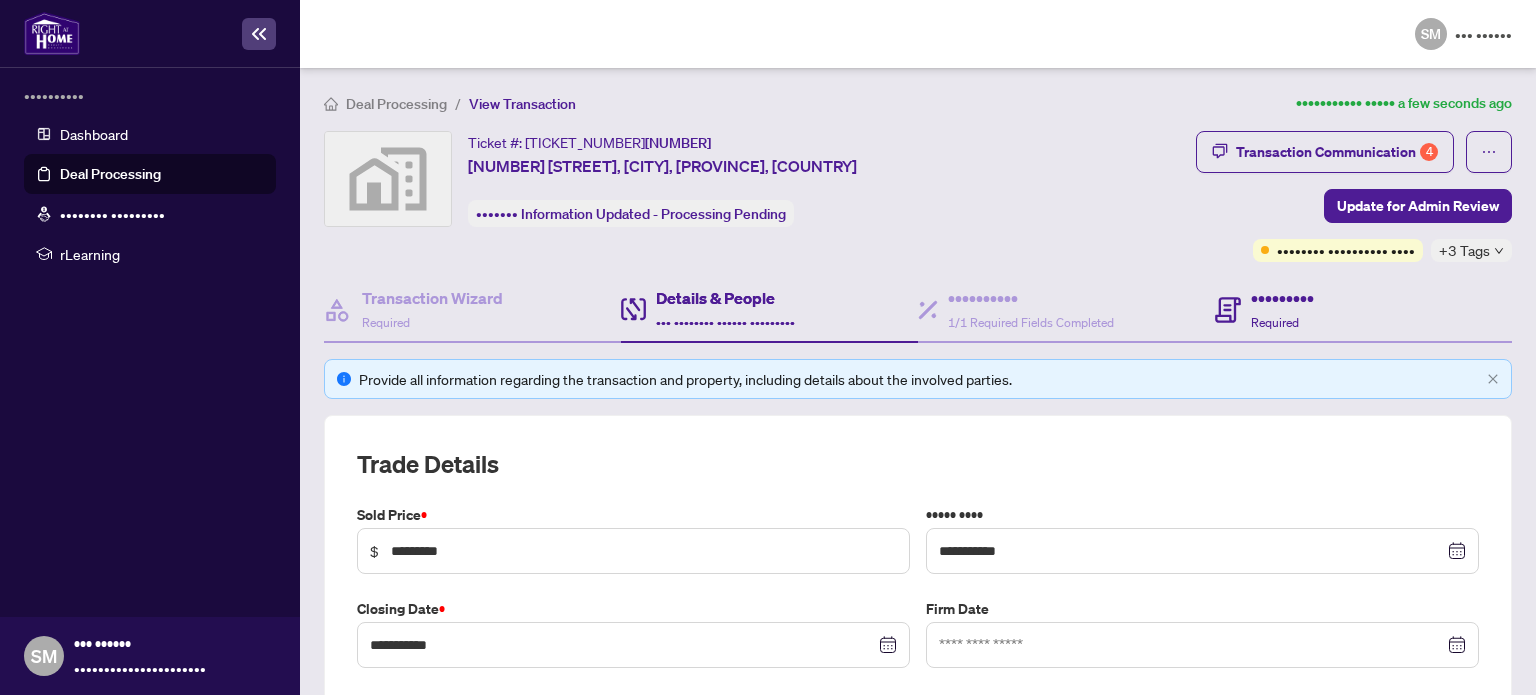 click on "Documents Required" at bounding box center (1363, 310) 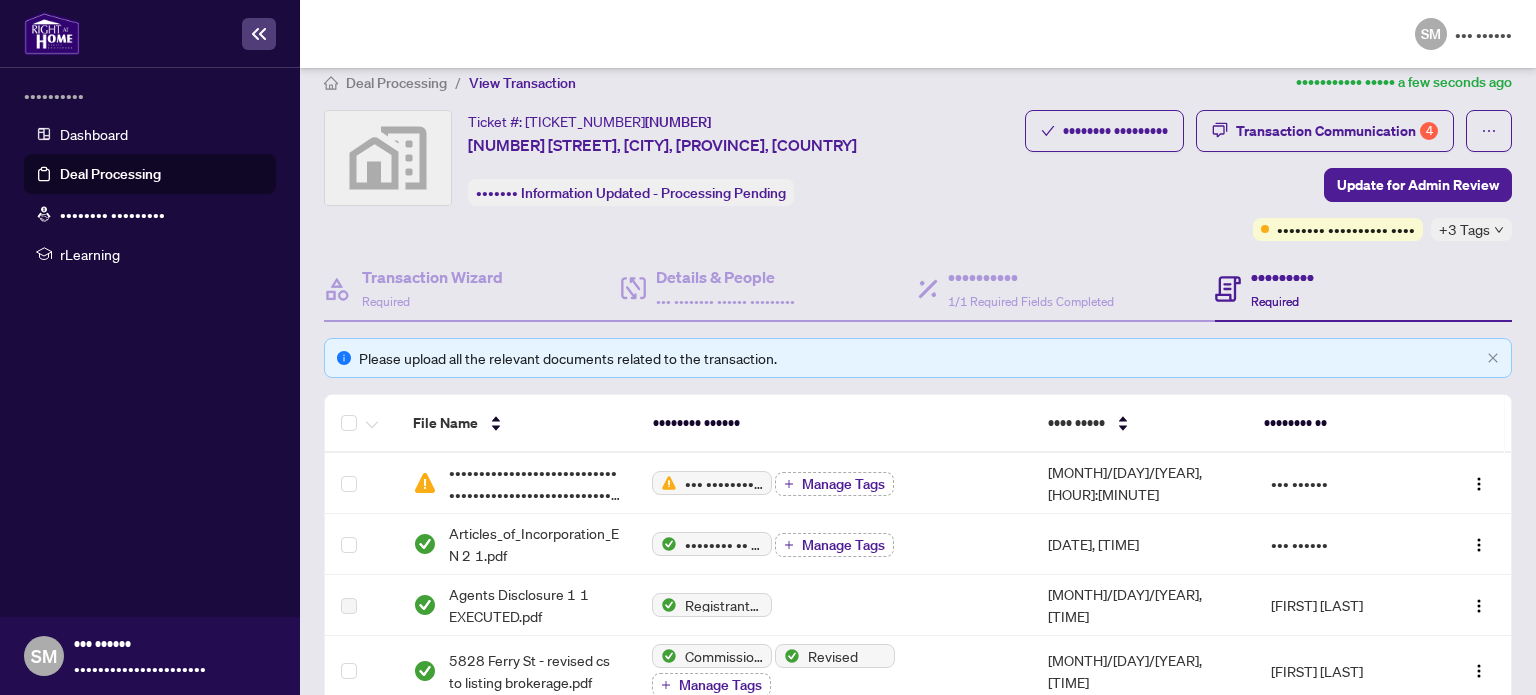 scroll, scrollTop: 0, scrollLeft: 0, axis: both 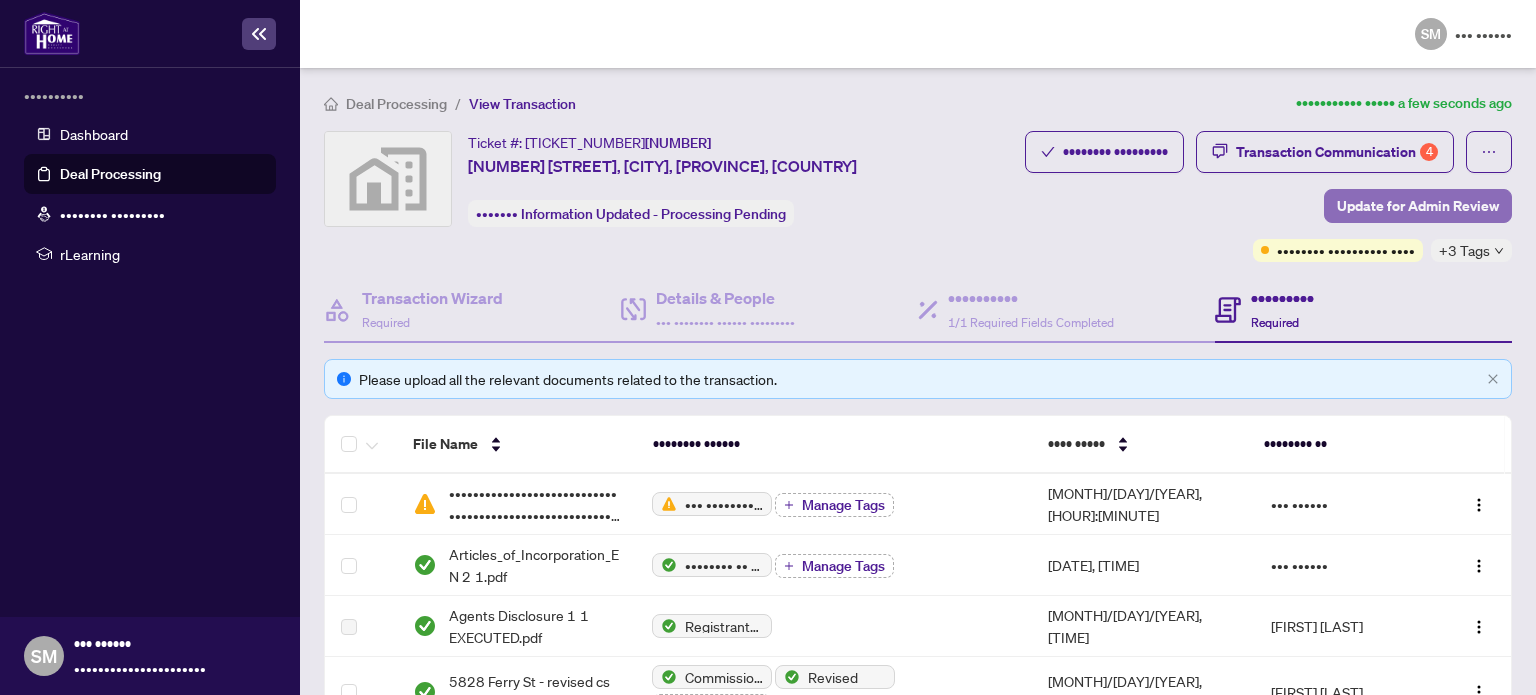 click on "Update for Admin Review" at bounding box center [1418, 206] 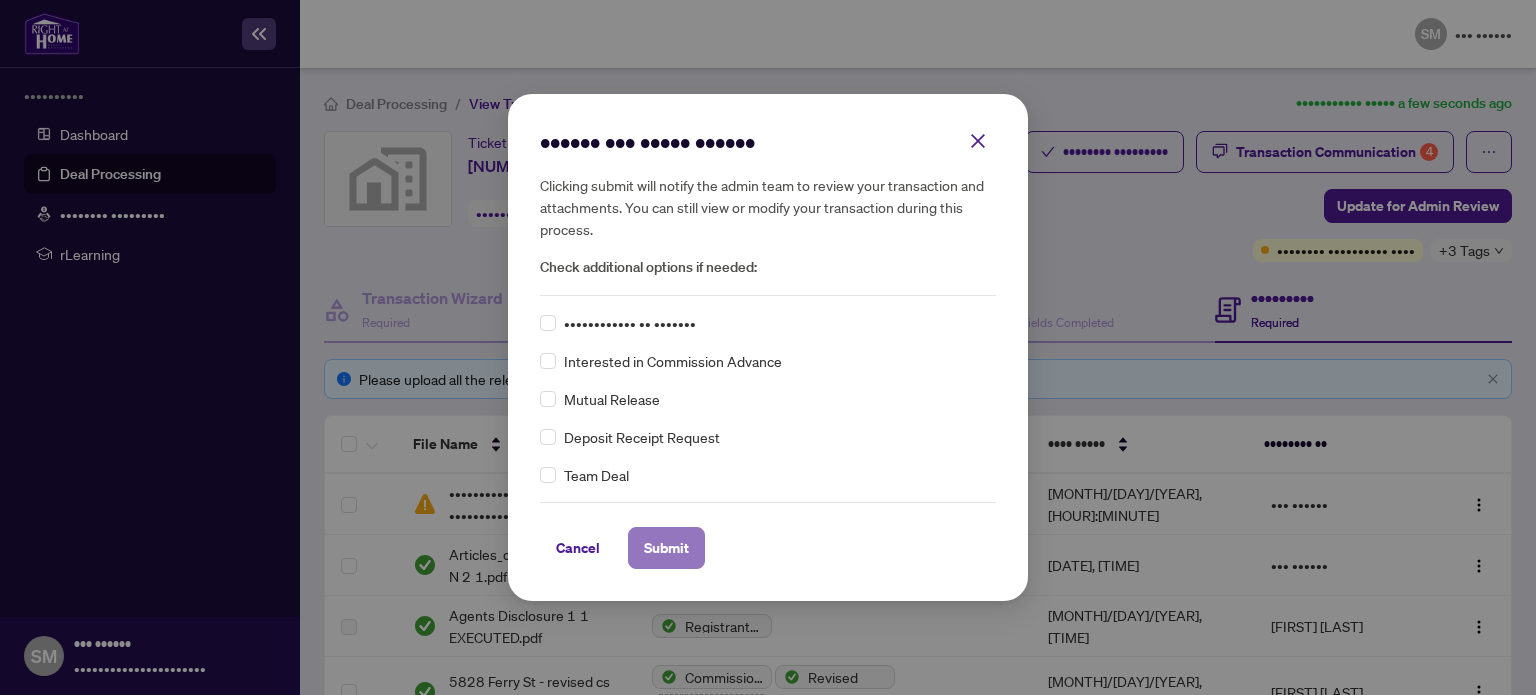 click on "Submit" at bounding box center [666, 548] 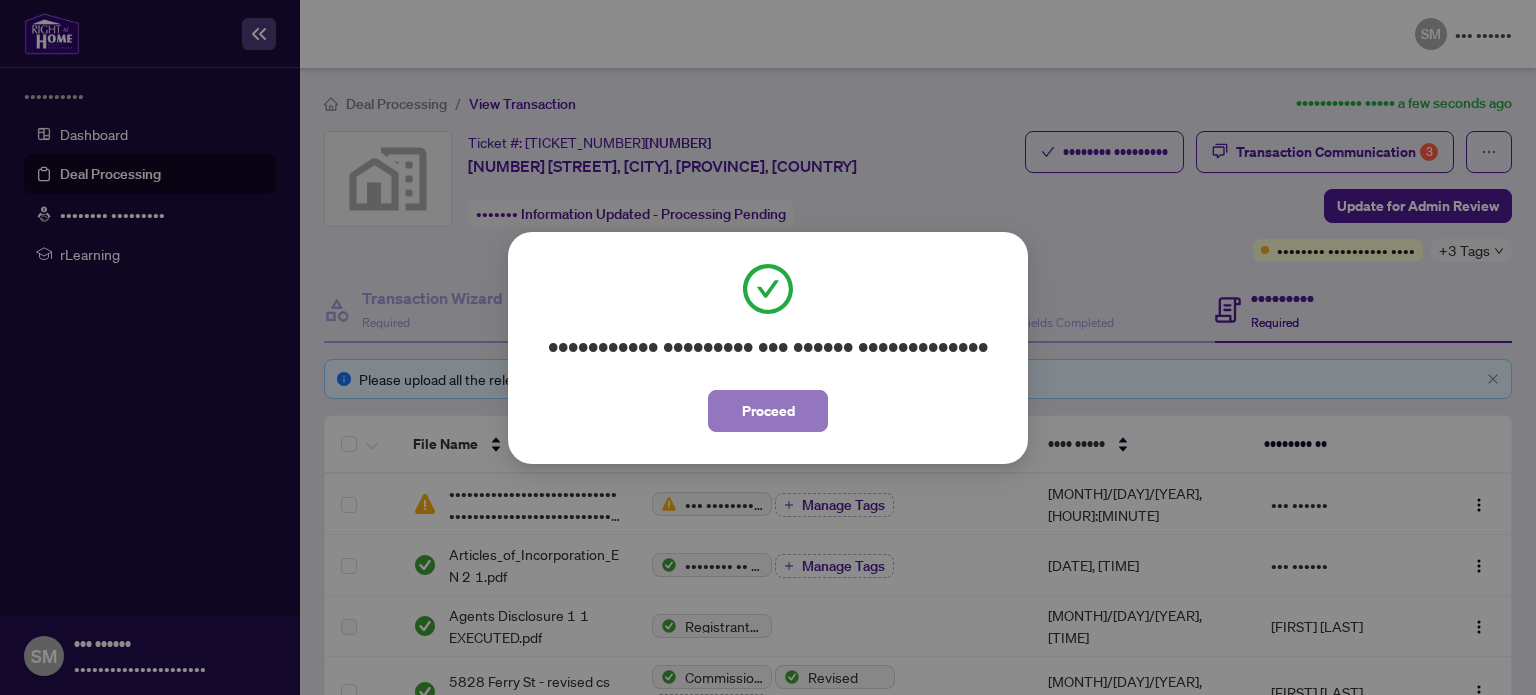 click on "Proceed" at bounding box center (768, 411) 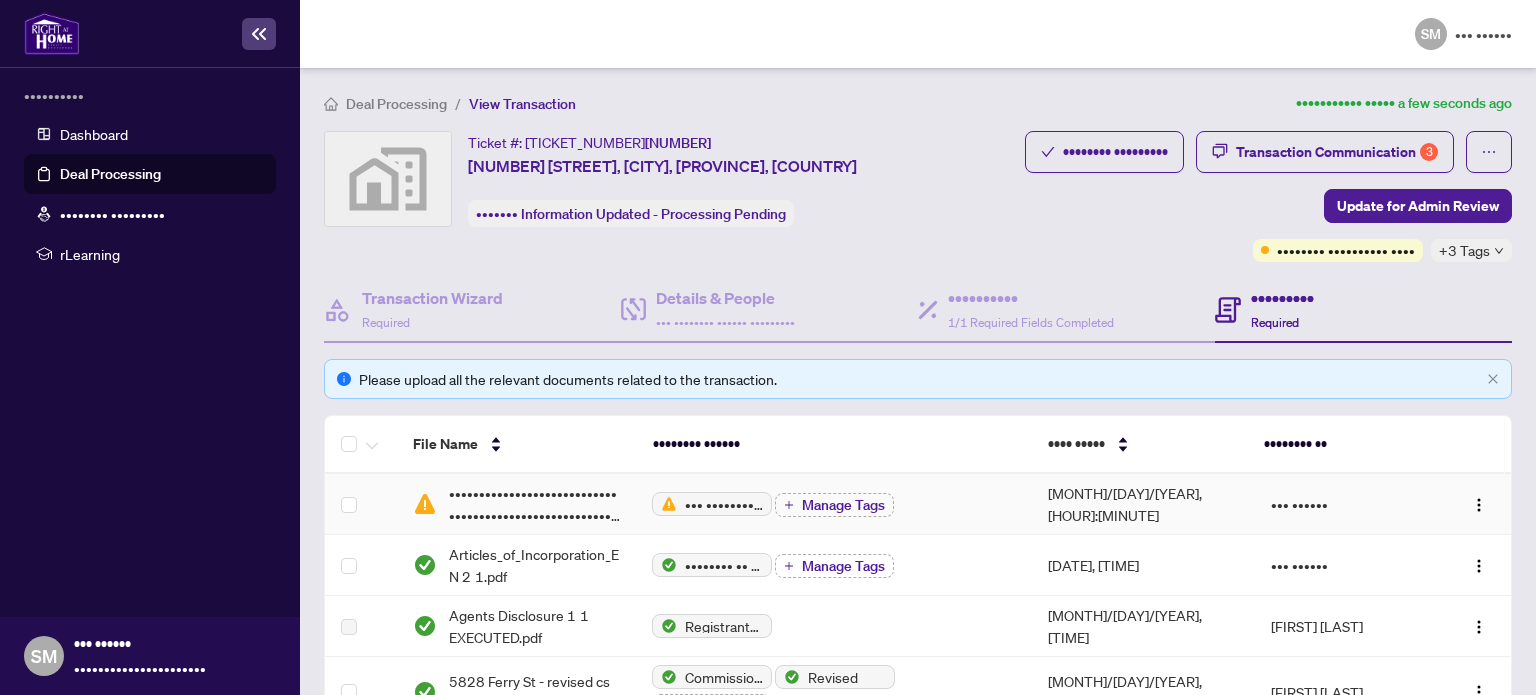 scroll, scrollTop: 200, scrollLeft: 0, axis: vertical 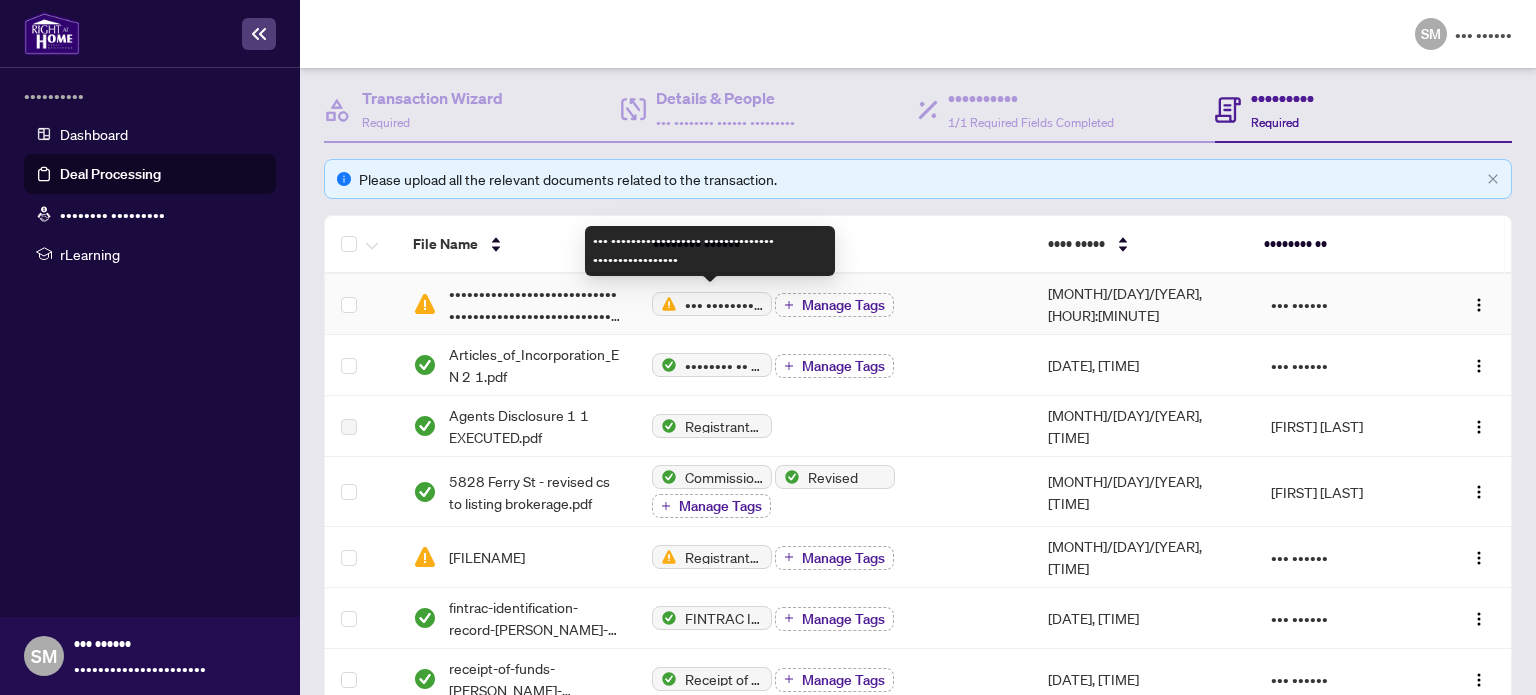 click on "••• •••••••••••••••••• •••••••••••••• •••••••••••••••••" at bounding box center [724, 304] 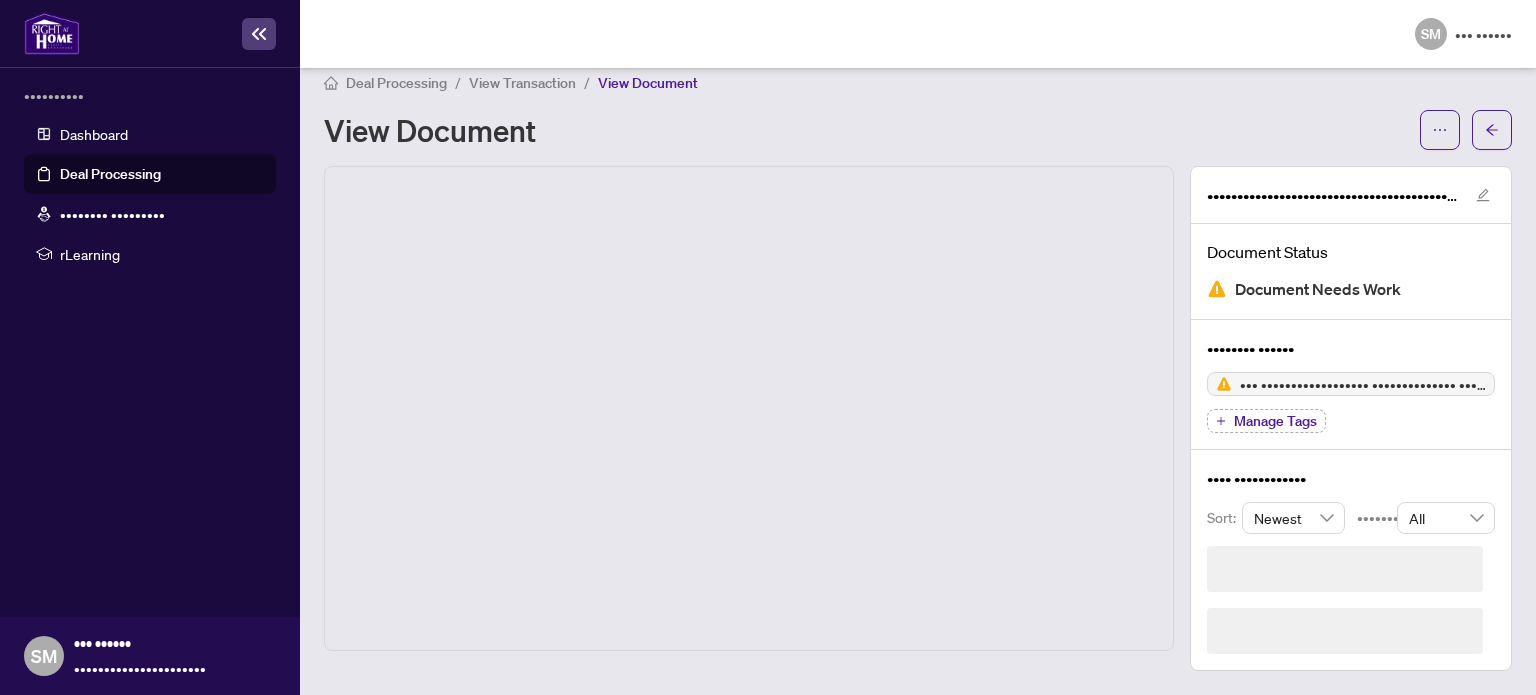 scroll, scrollTop: 0, scrollLeft: 0, axis: both 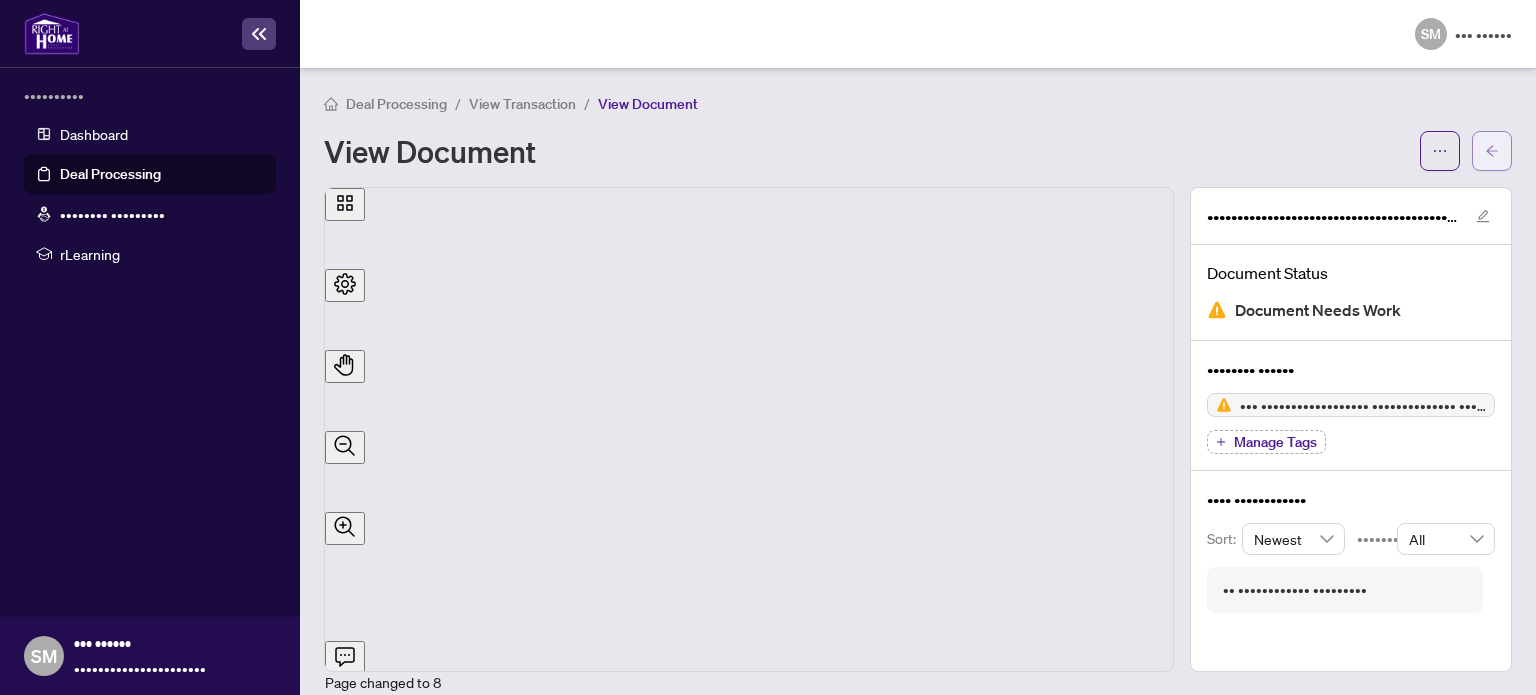 click at bounding box center (1492, 151) 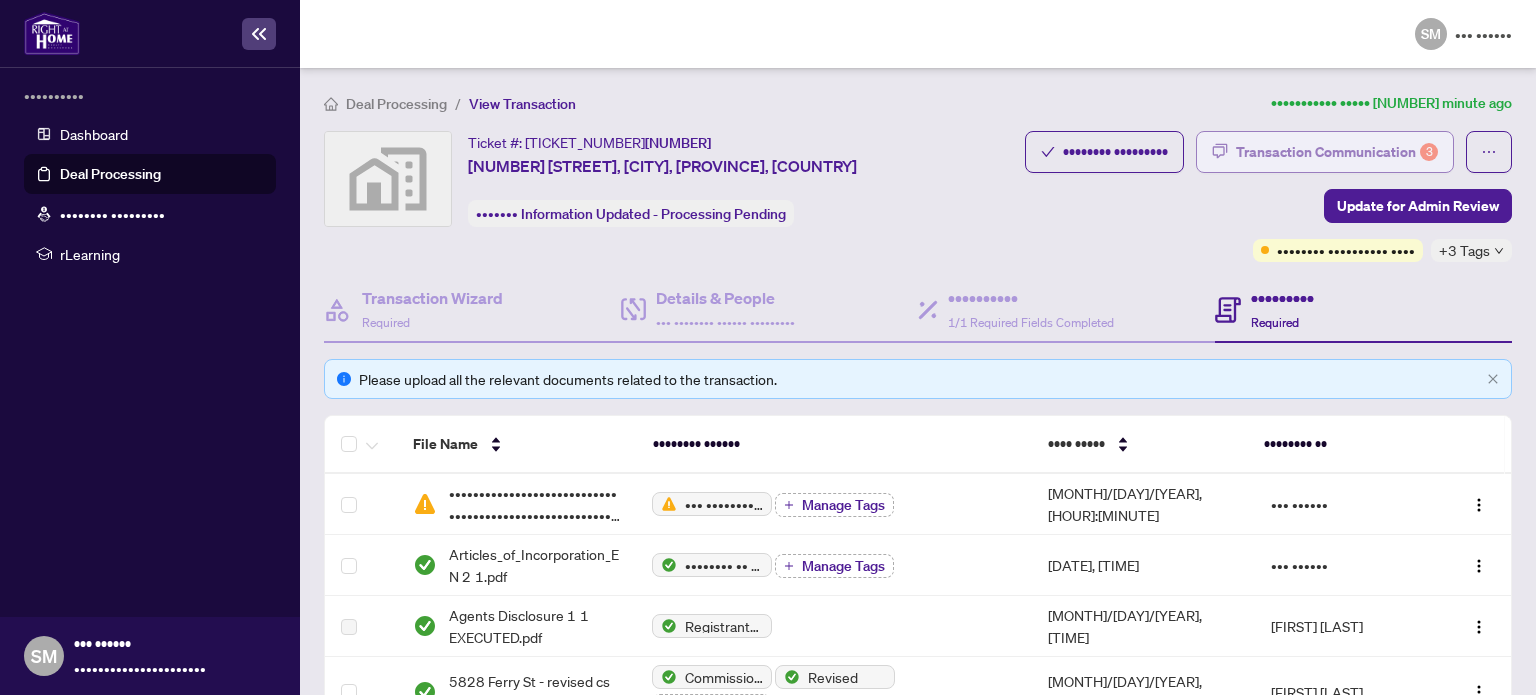 click on "Transaction Communication 3" at bounding box center [1337, 152] 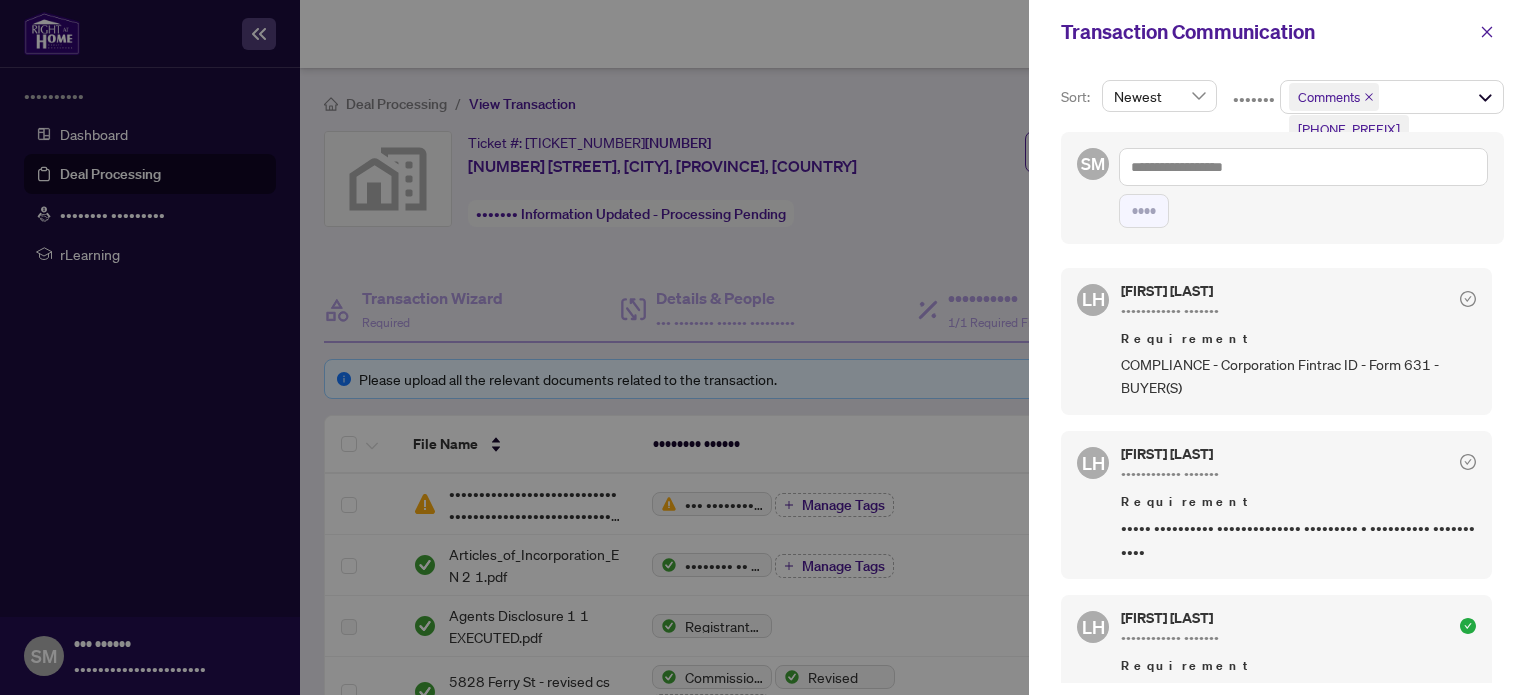 scroll, scrollTop: 100, scrollLeft: 0, axis: vertical 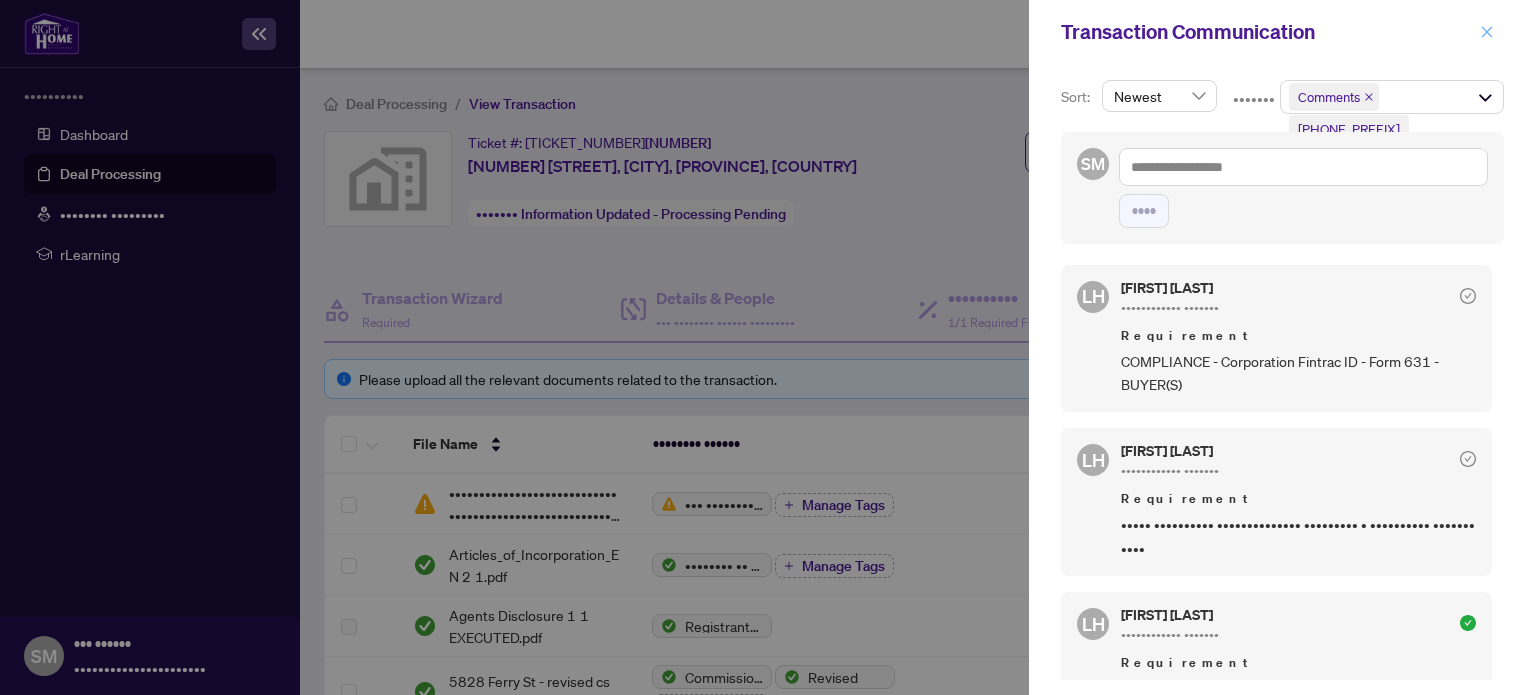 click at bounding box center (1487, 32) 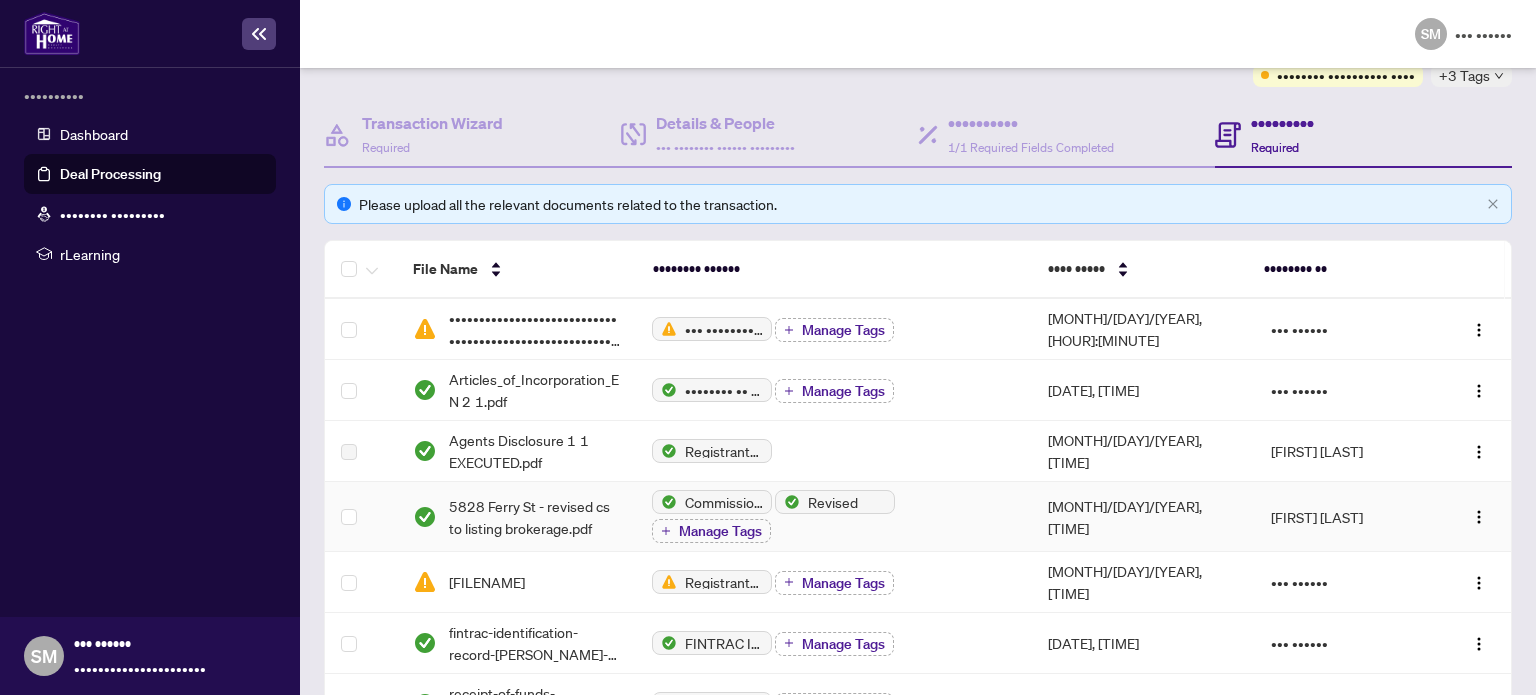 scroll, scrollTop: 400, scrollLeft: 0, axis: vertical 